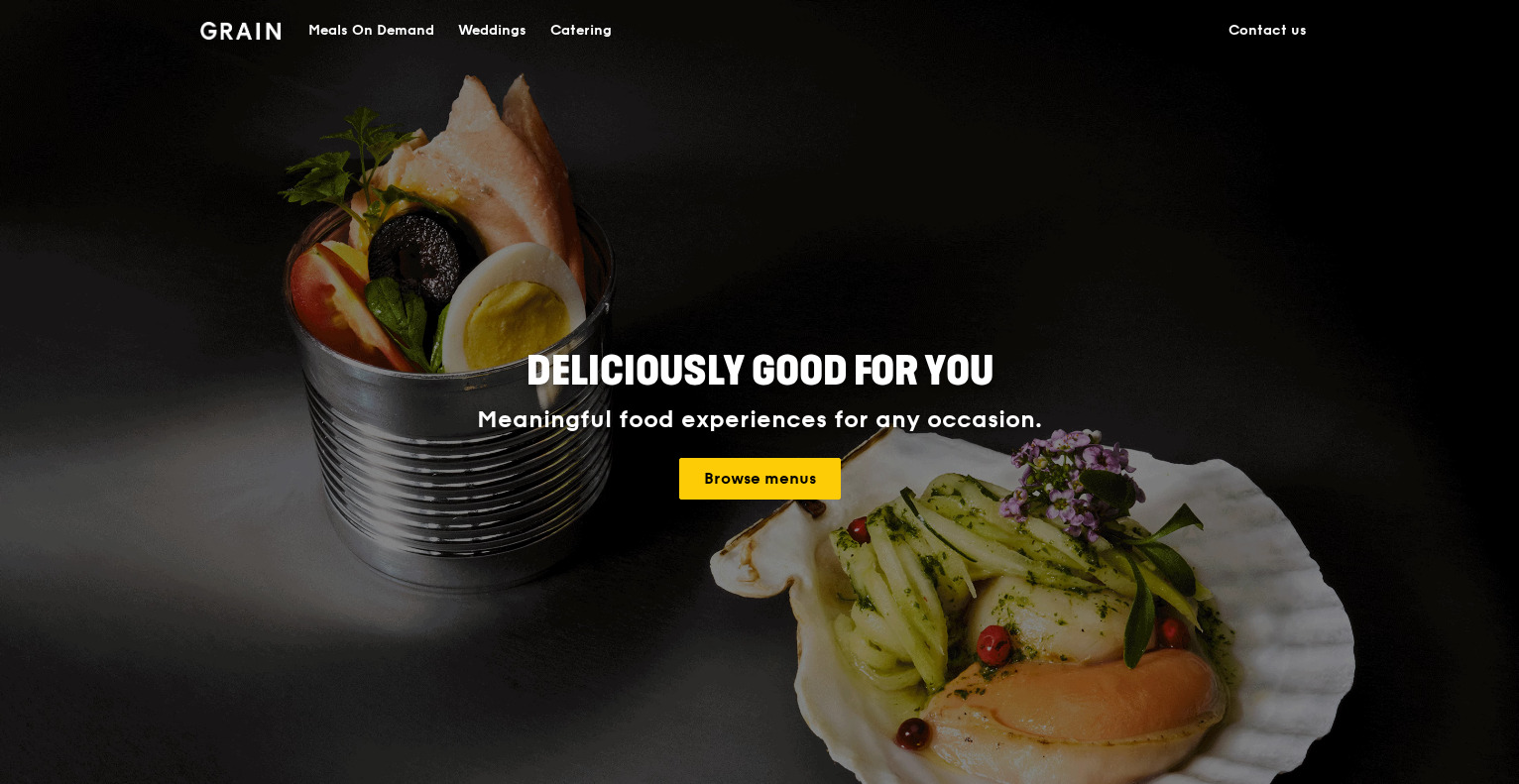 scroll, scrollTop: 0, scrollLeft: 0, axis: both 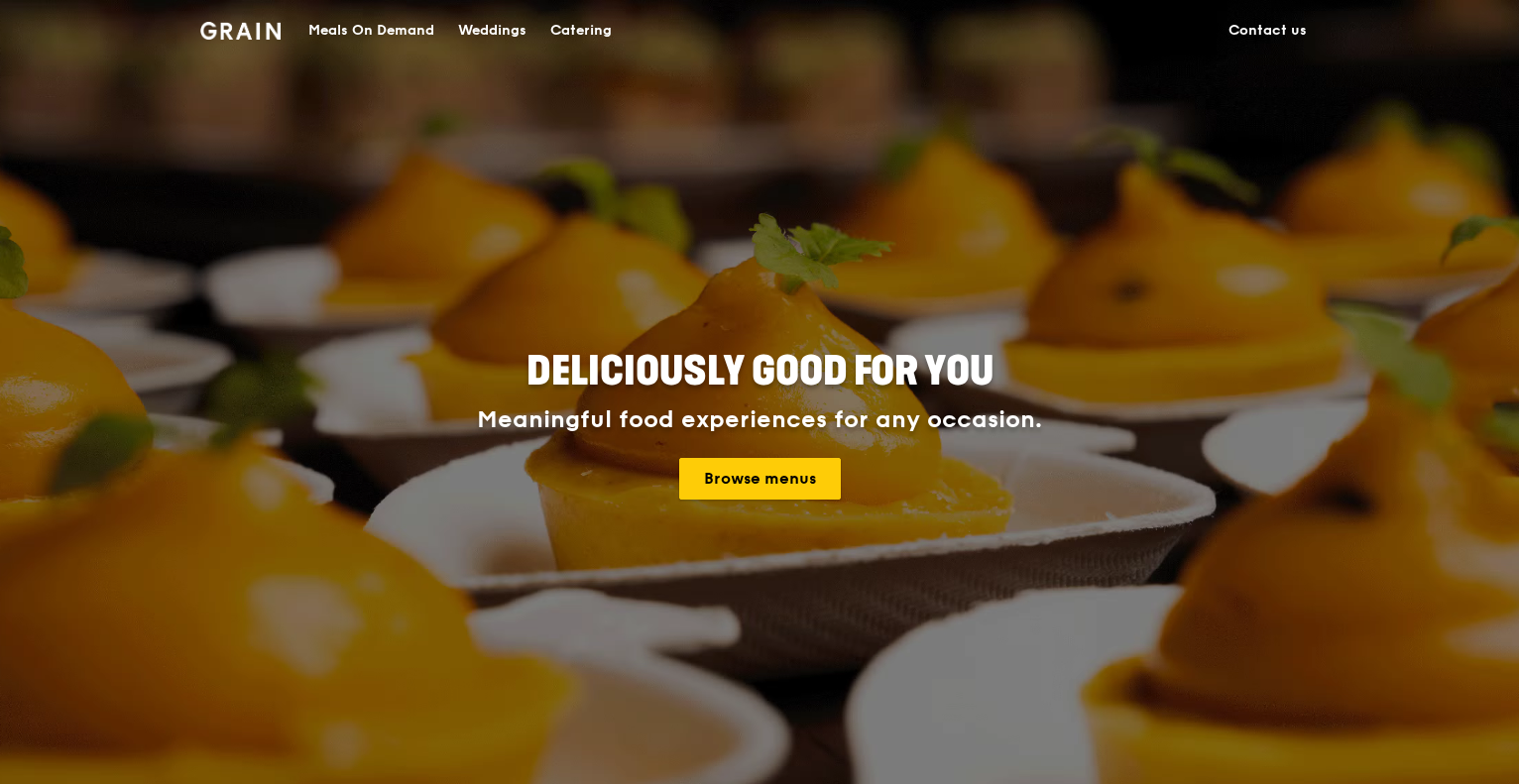 click on "Browse menus" at bounding box center (760, 479) 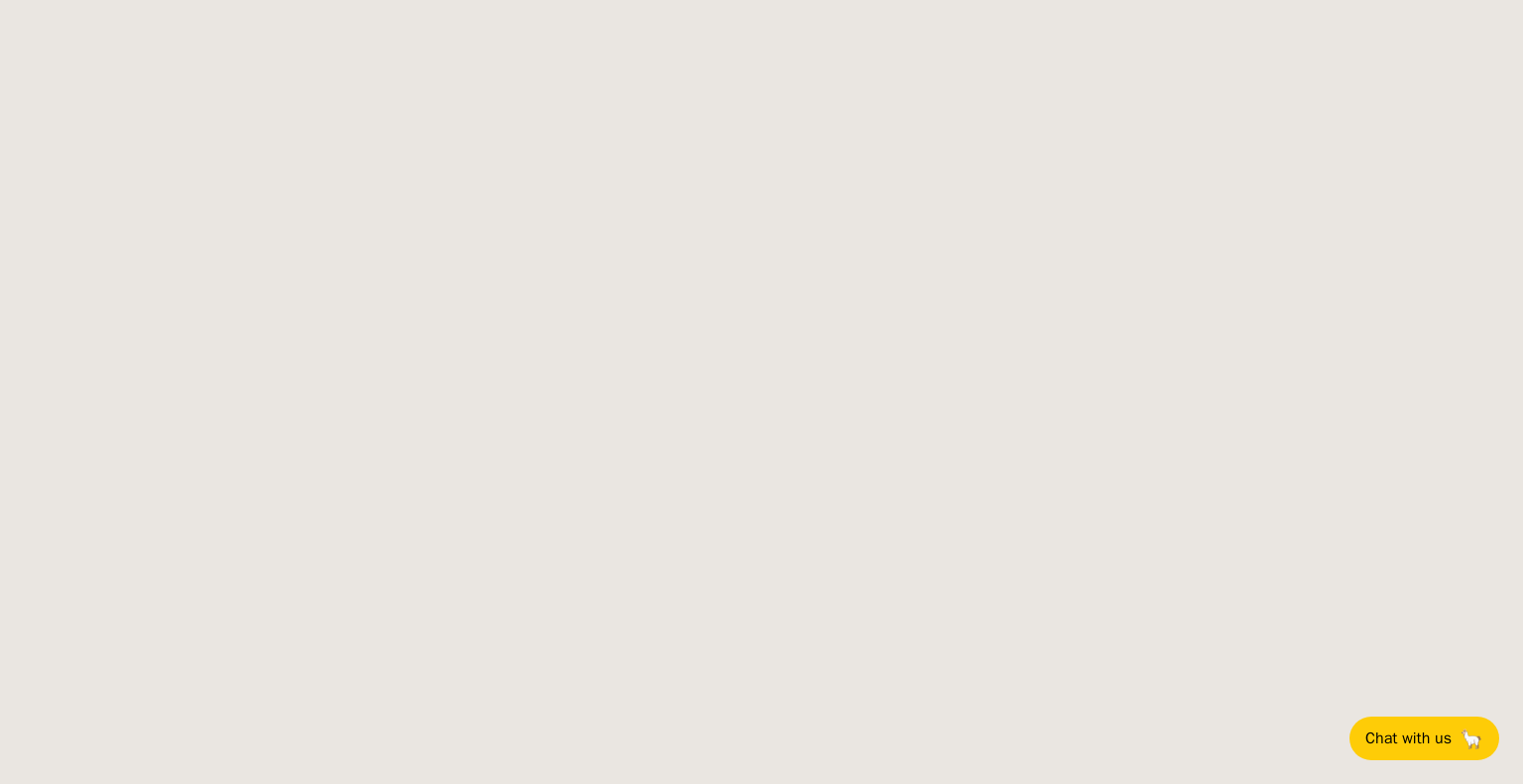 scroll, scrollTop: 0, scrollLeft: 0, axis: both 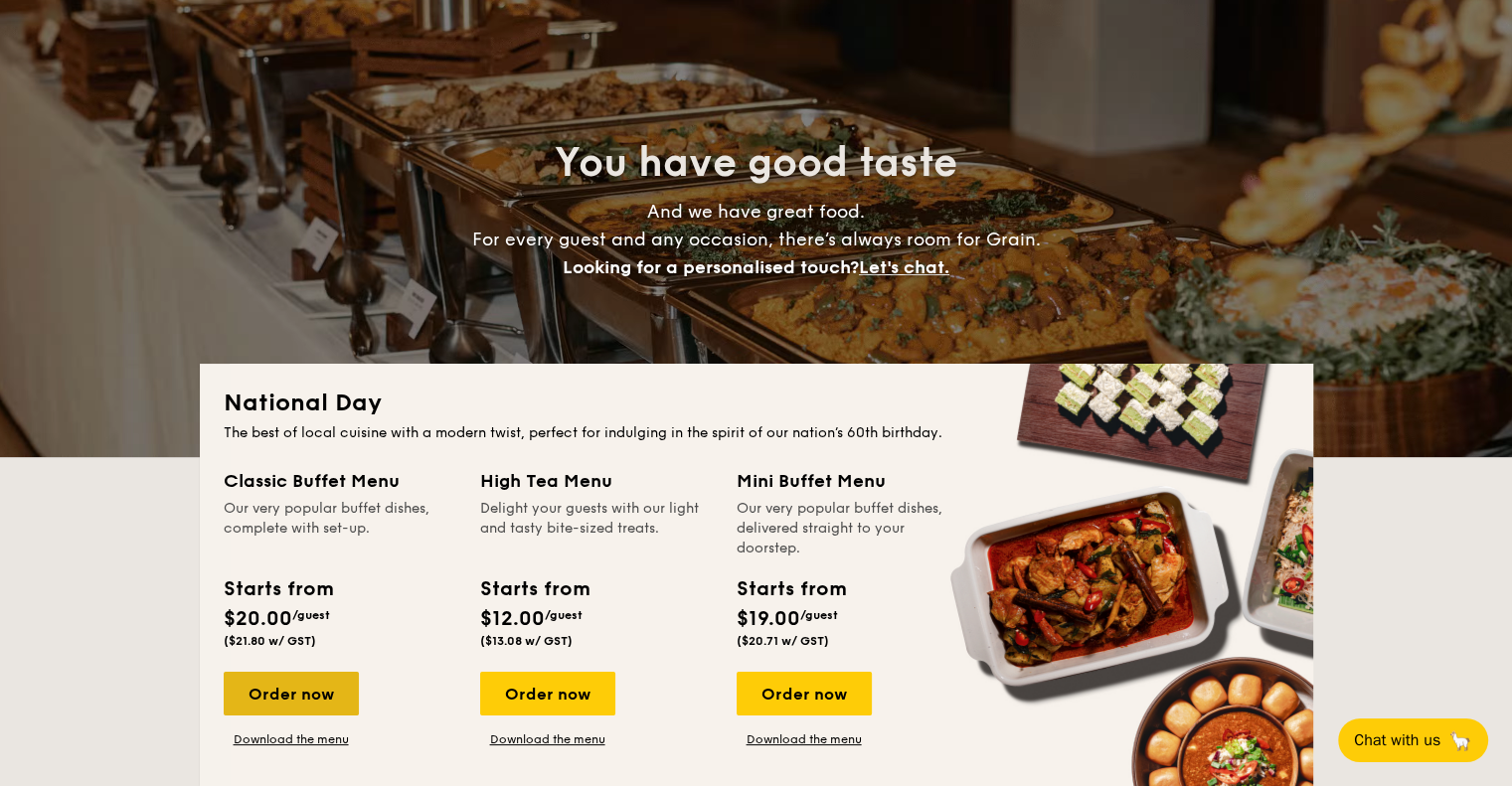 click on "Order now" at bounding box center [291, 694] 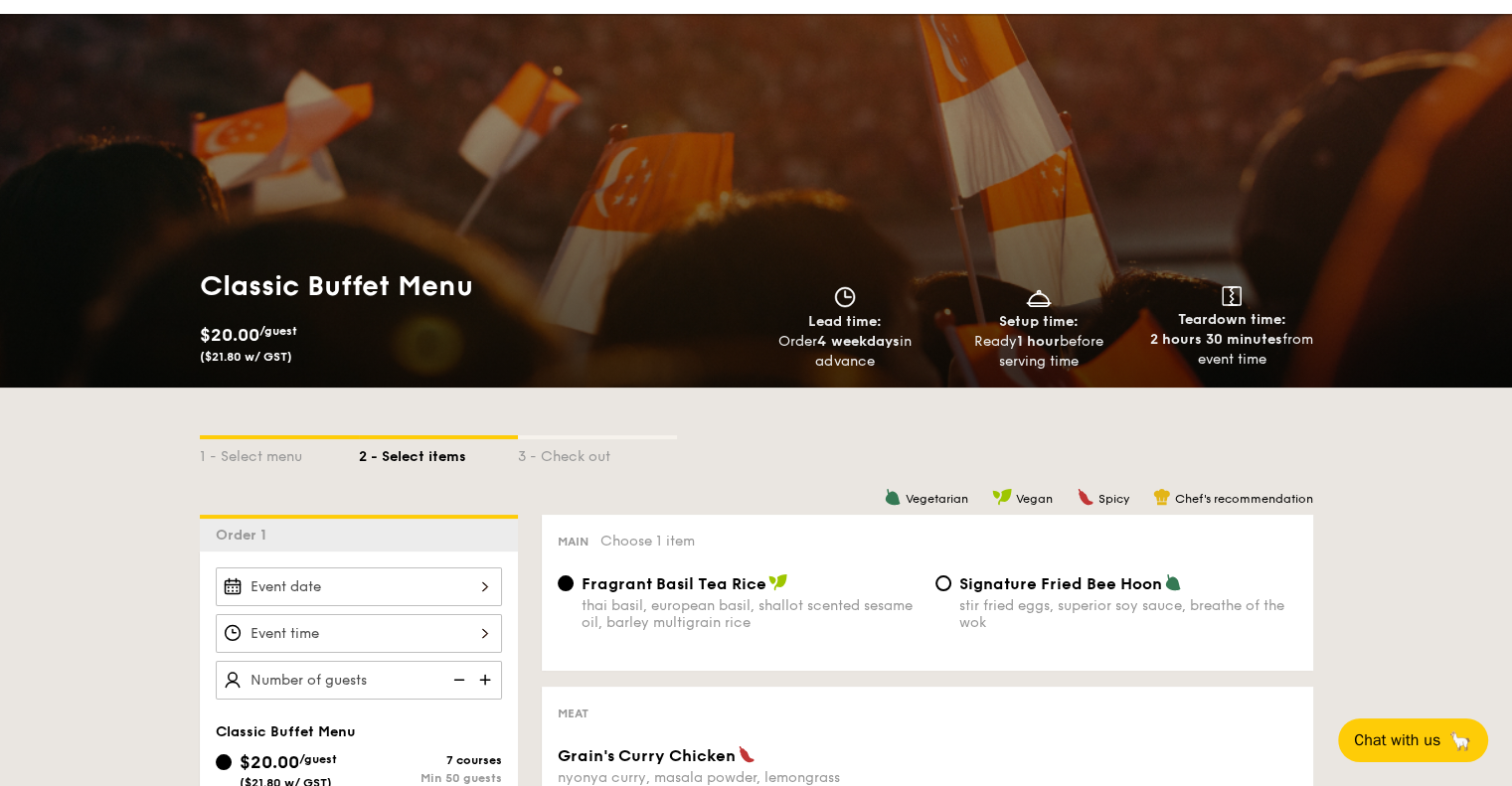 scroll, scrollTop: 199, scrollLeft: 0, axis: vertical 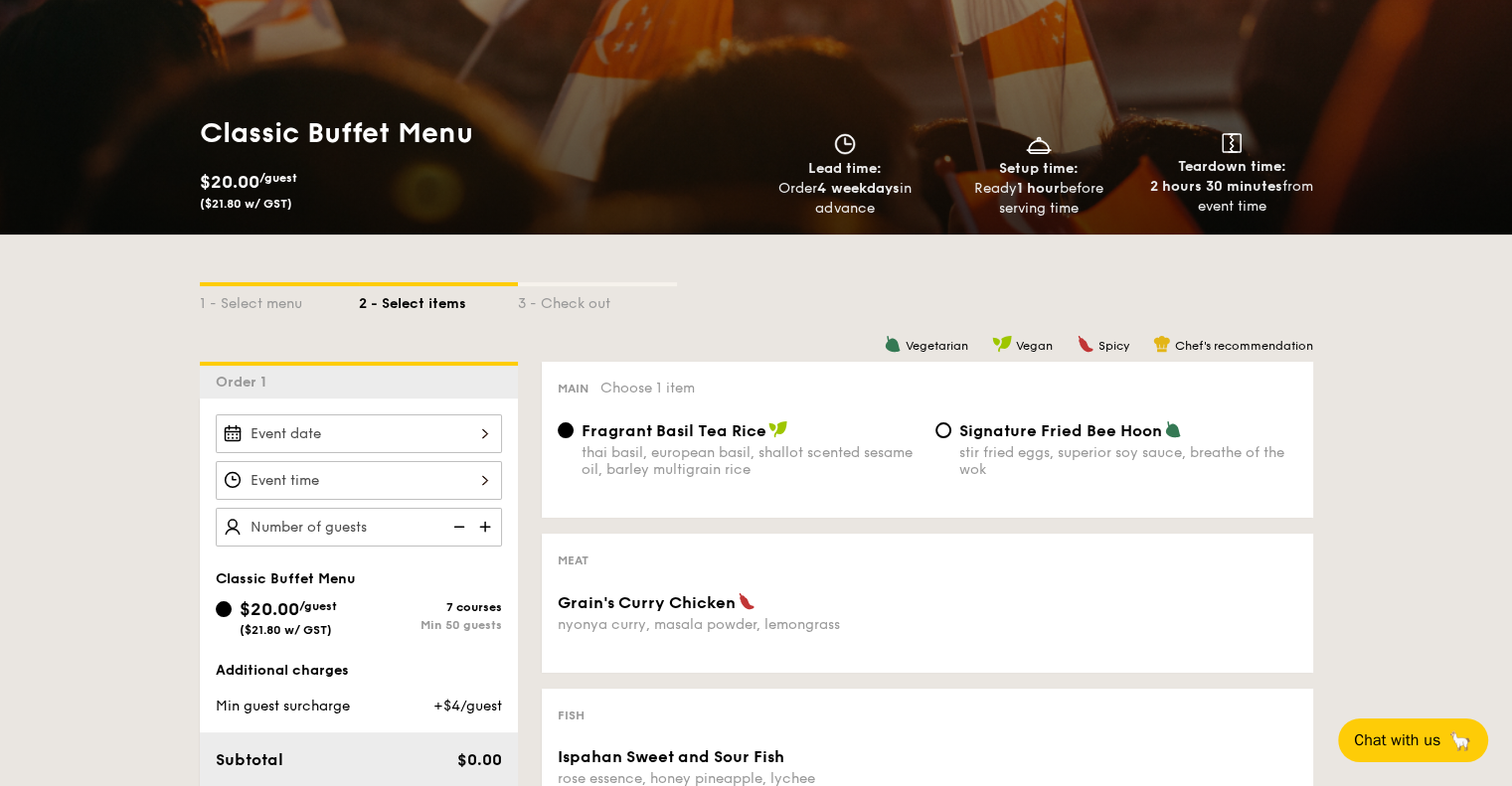 click at bounding box center (359, 433) 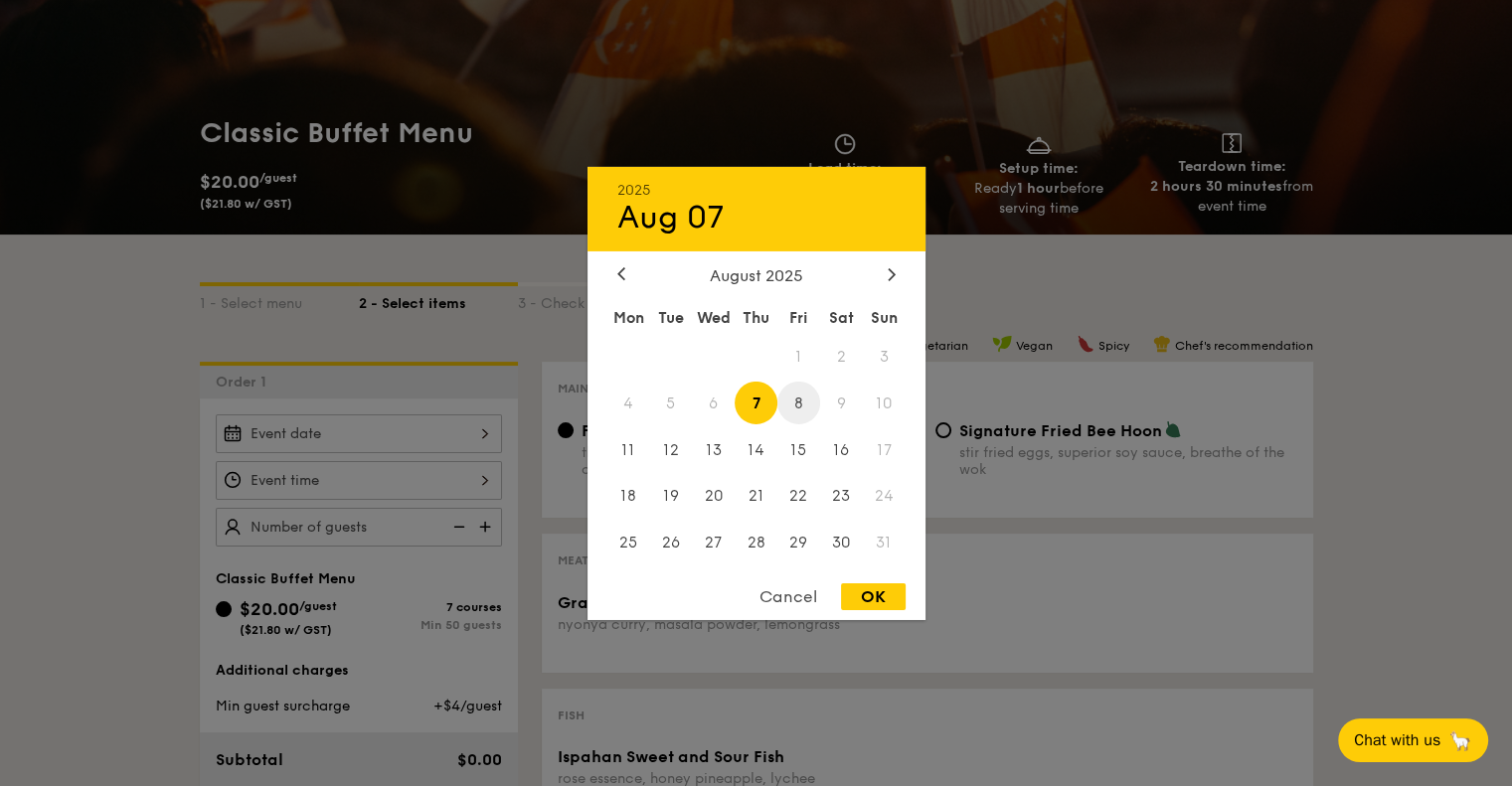click on "8" at bounding box center (798, 402) 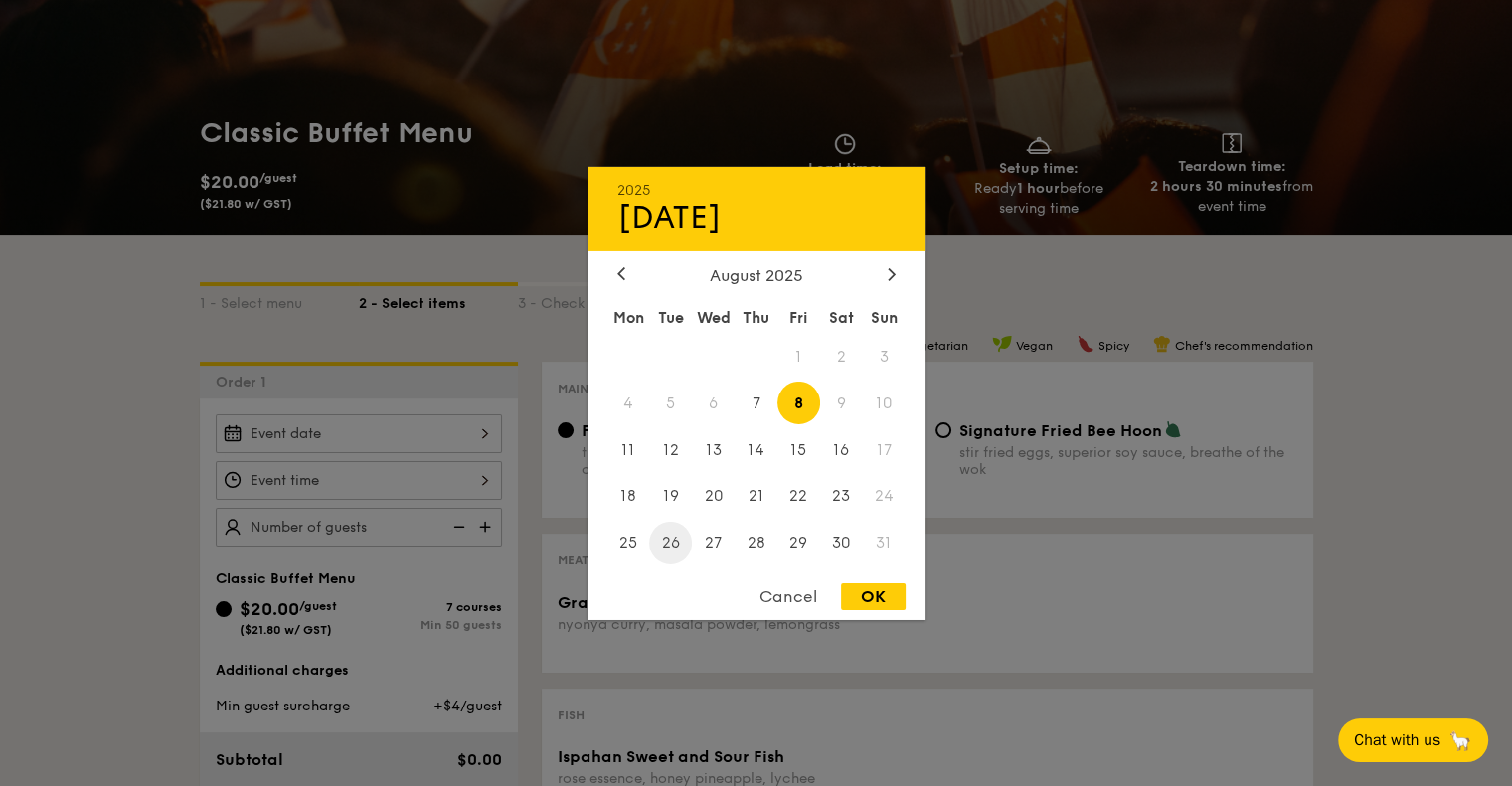 drag, startPoint x: 879, startPoint y: 607, endPoint x: 691, endPoint y: 555, distance: 195.05897 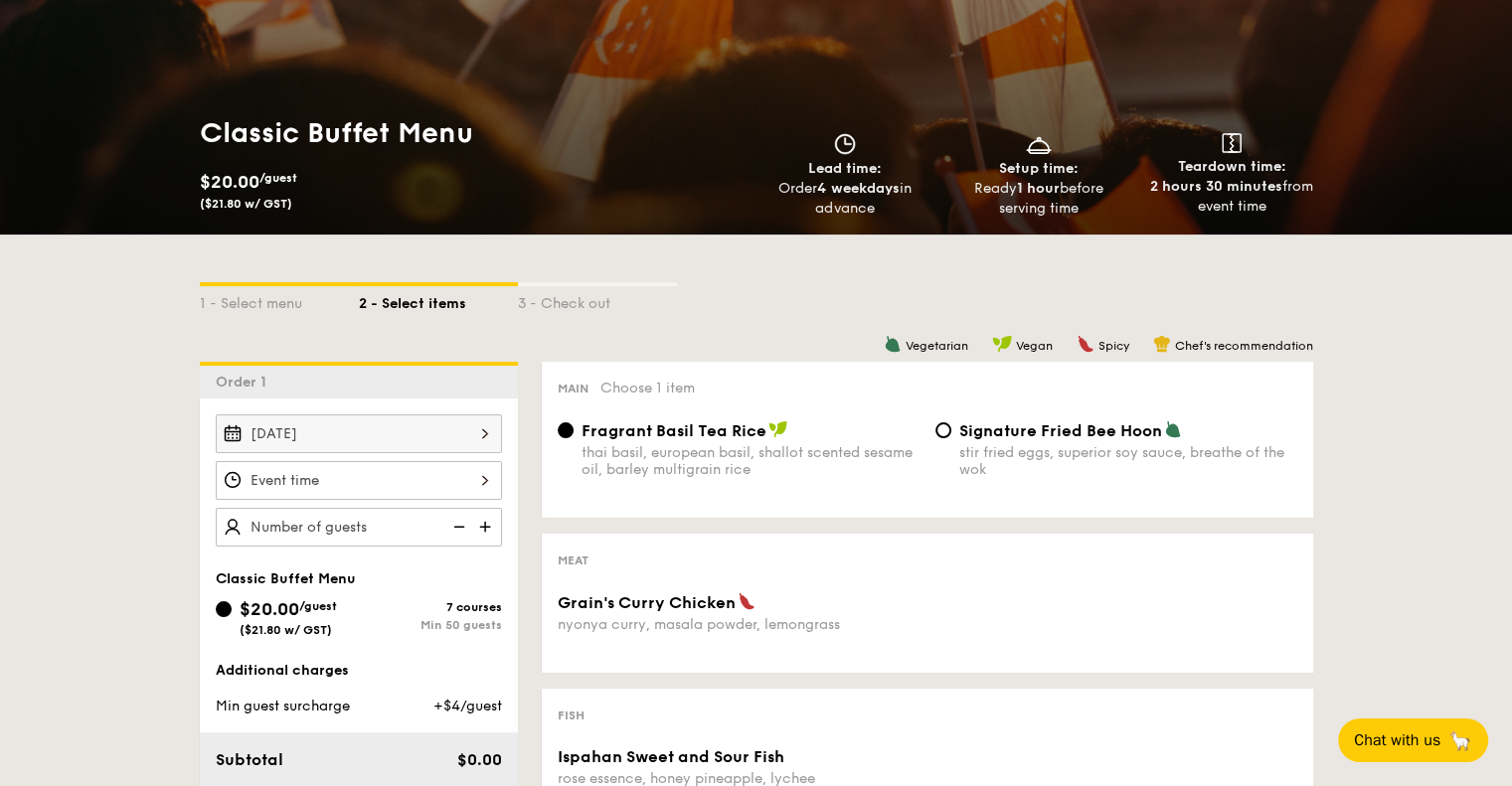 click at bounding box center [756, 393] 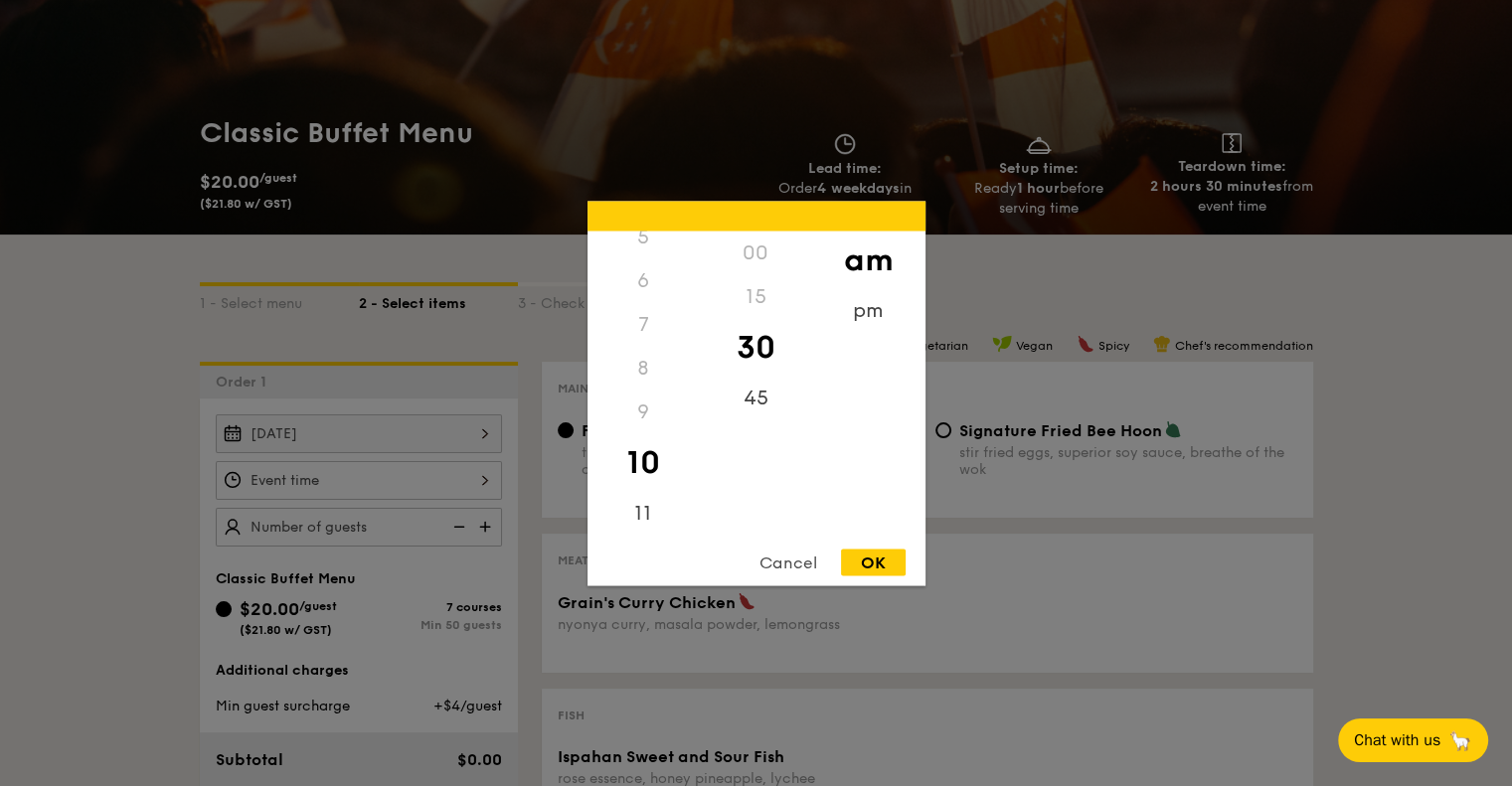 scroll, scrollTop: 236, scrollLeft: 0, axis: vertical 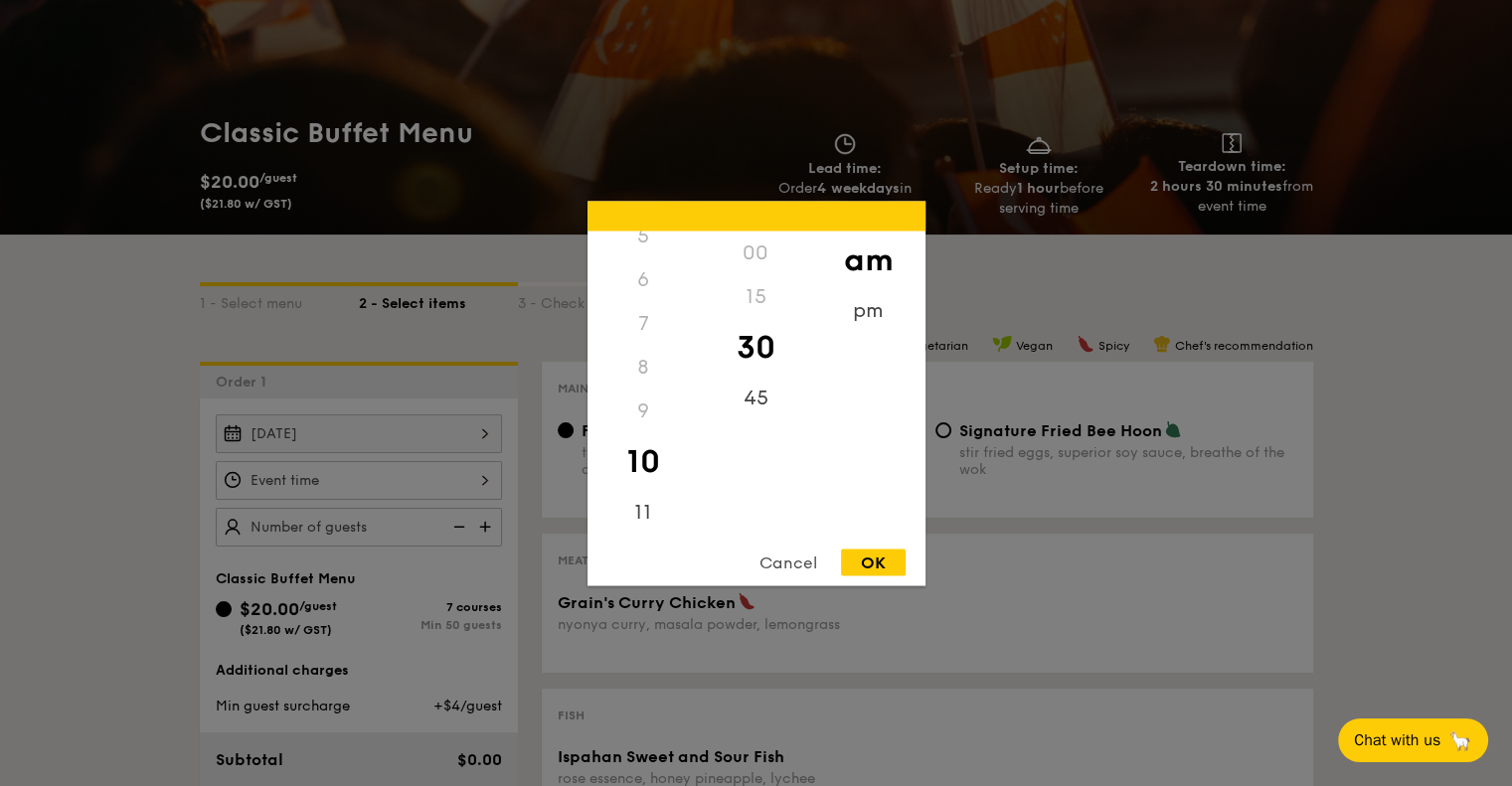 click on "7" at bounding box center (643, 323) 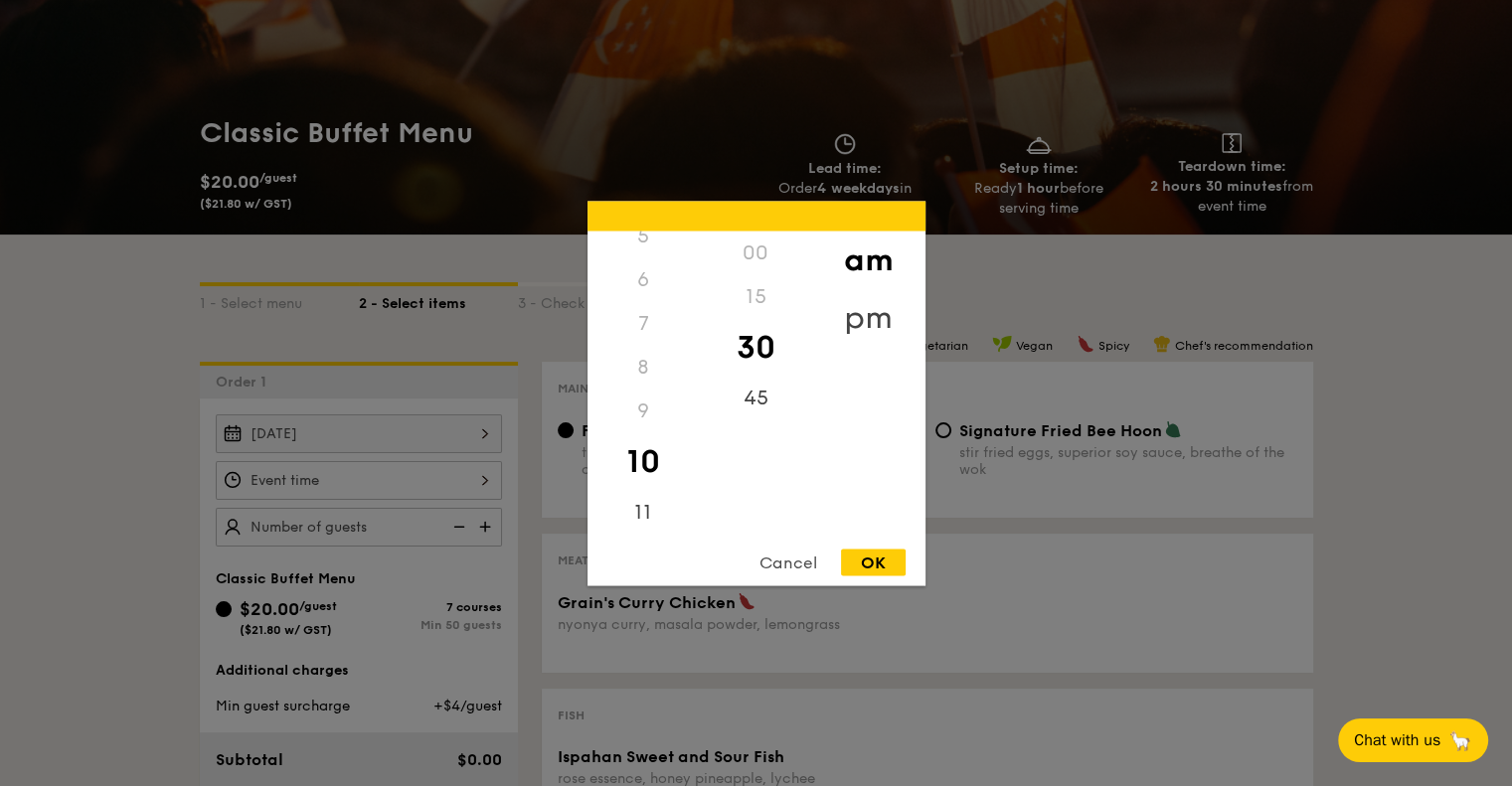 click on "pm" at bounding box center [868, 317] 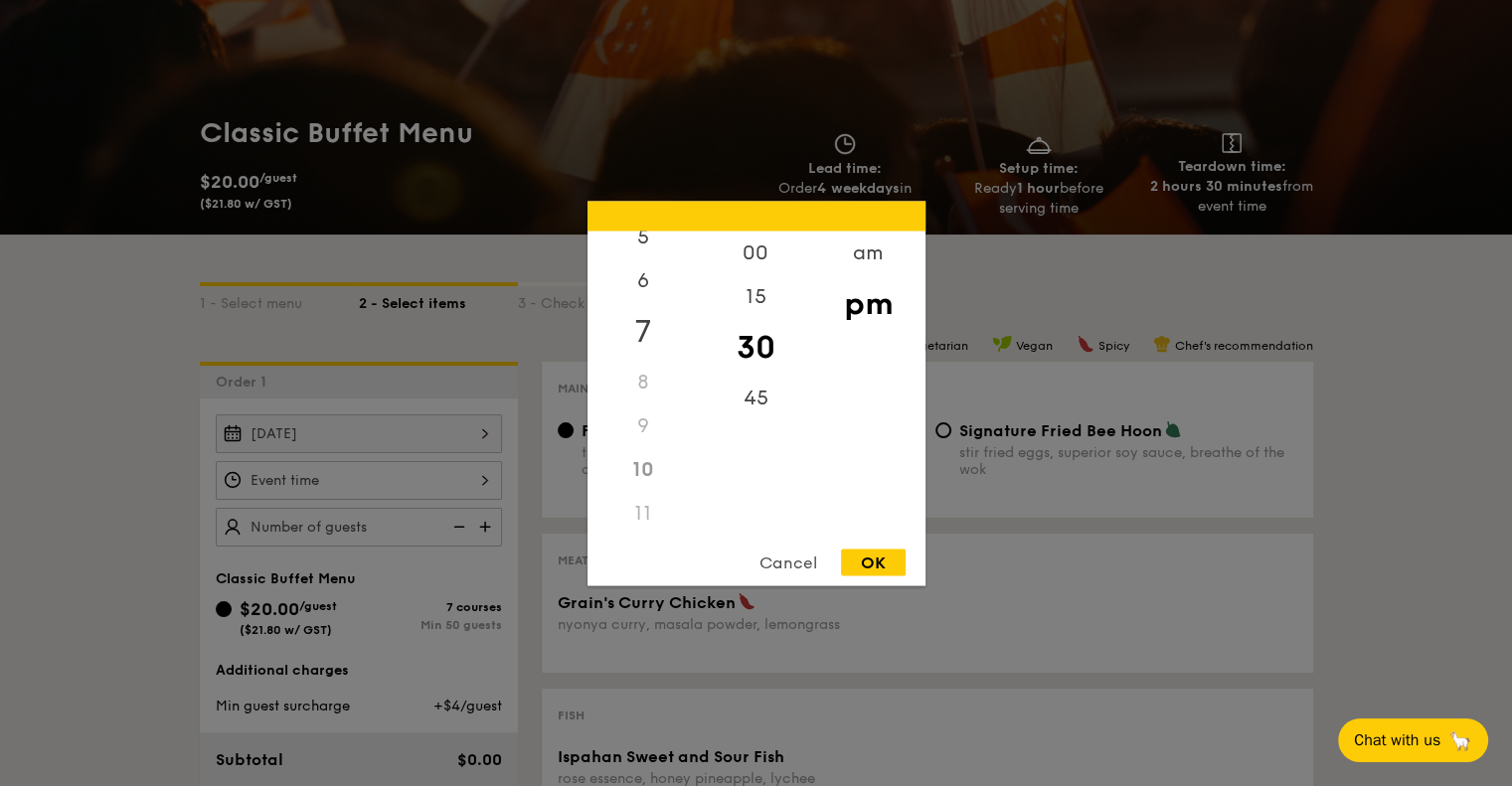 scroll, scrollTop: 236, scrollLeft: 0, axis: vertical 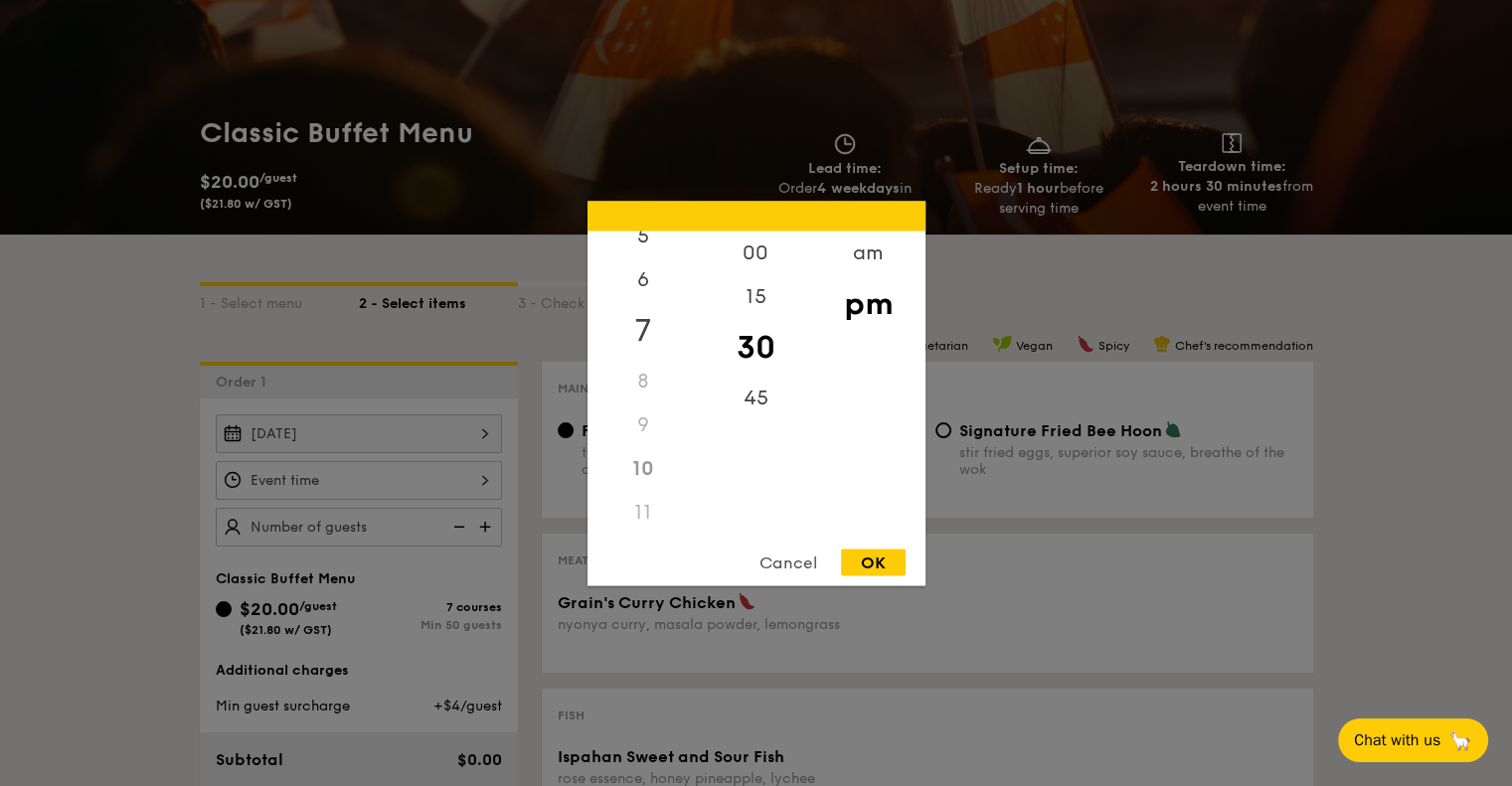 click on "7" at bounding box center (643, 330) 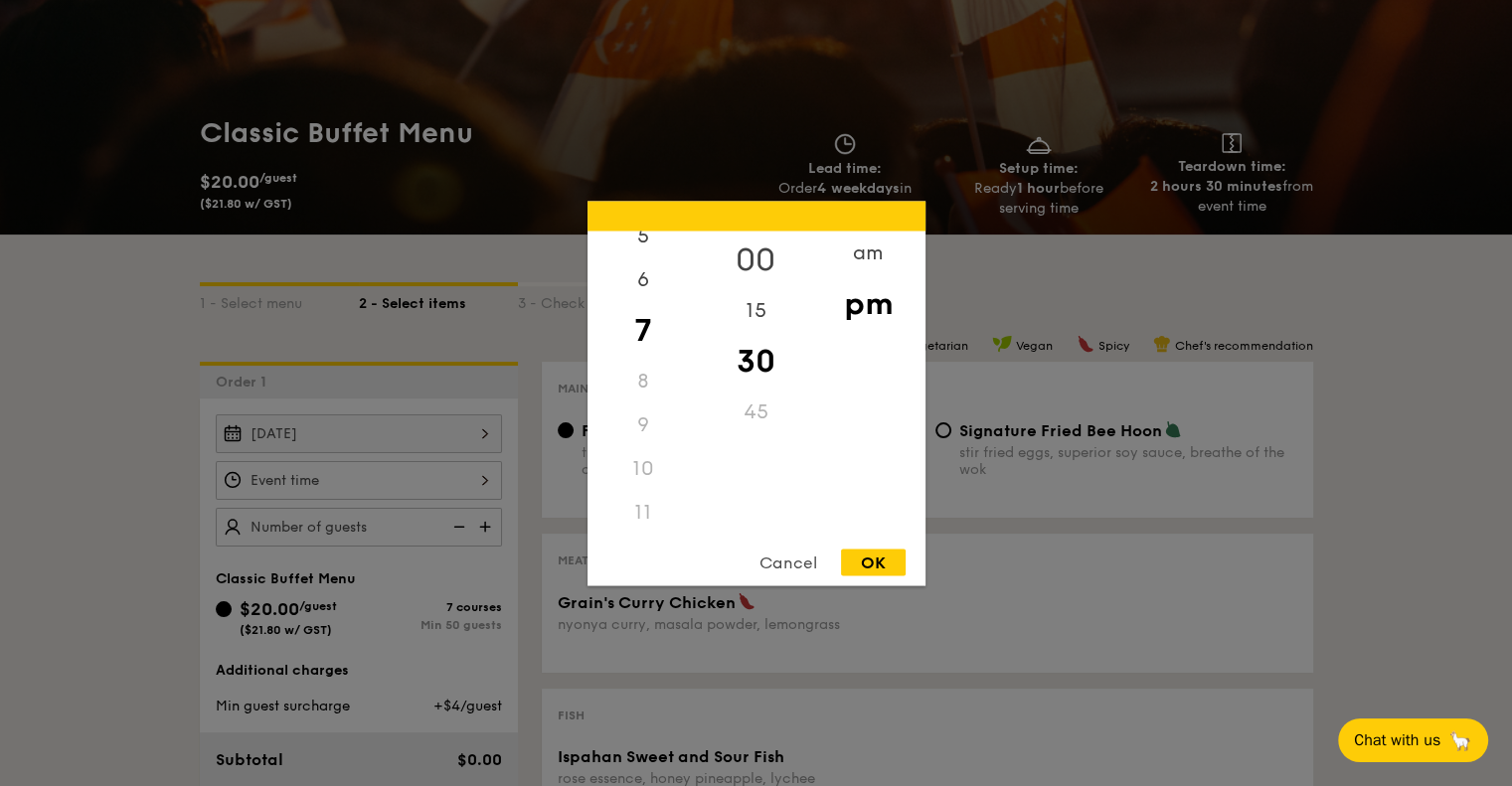 click on "00" at bounding box center (756, 259) 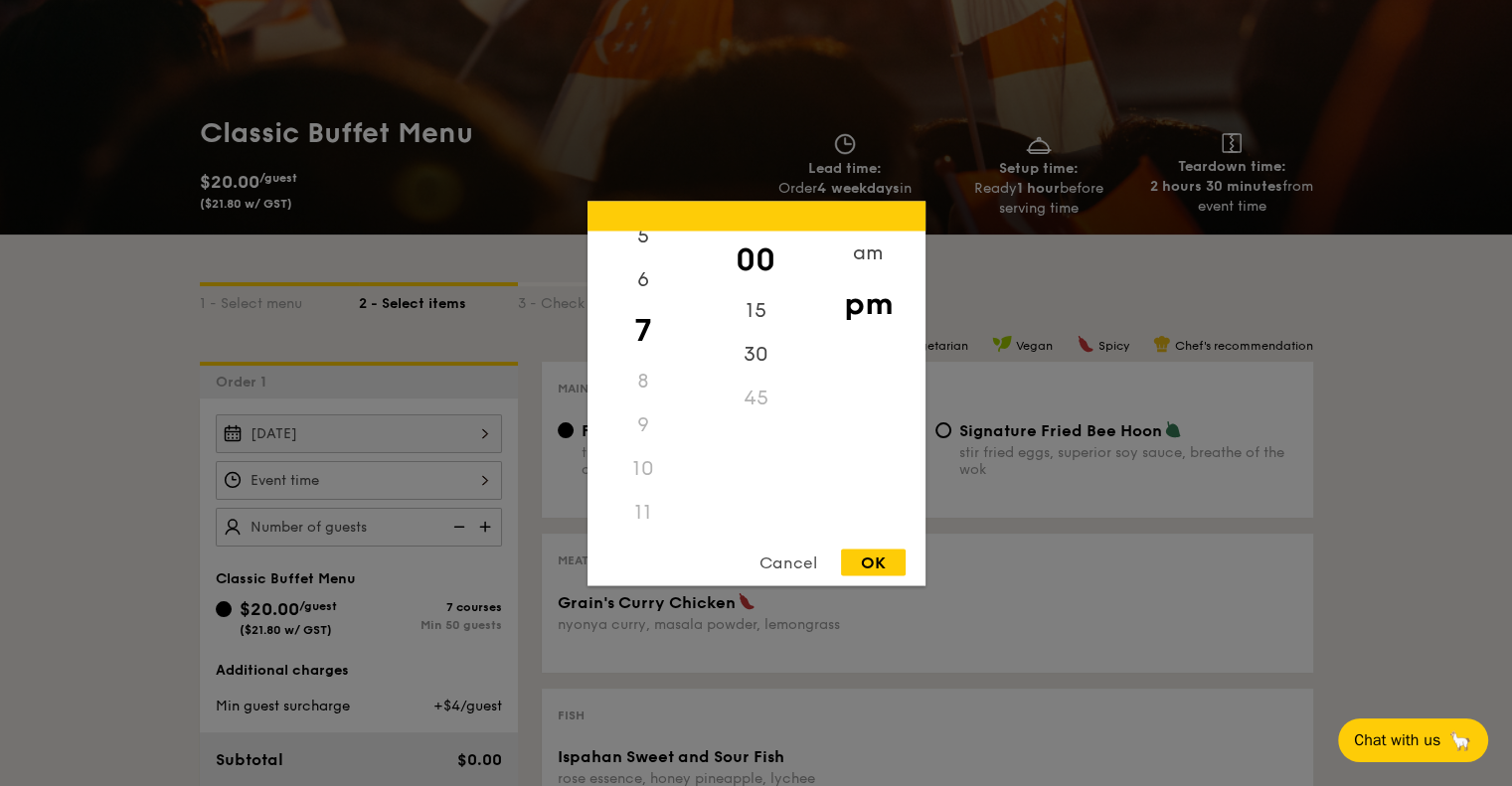 click on "OK" at bounding box center [873, 561] 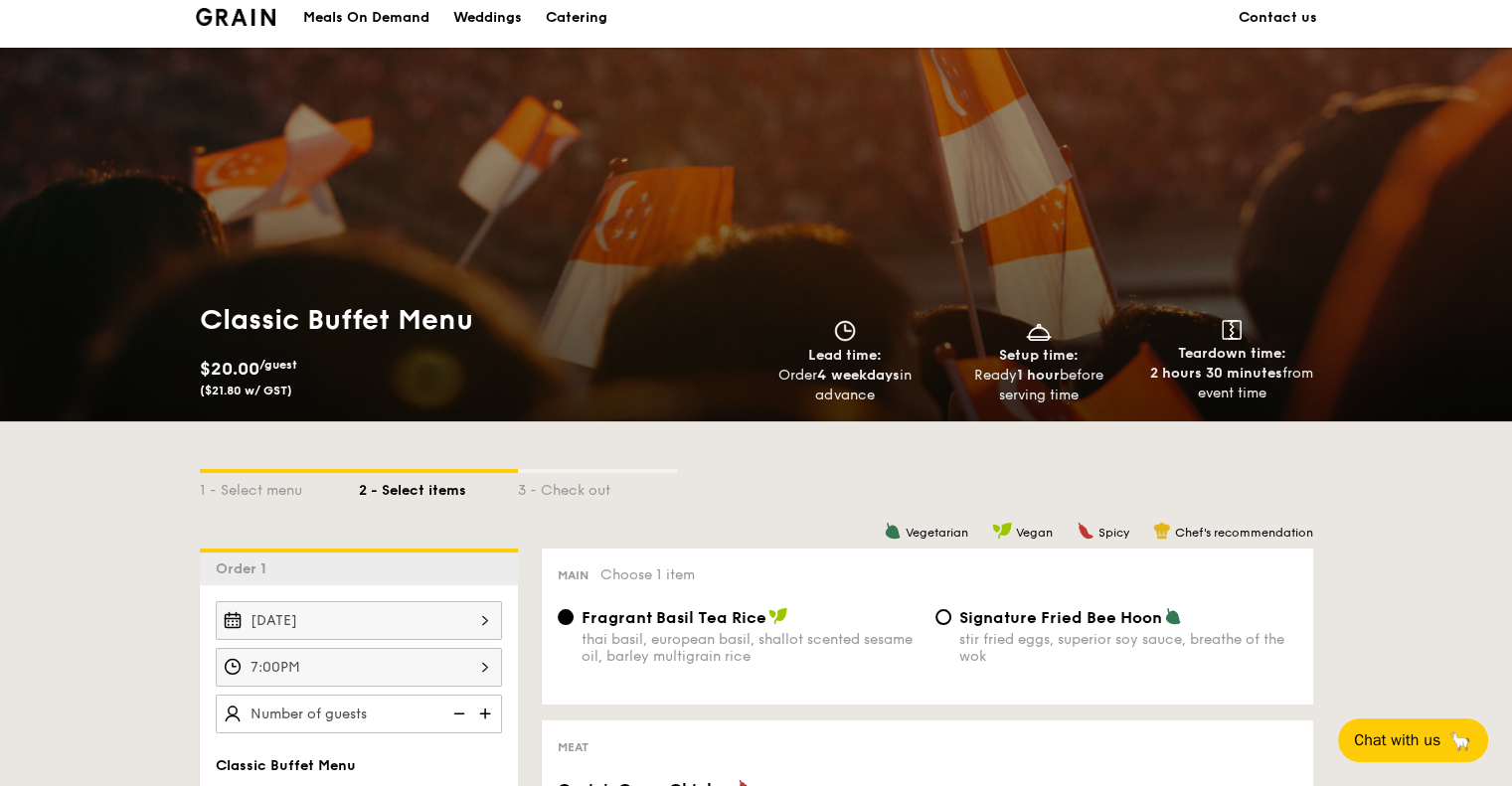 scroll, scrollTop: 0, scrollLeft: 0, axis: both 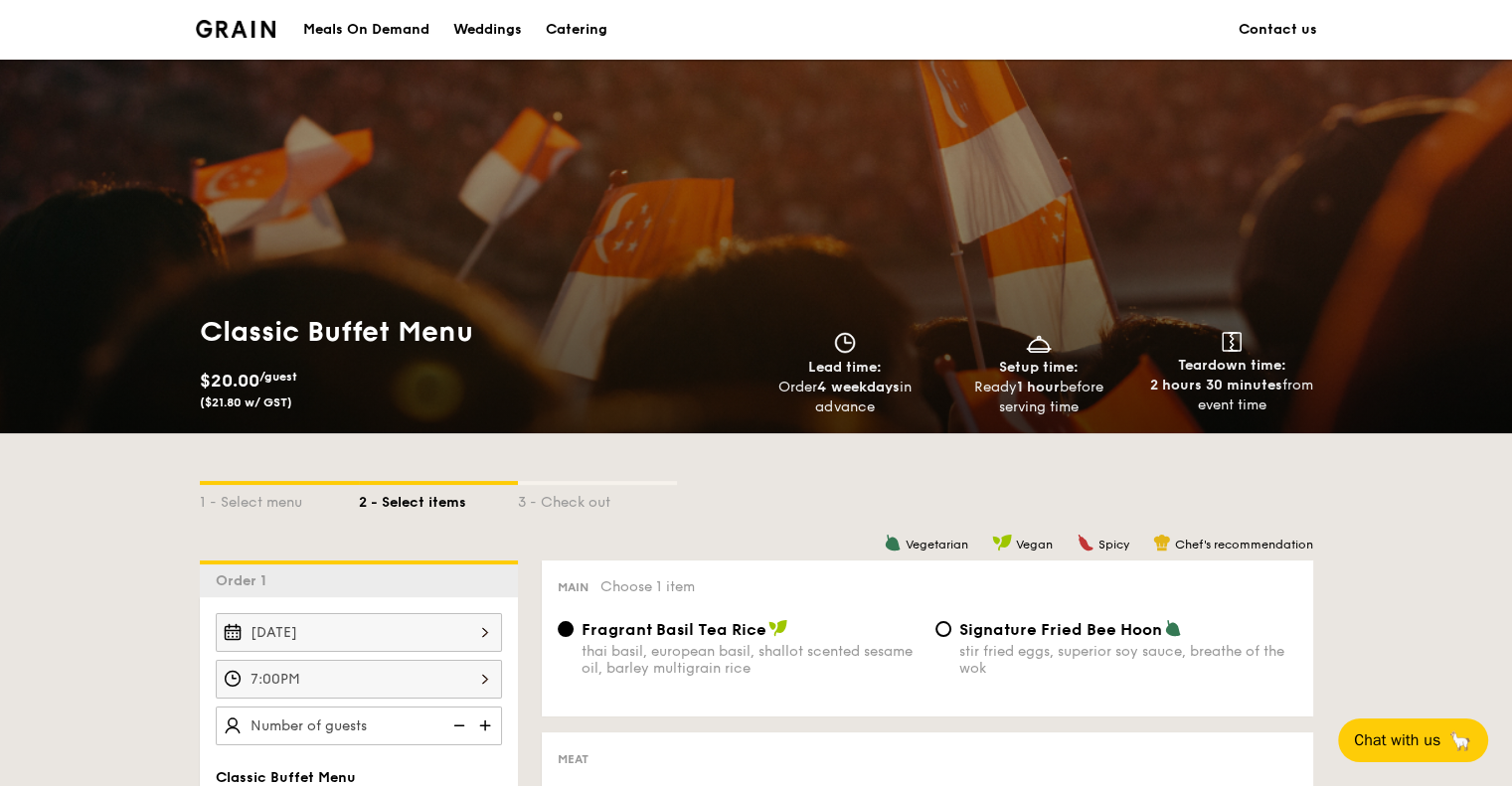 click on "Catering" at bounding box center (577, 30) 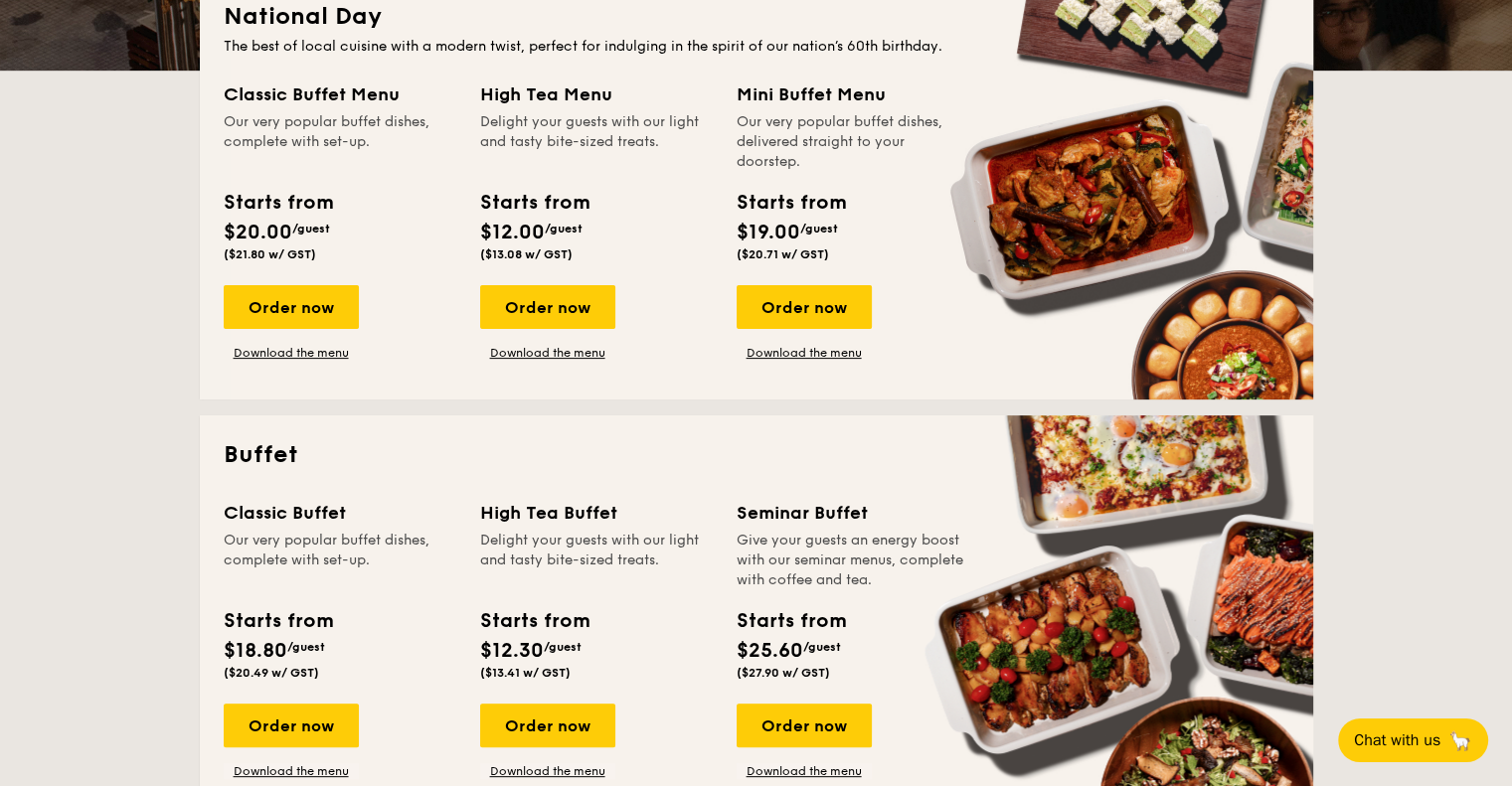 scroll, scrollTop: 596, scrollLeft: 0, axis: vertical 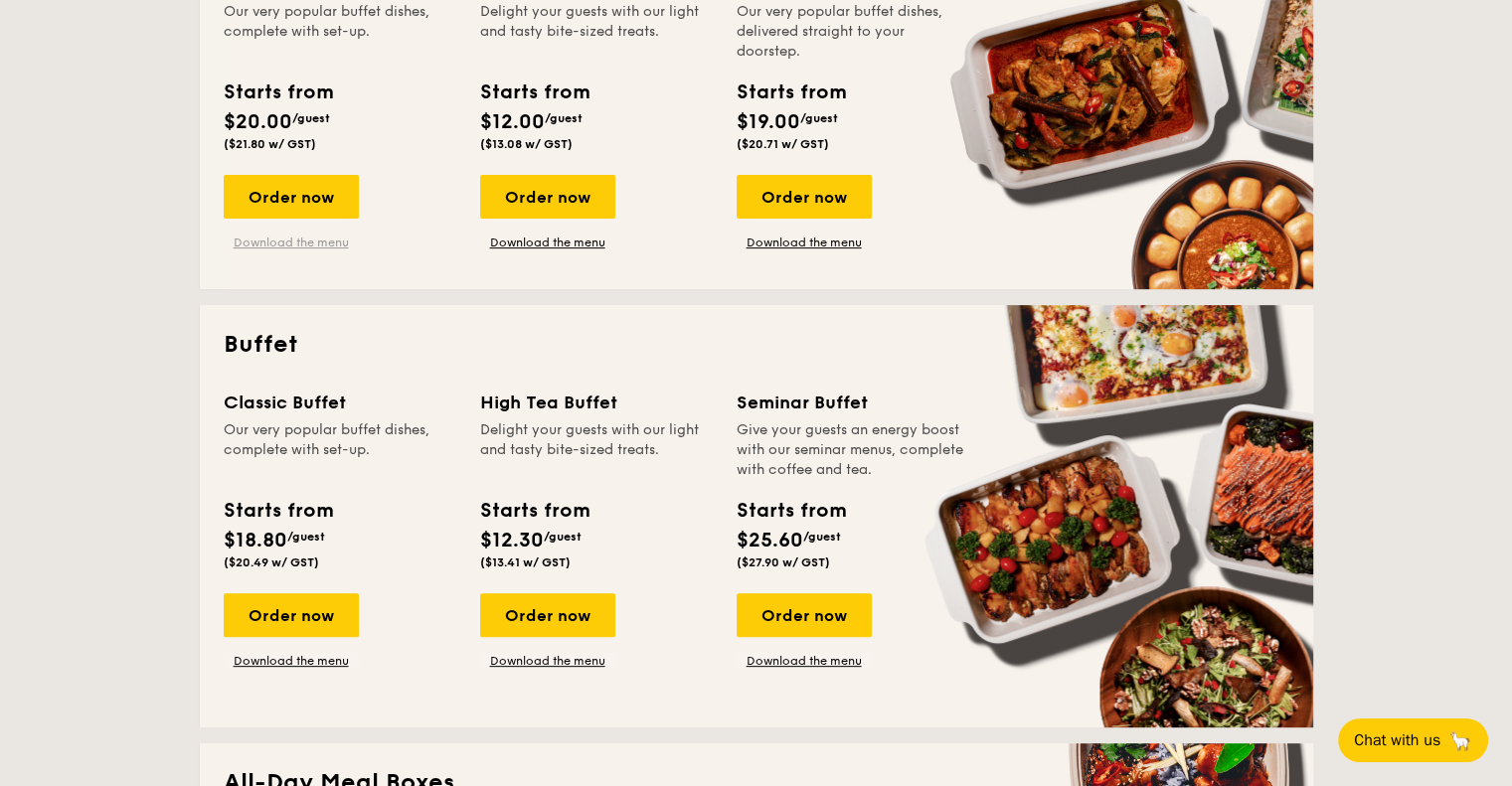 click on "Download the menu" at bounding box center (291, 242) 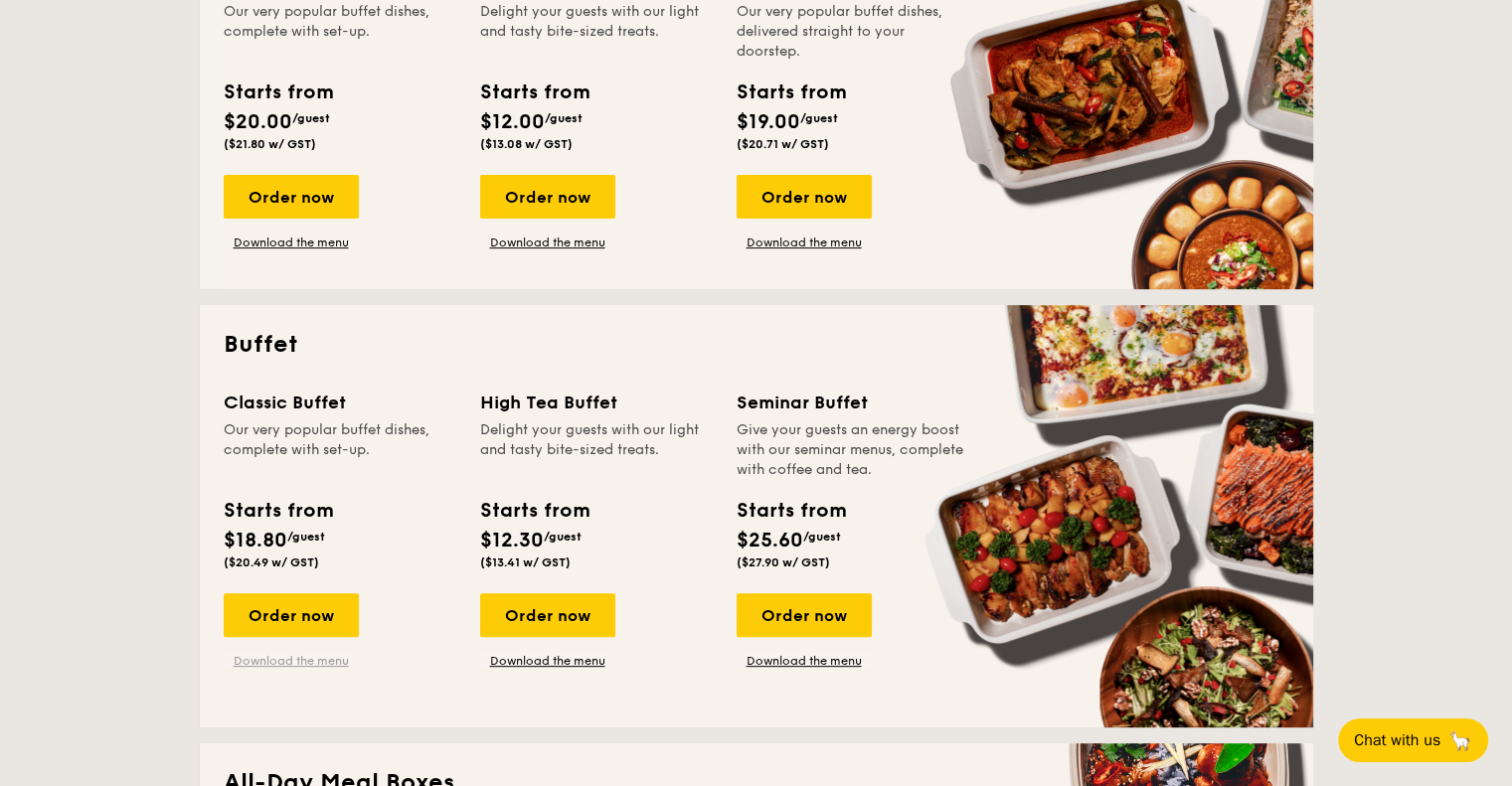 click on "Download the menu" at bounding box center [291, 661] 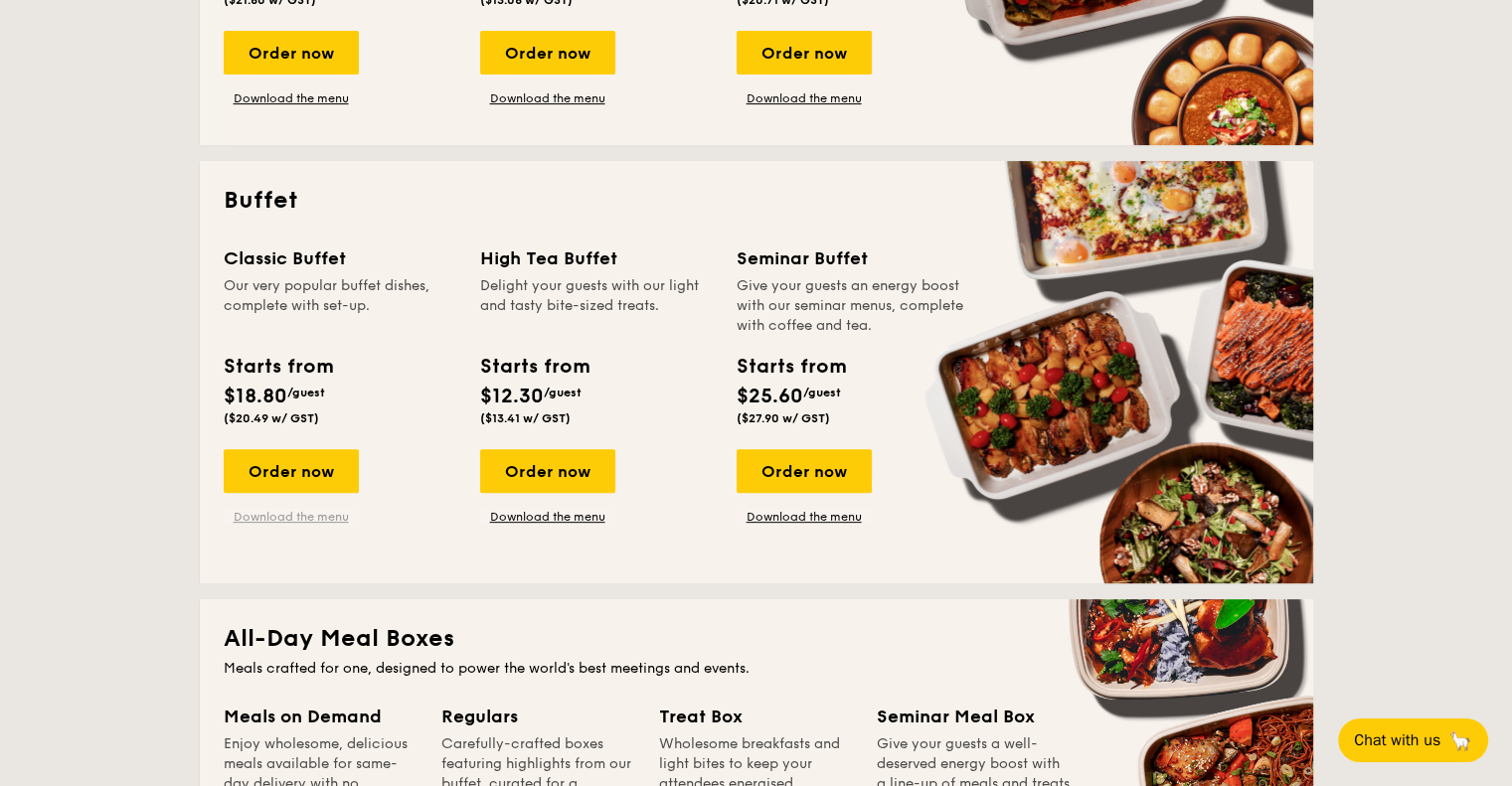 scroll, scrollTop: 795, scrollLeft: 0, axis: vertical 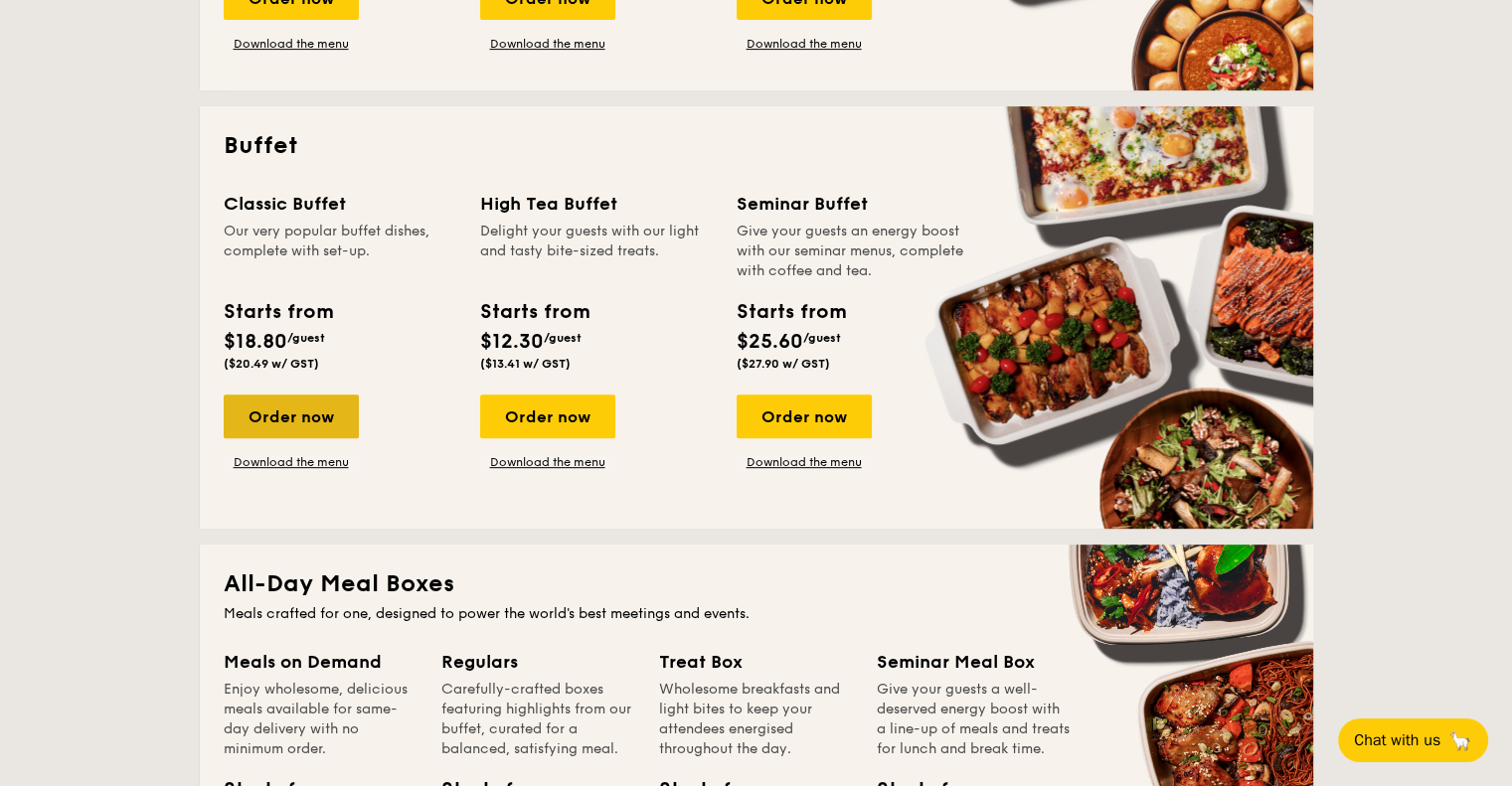 click on "Order now" at bounding box center (291, 416) 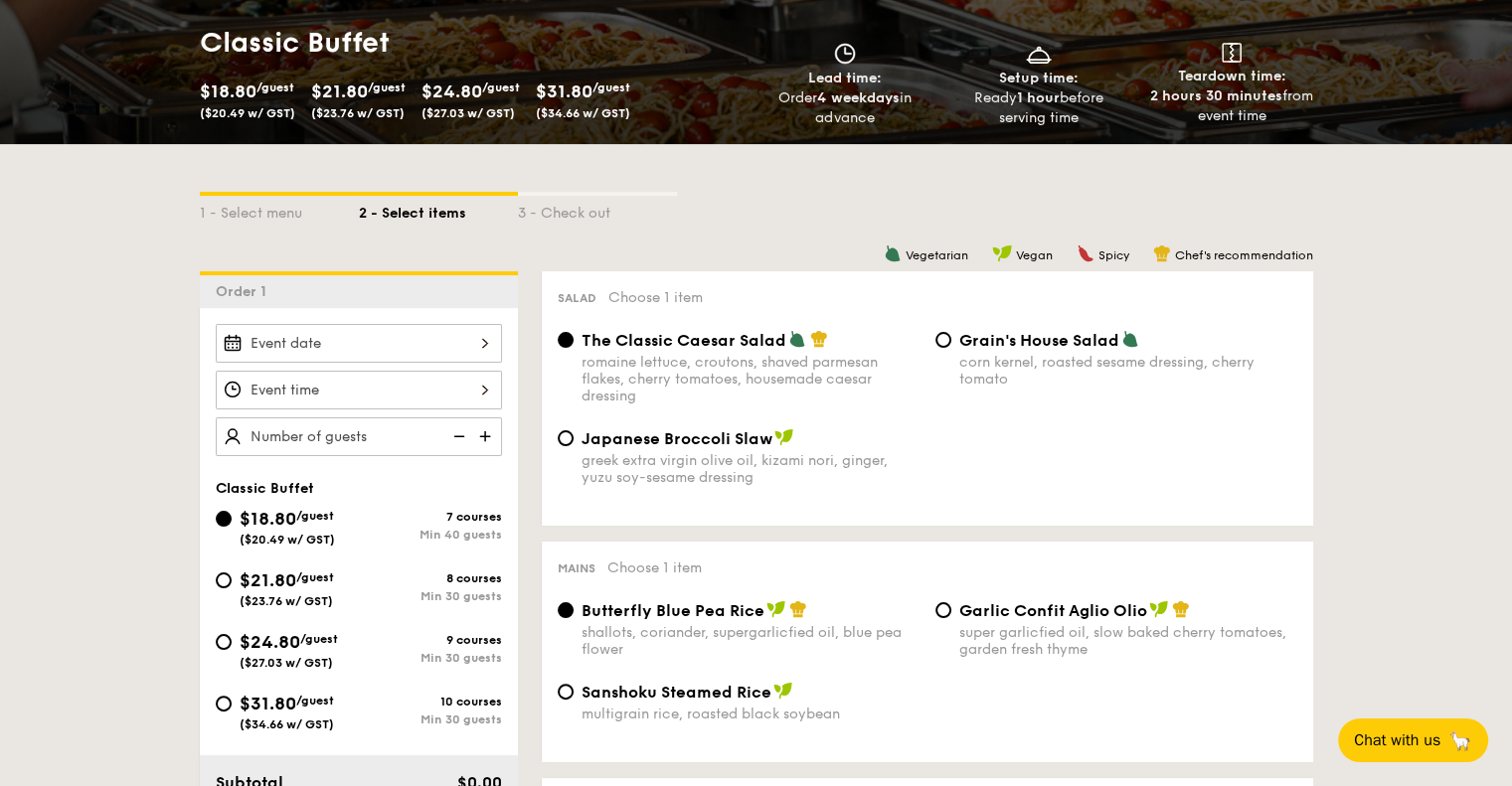 scroll, scrollTop: 298, scrollLeft: 0, axis: vertical 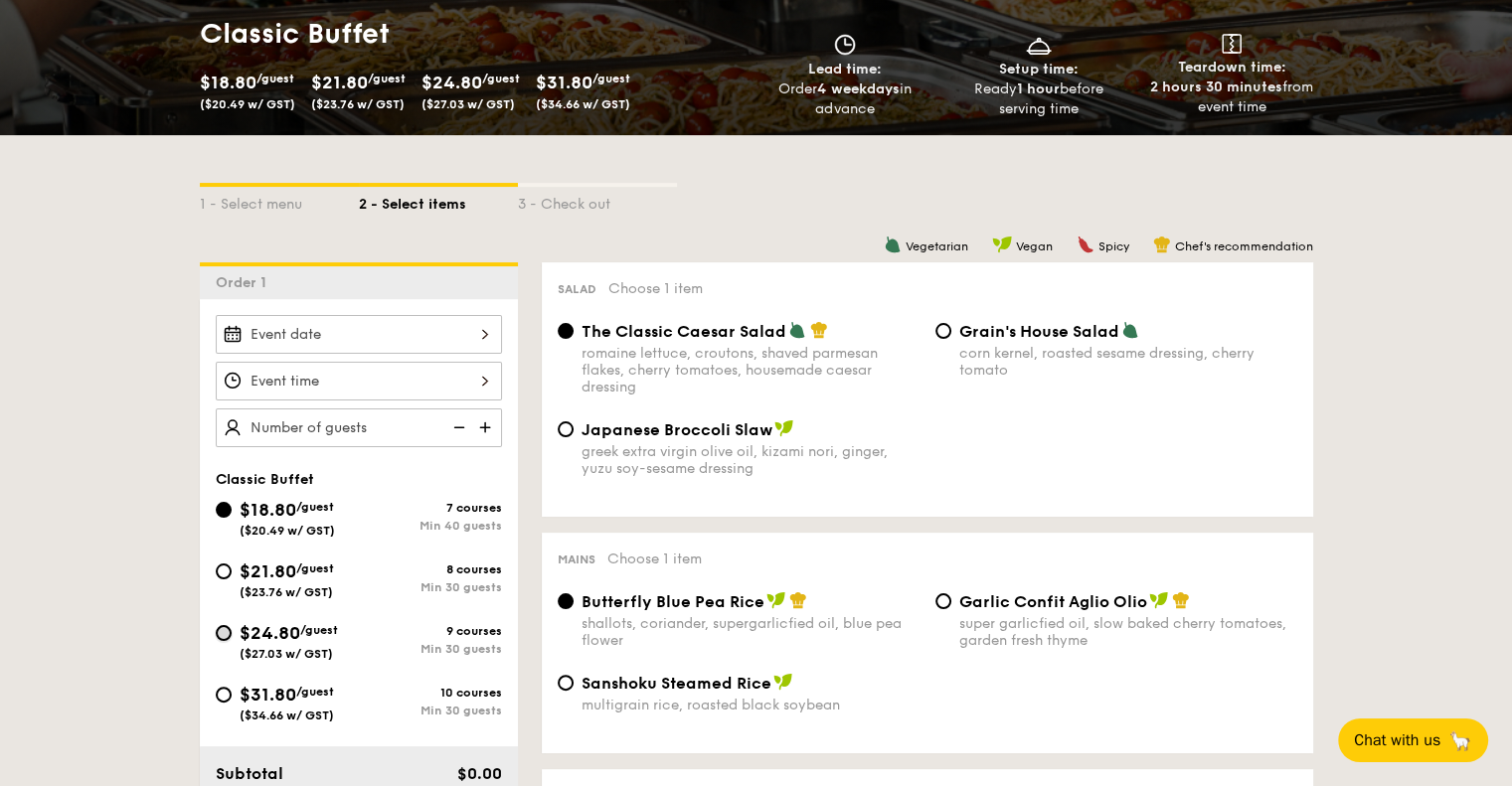 click on "$24.80
/guest
($27.03 w/ GST)
9 courses
Min 30 guests" at bounding box center [224, 633] 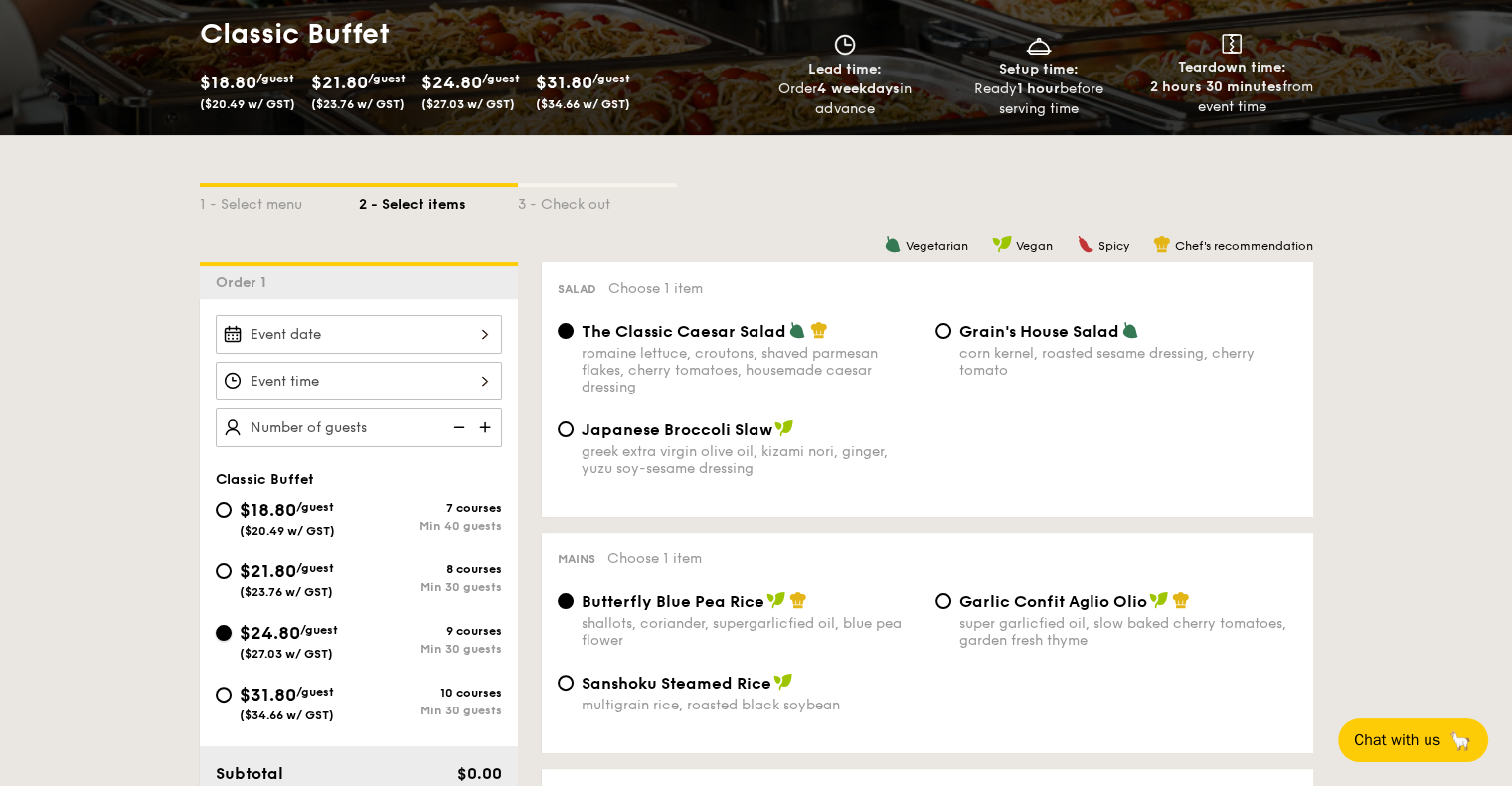radio on "true" 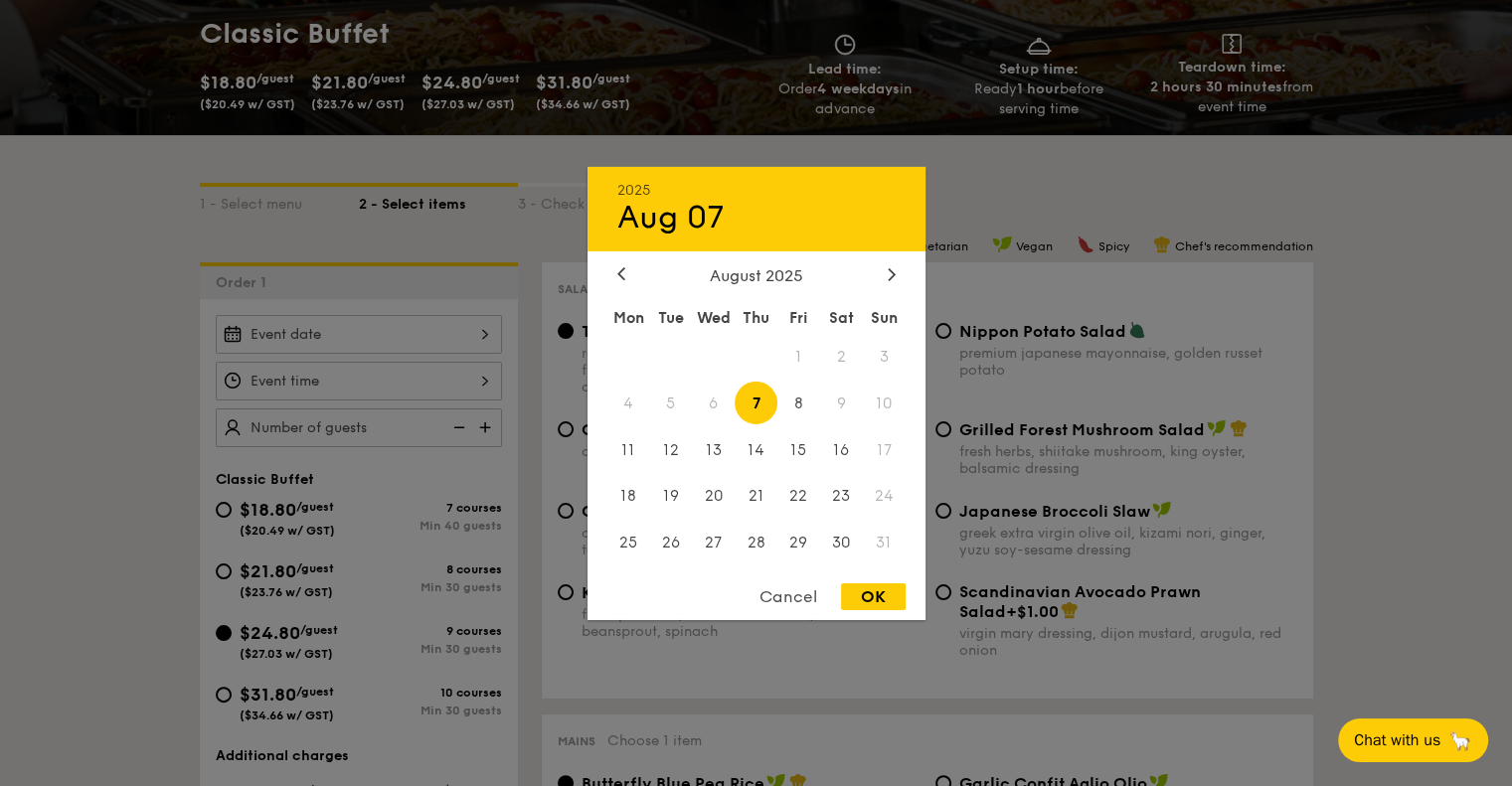 click on "2025   Aug 07       August 2025     Mon Tue Wed Thu Fri Sat Sun   1 2 3 4 5 6 7 8 9 10 11 12 13 14 15 16 17 18 19 20 21 22 23 24 25 26 27 28 29 30 31     Cancel   OK" at bounding box center [359, 334] 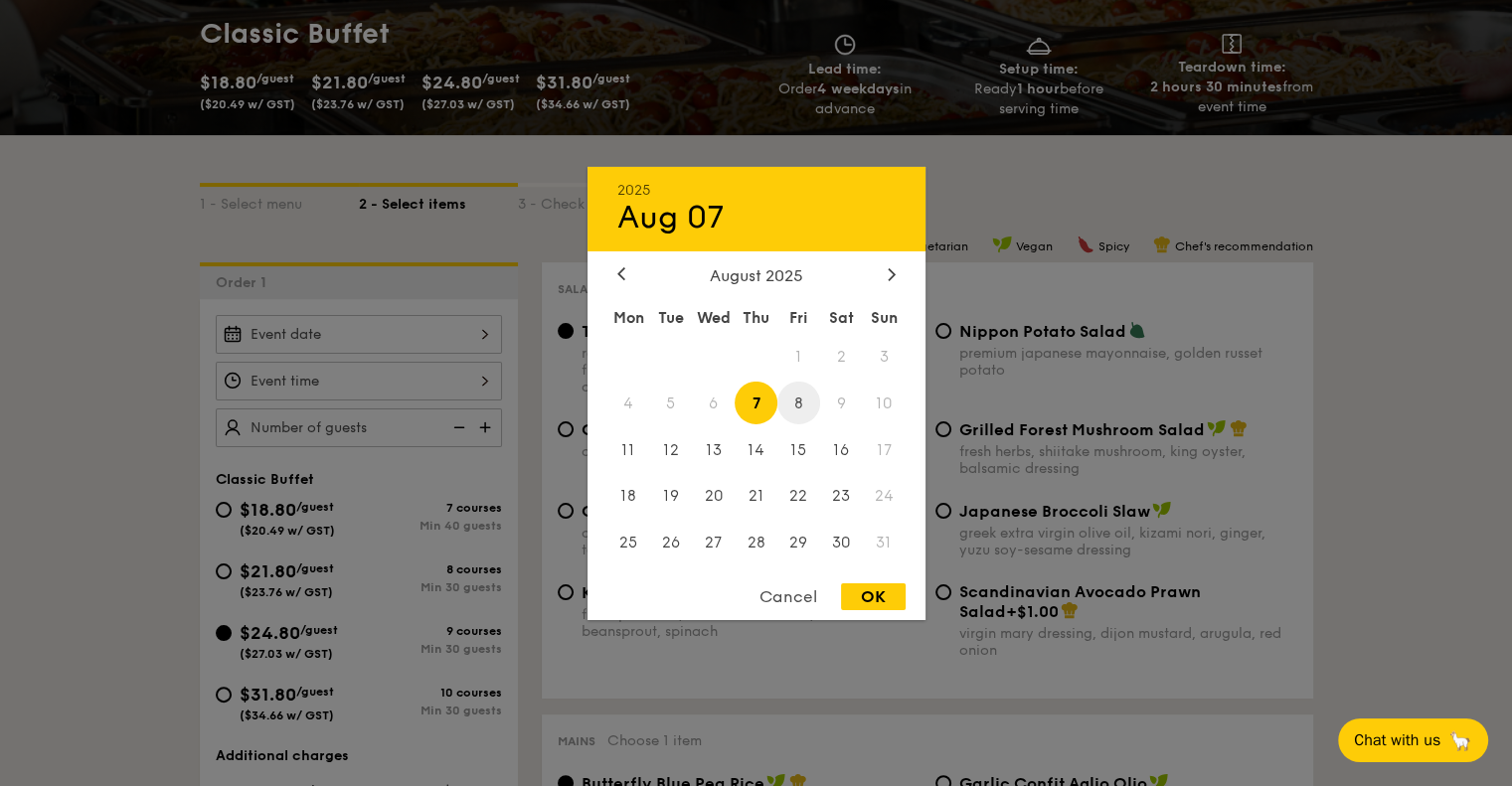 click on "8" at bounding box center (798, 402) 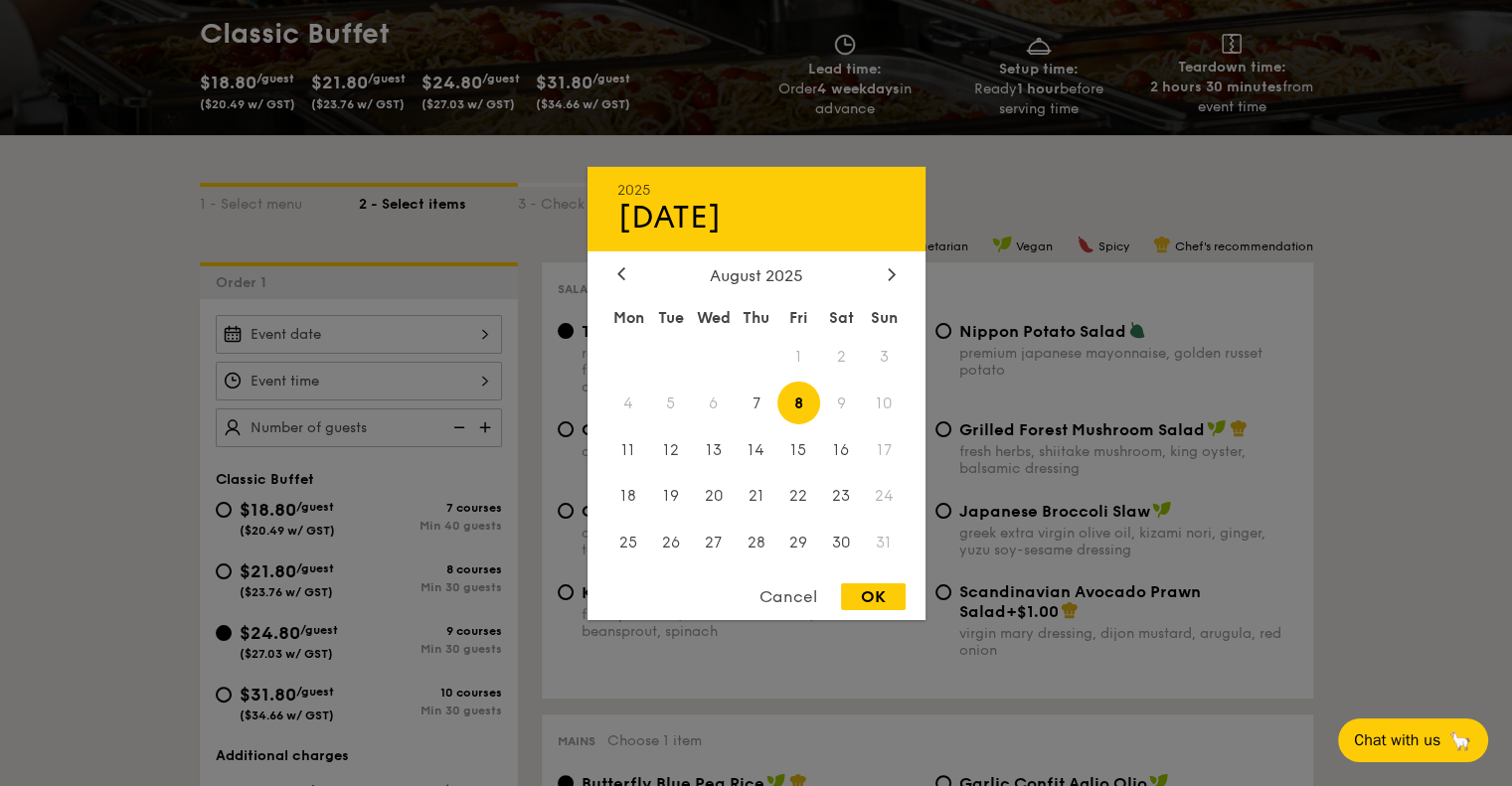 click on "OK" at bounding box center (873, 596) 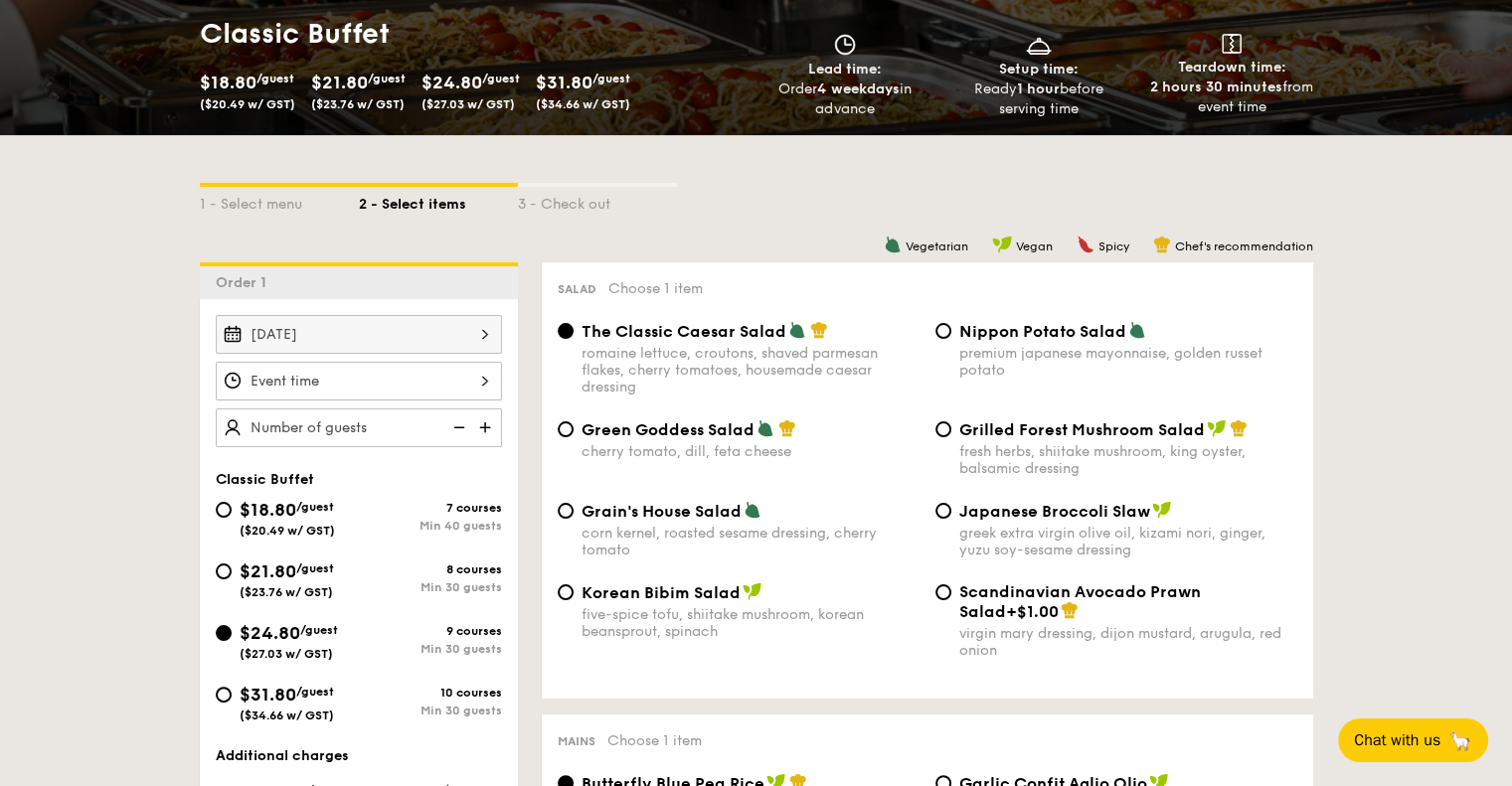 click at bounding box center [756, 393] 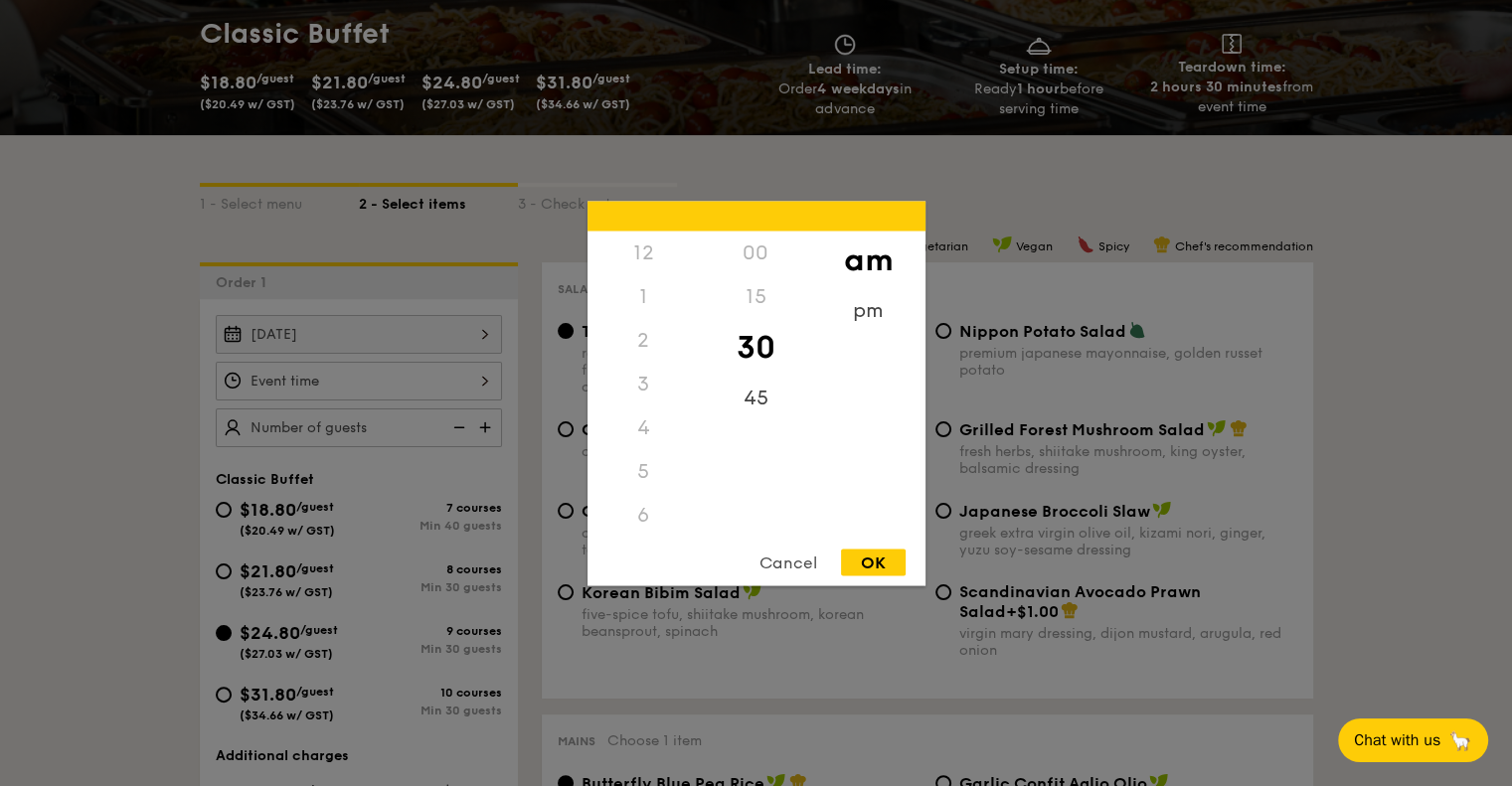 click on "12 1 2 3 4 5 6 7 8 9 10 11   00 15 30 45   am   pm   Cancel   OK" at bounding box center [359, 381] 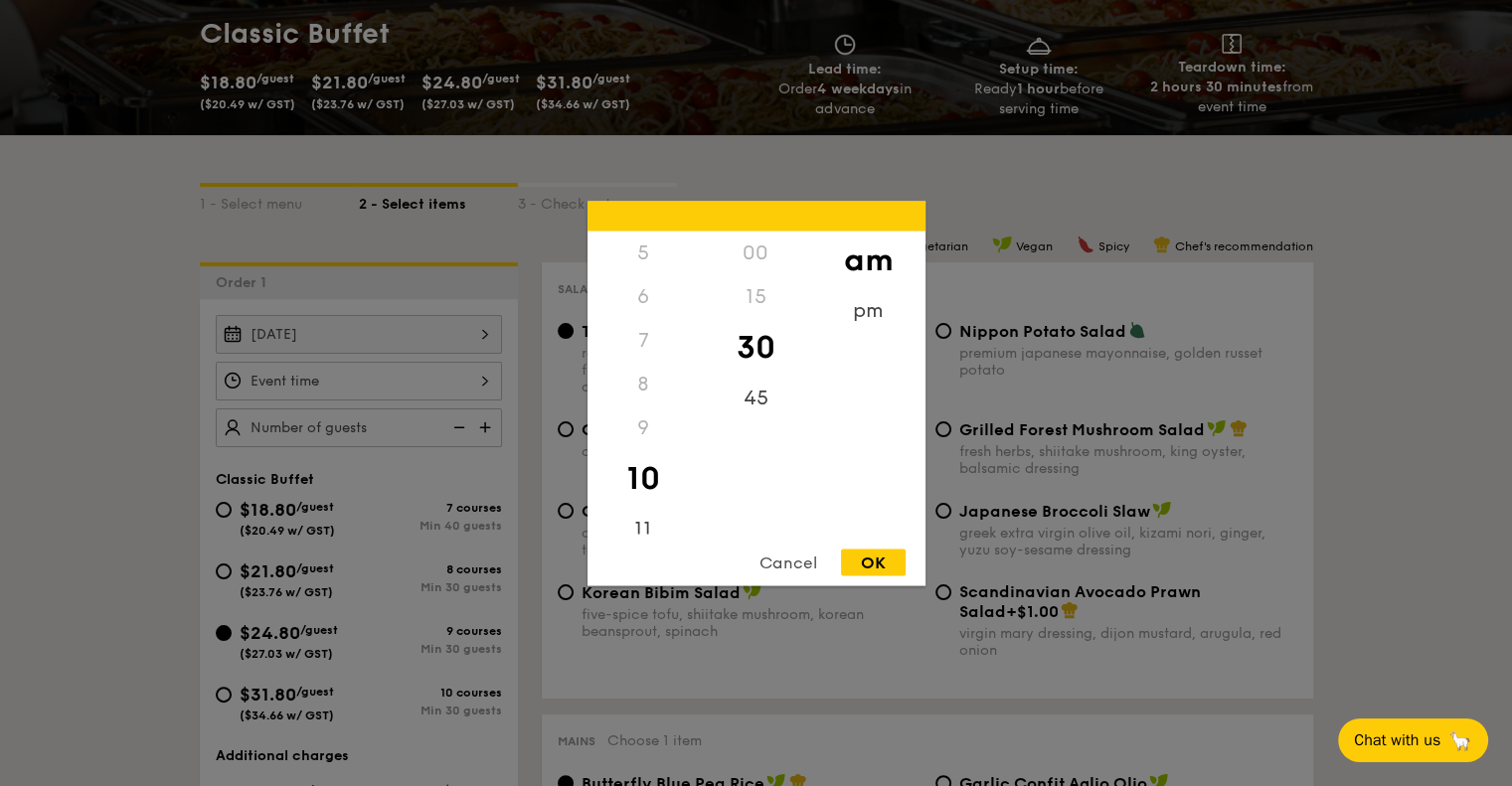 click on "7" at bounding box center (643, 340) 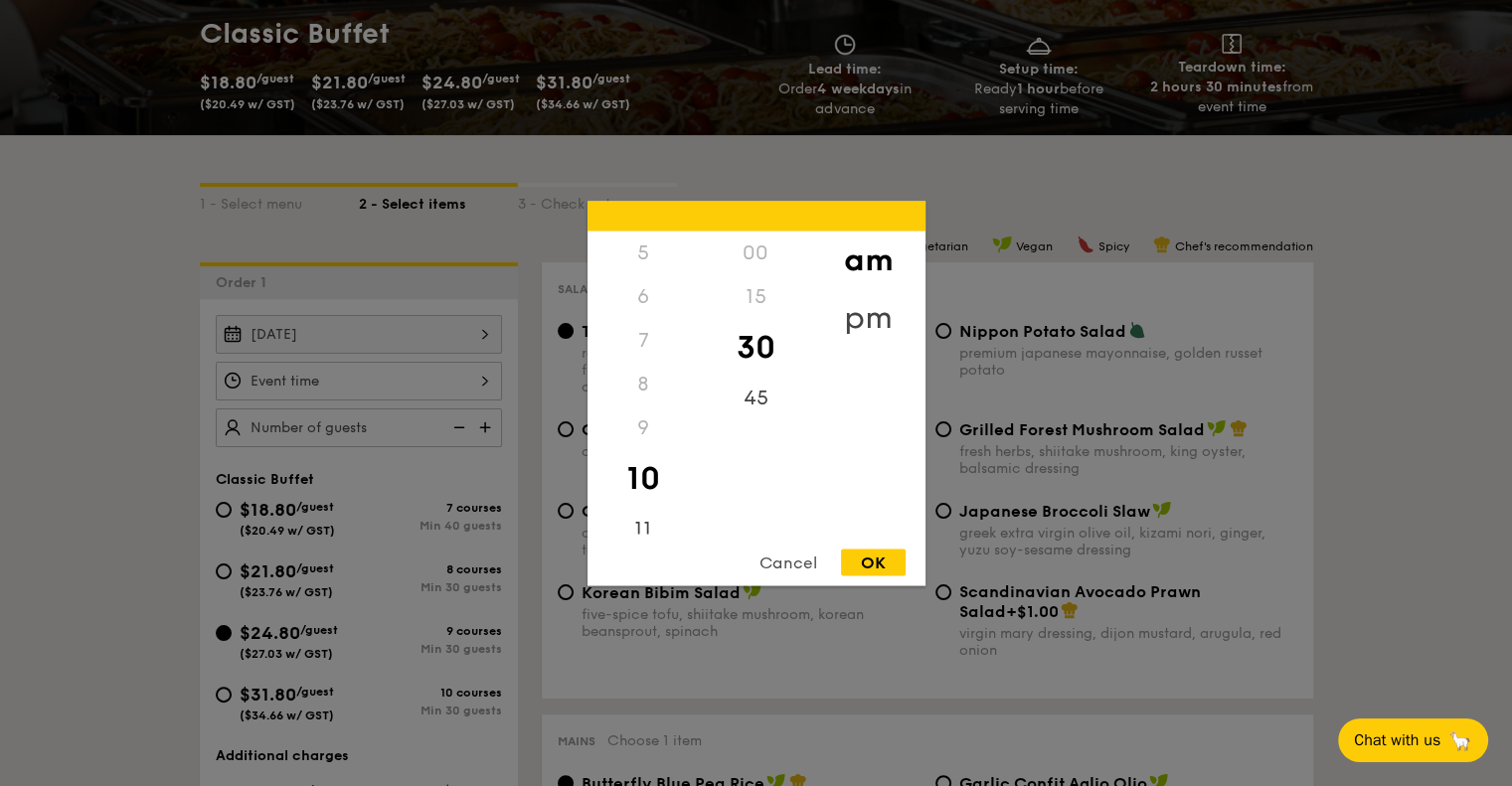 click on "pm" at bounding box center [868, 317] 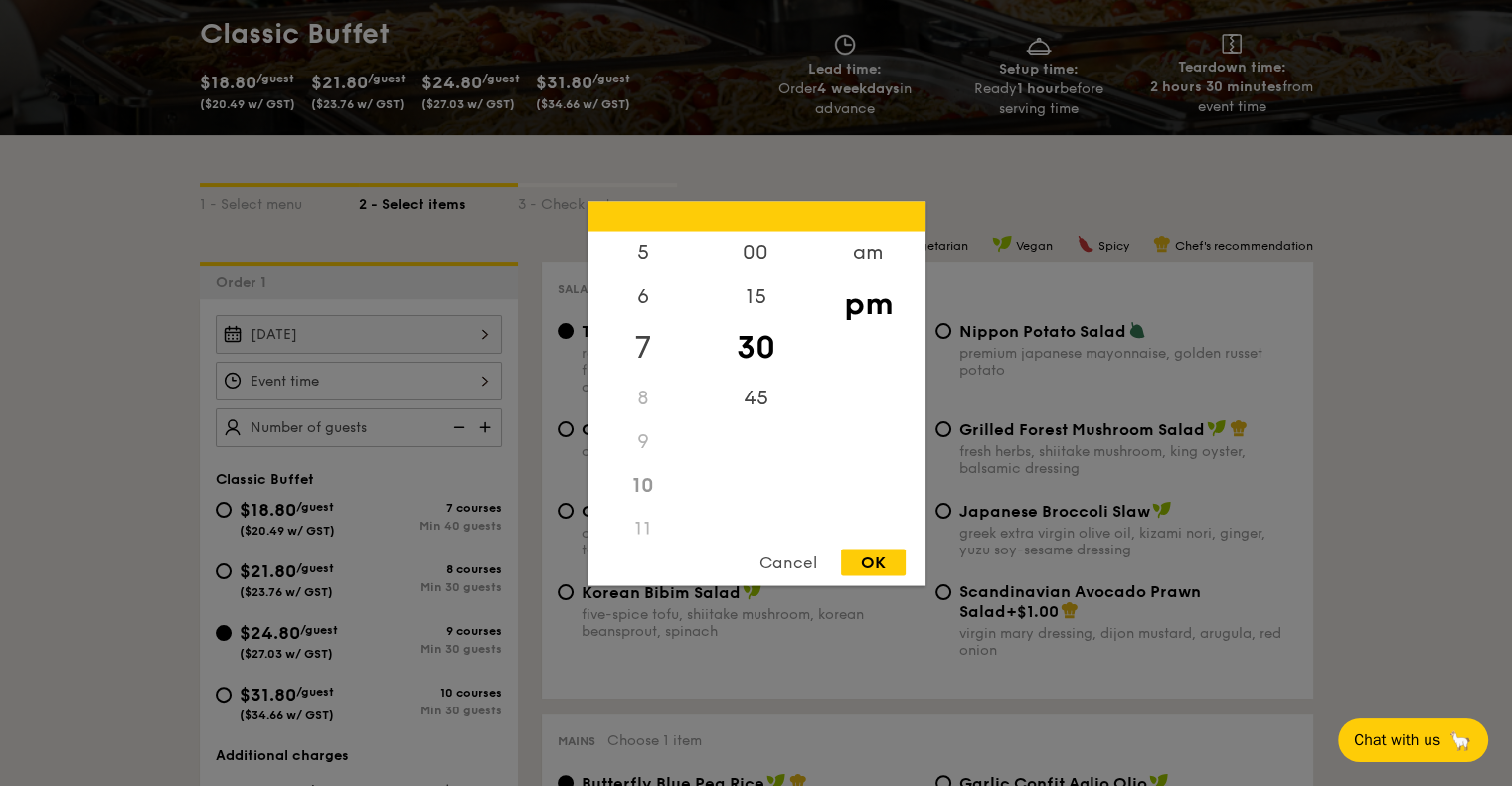 click on "7" at bounding box center [643, 347] 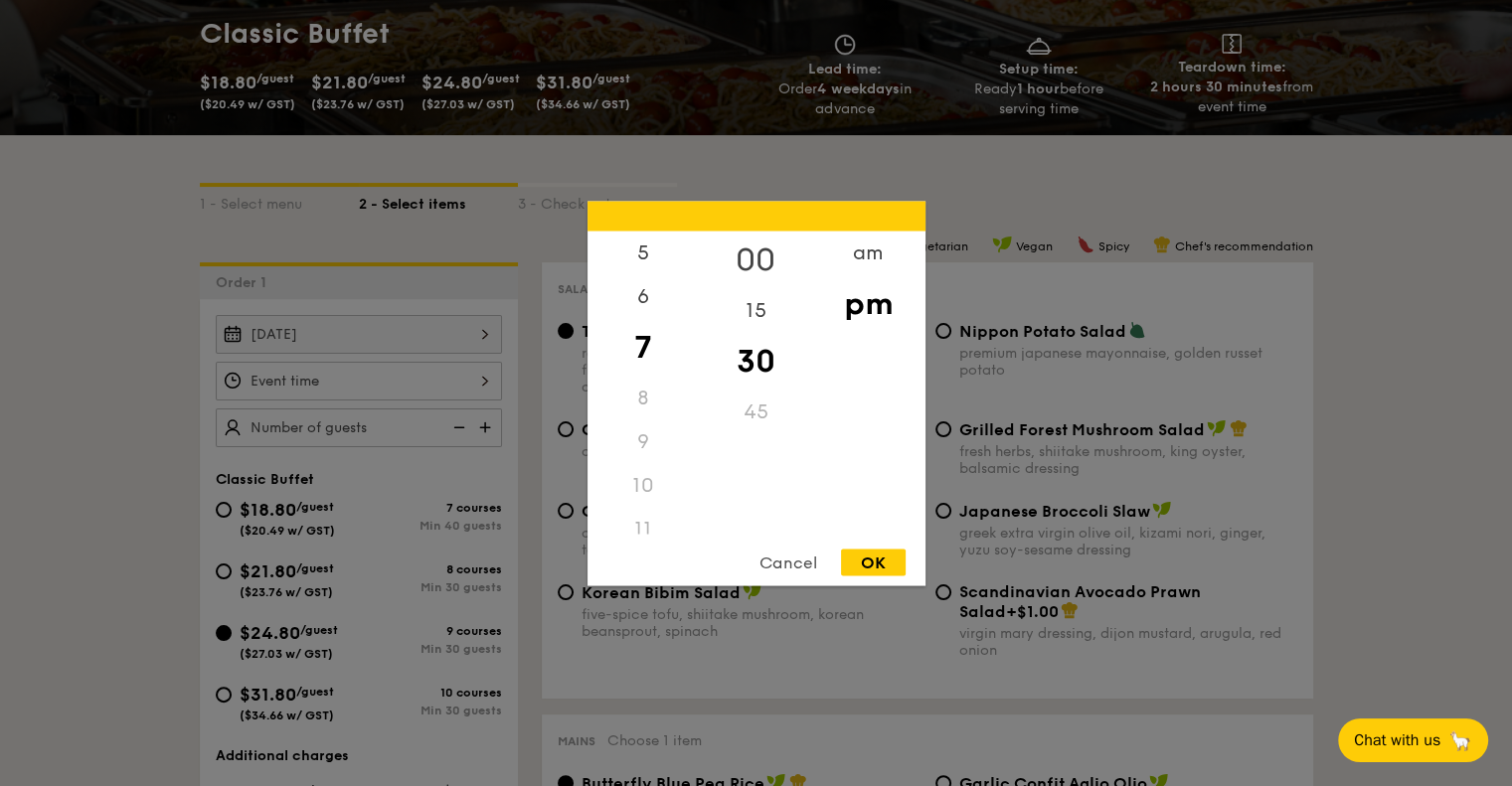 click on "00" at bounding box center [756, 259] 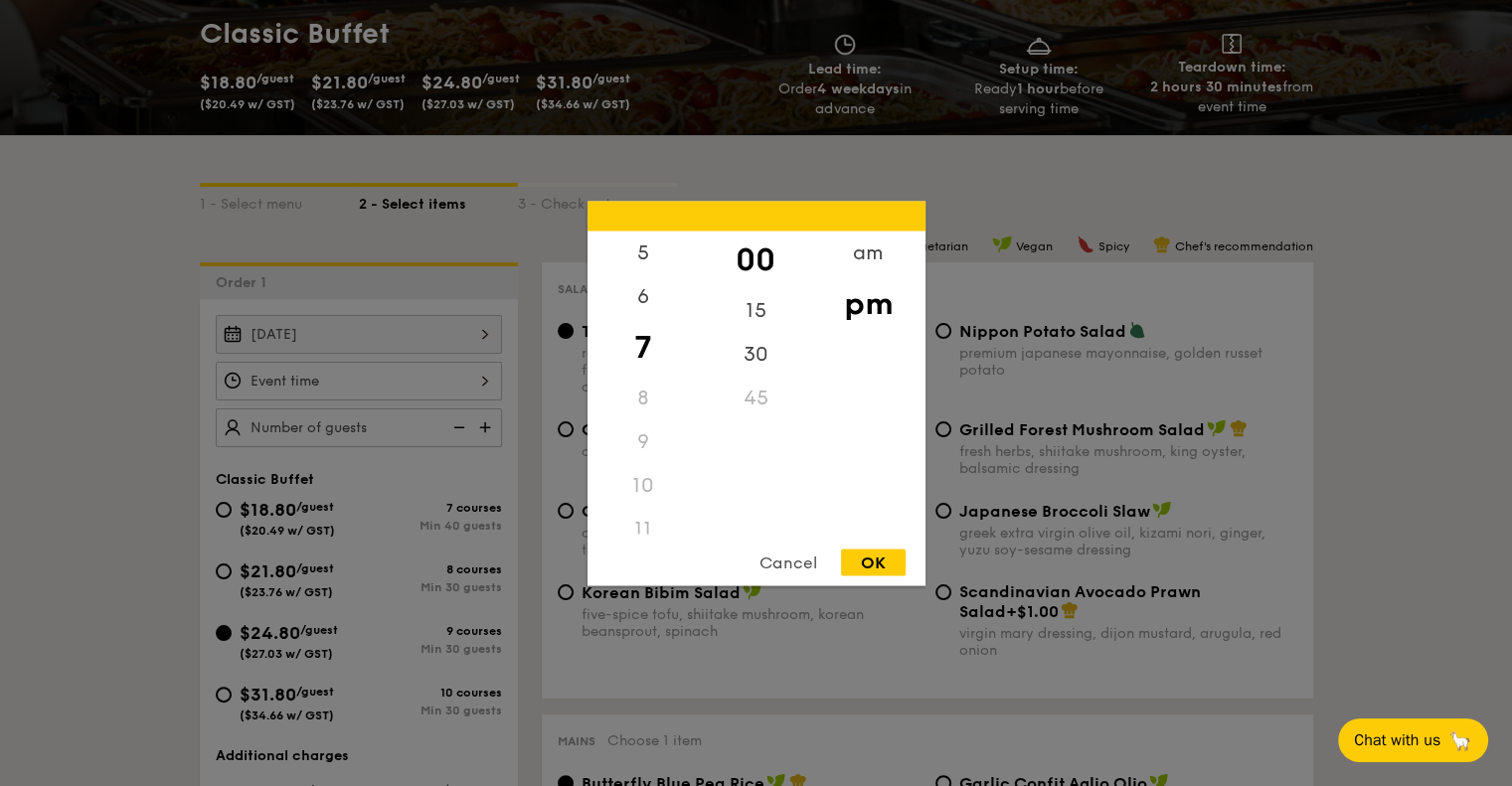 click on "OK" at bounding box center [873, 561] 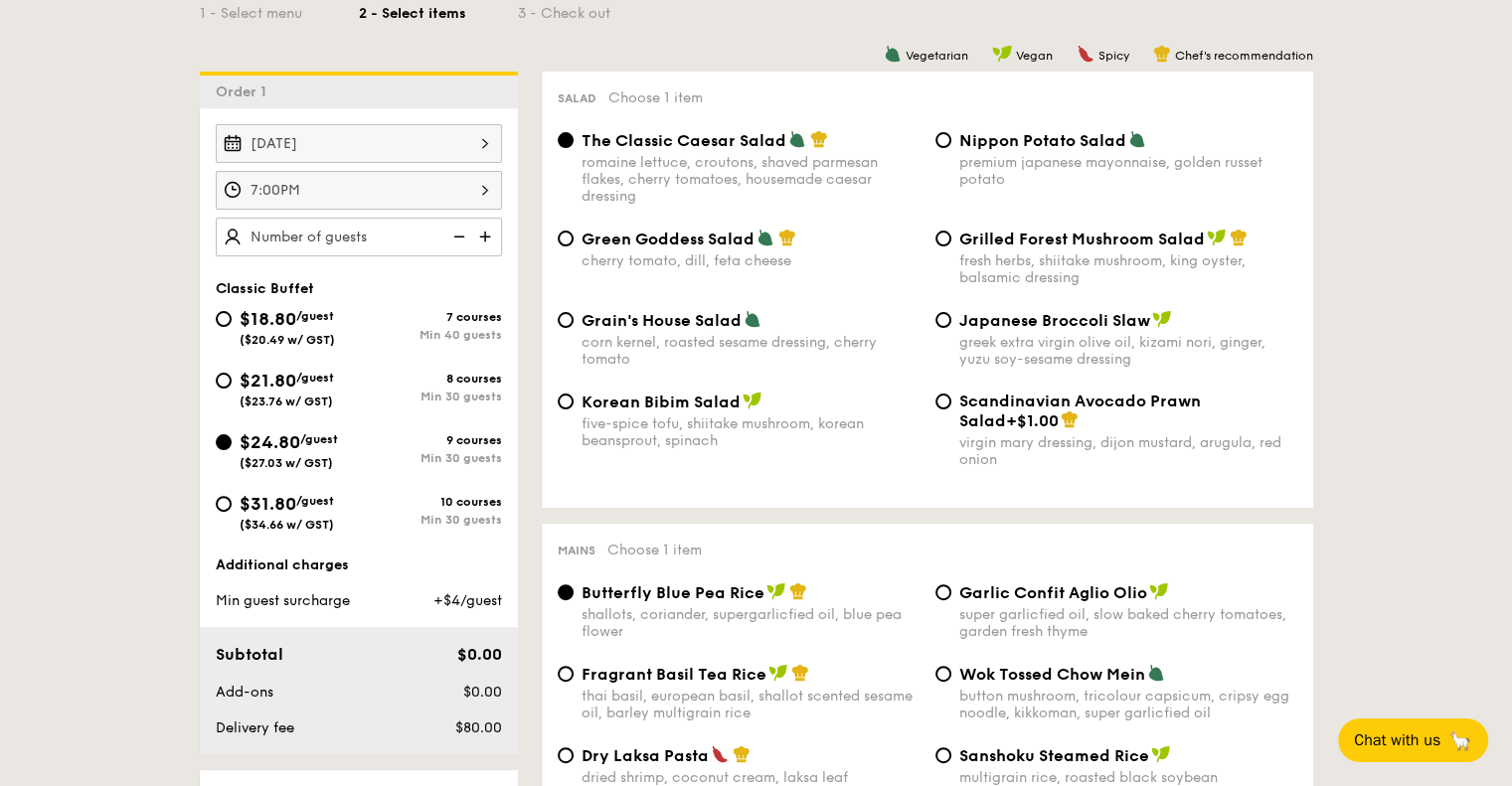 scroll, scrollTop: 497, scrollLeft: 0, axis: vertical 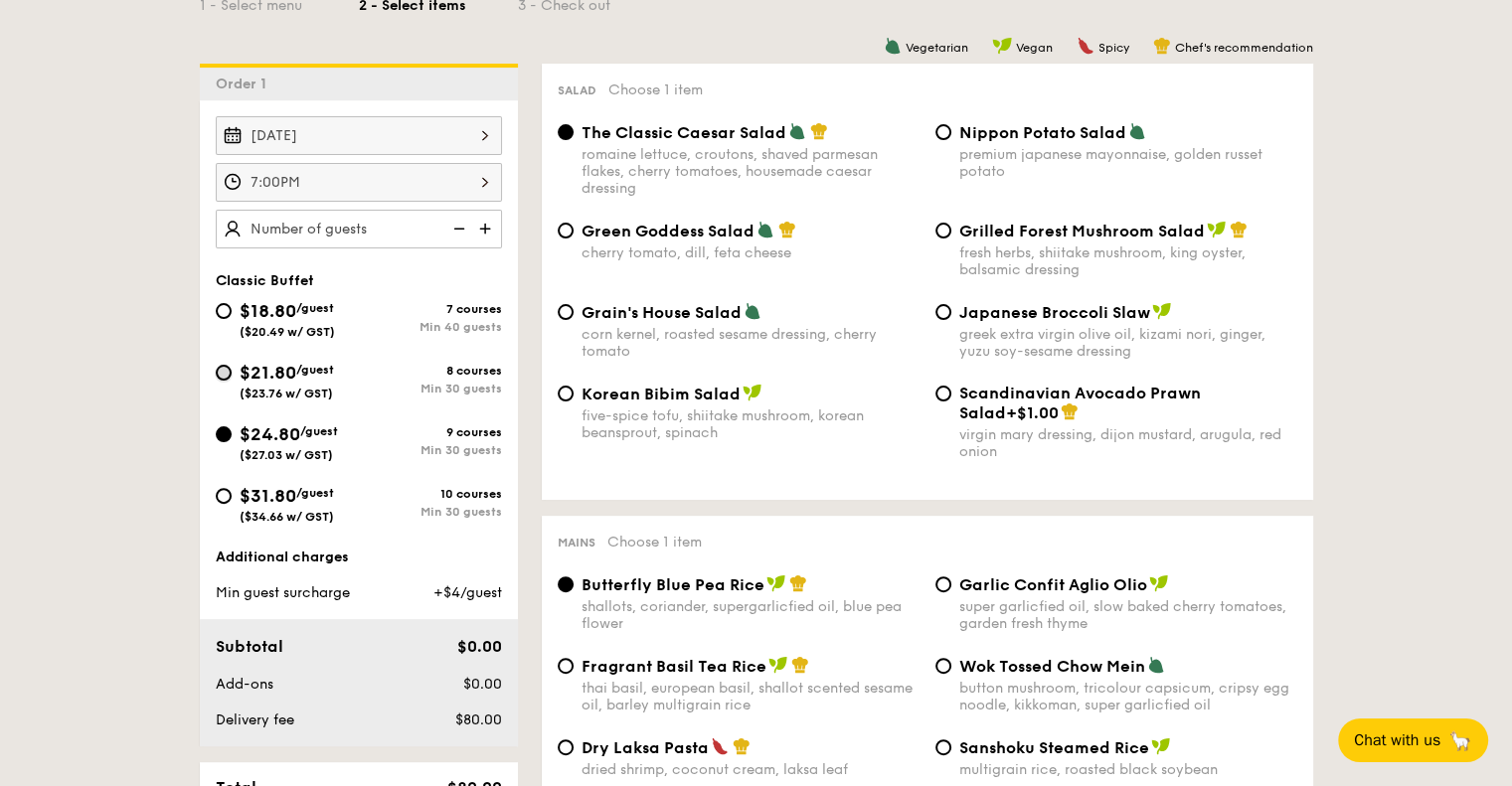 click on "$21.80
/guest
($23.76 w/ GST)
8 courses
Min 30 guests" at bounding box center (224, 373) 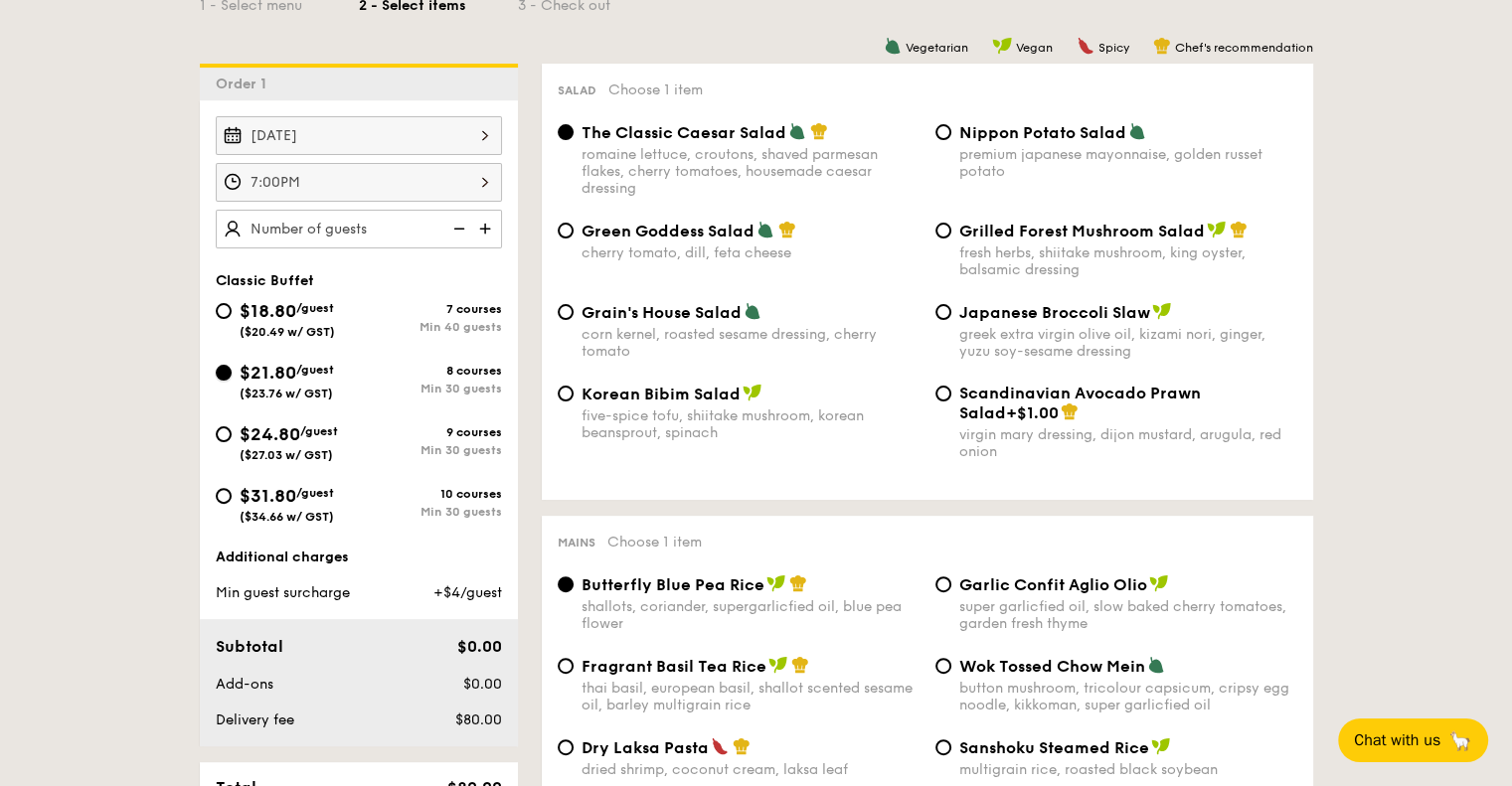 radio on "true" 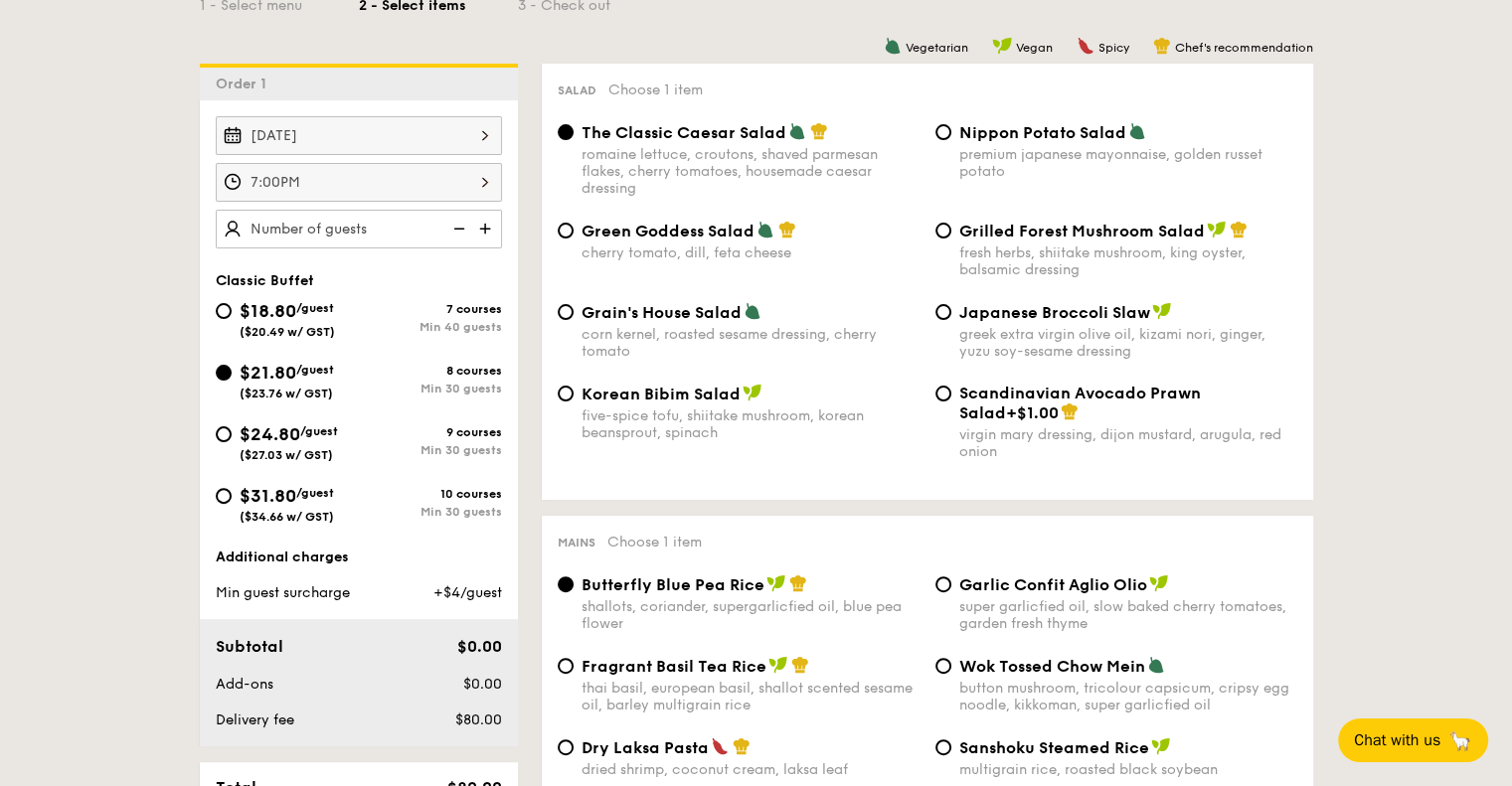 click on "$24.80" at bounding box center (269, 434) 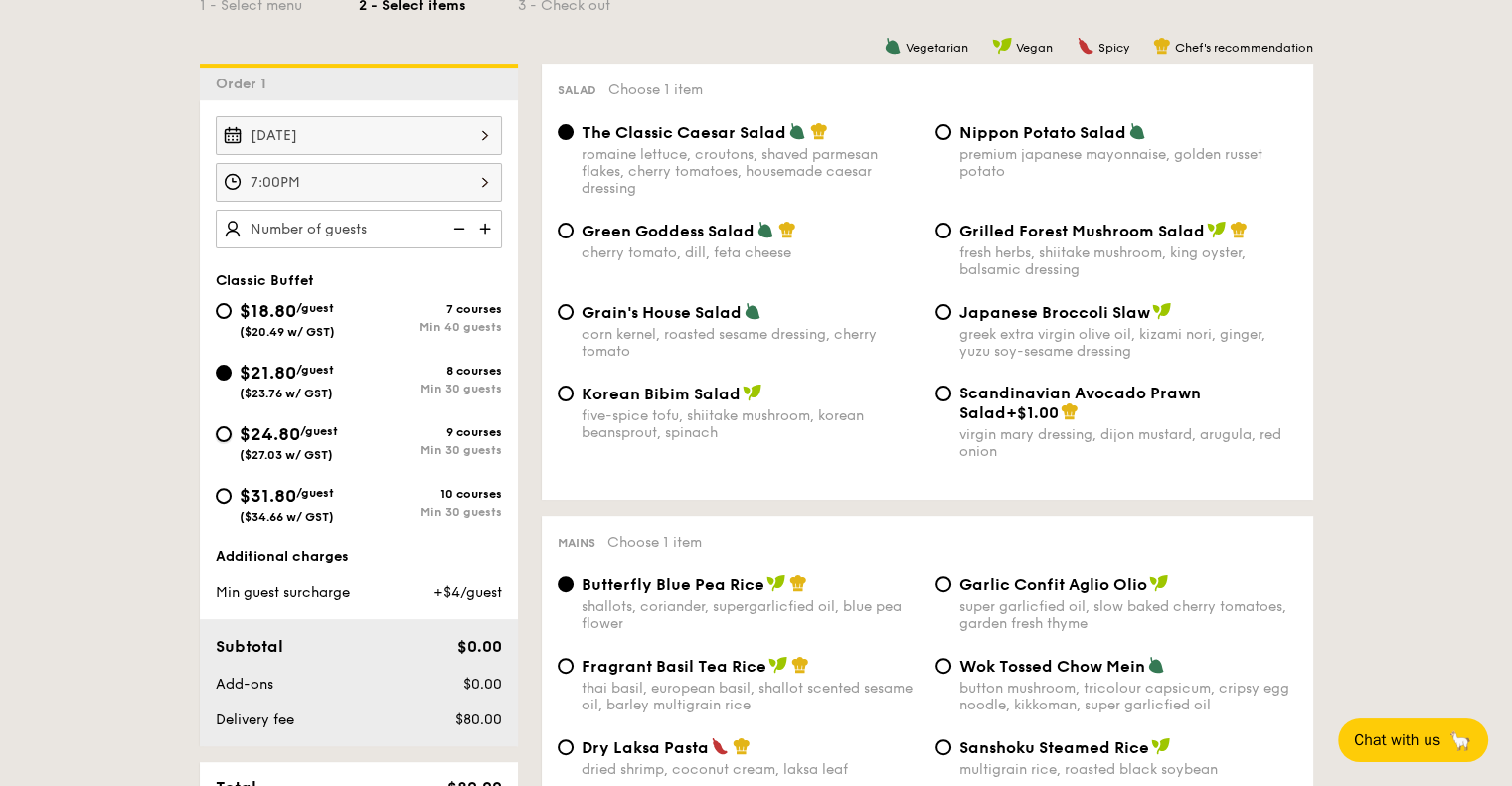 click on "$24.80
/guest
($27.03 w/ GST)
9 courses
Min 30 guests" at bounding box center [224, 434] 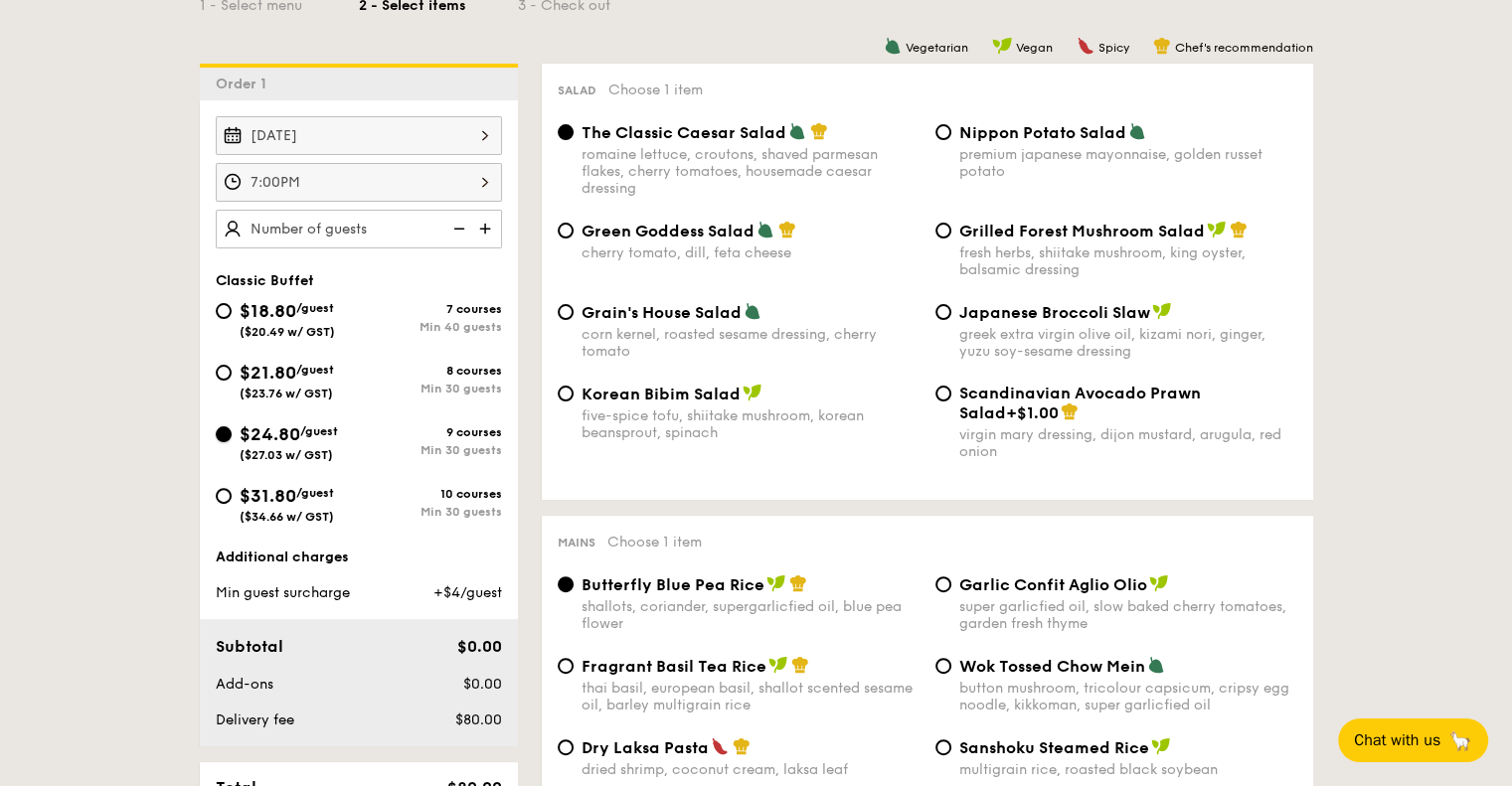 radio on "true" 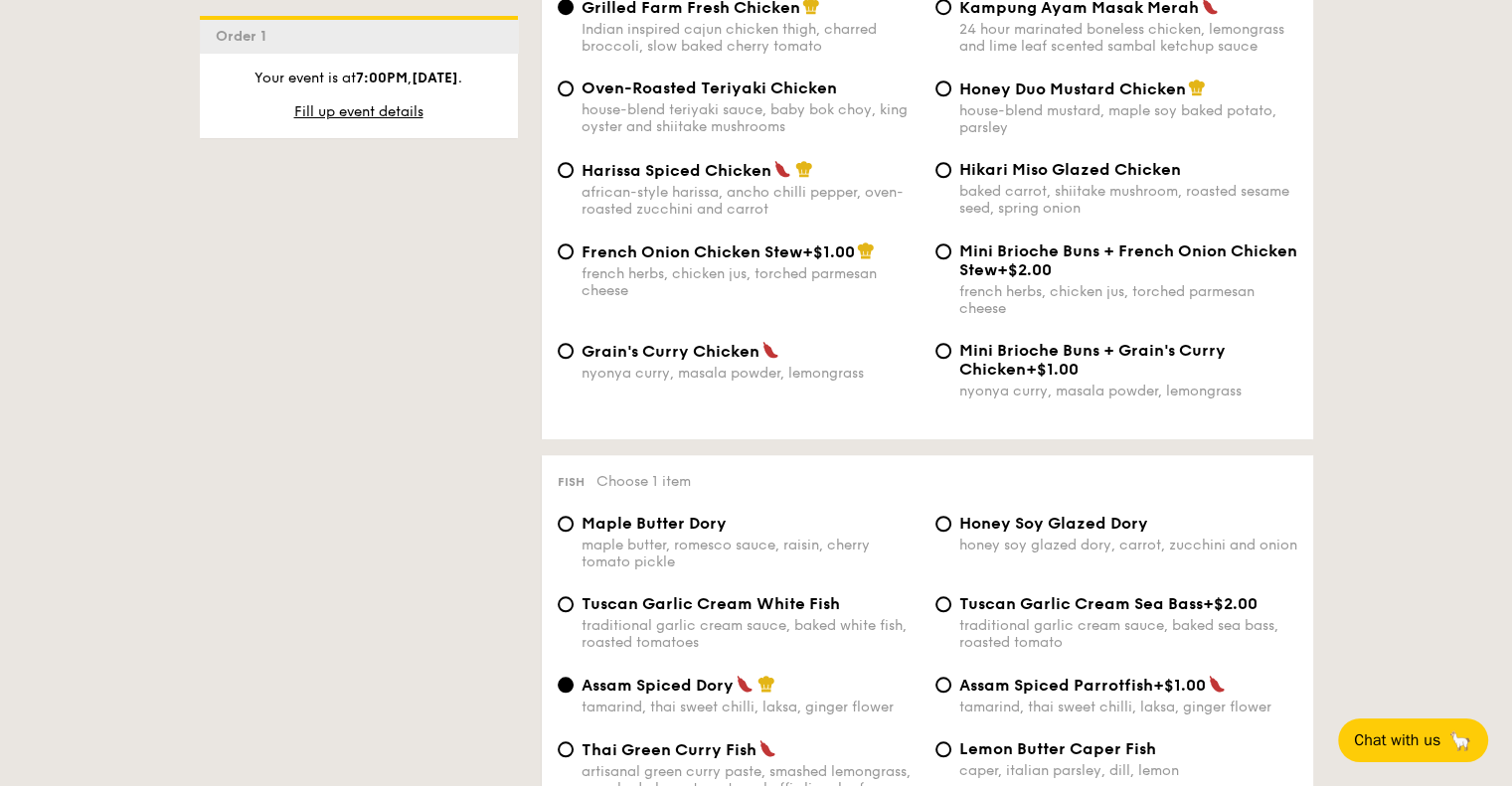scroll, scrollTop: 1590, scrollLeft: 0, axis: vertical 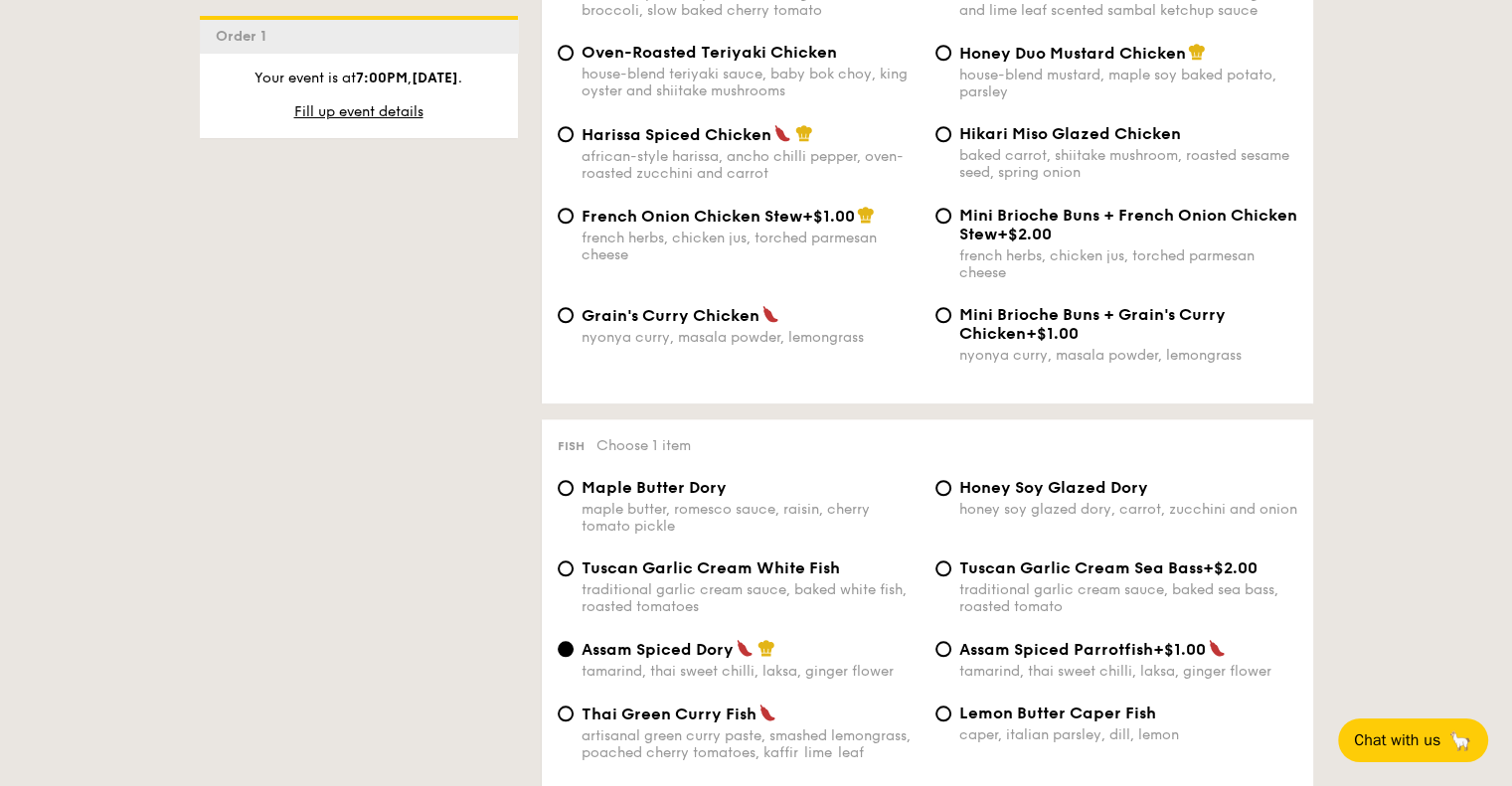 click on "Maple Butter Dory maple butter, romesco sauce, raisin, cherry tomato pickle" at bounding box center (739, 506) 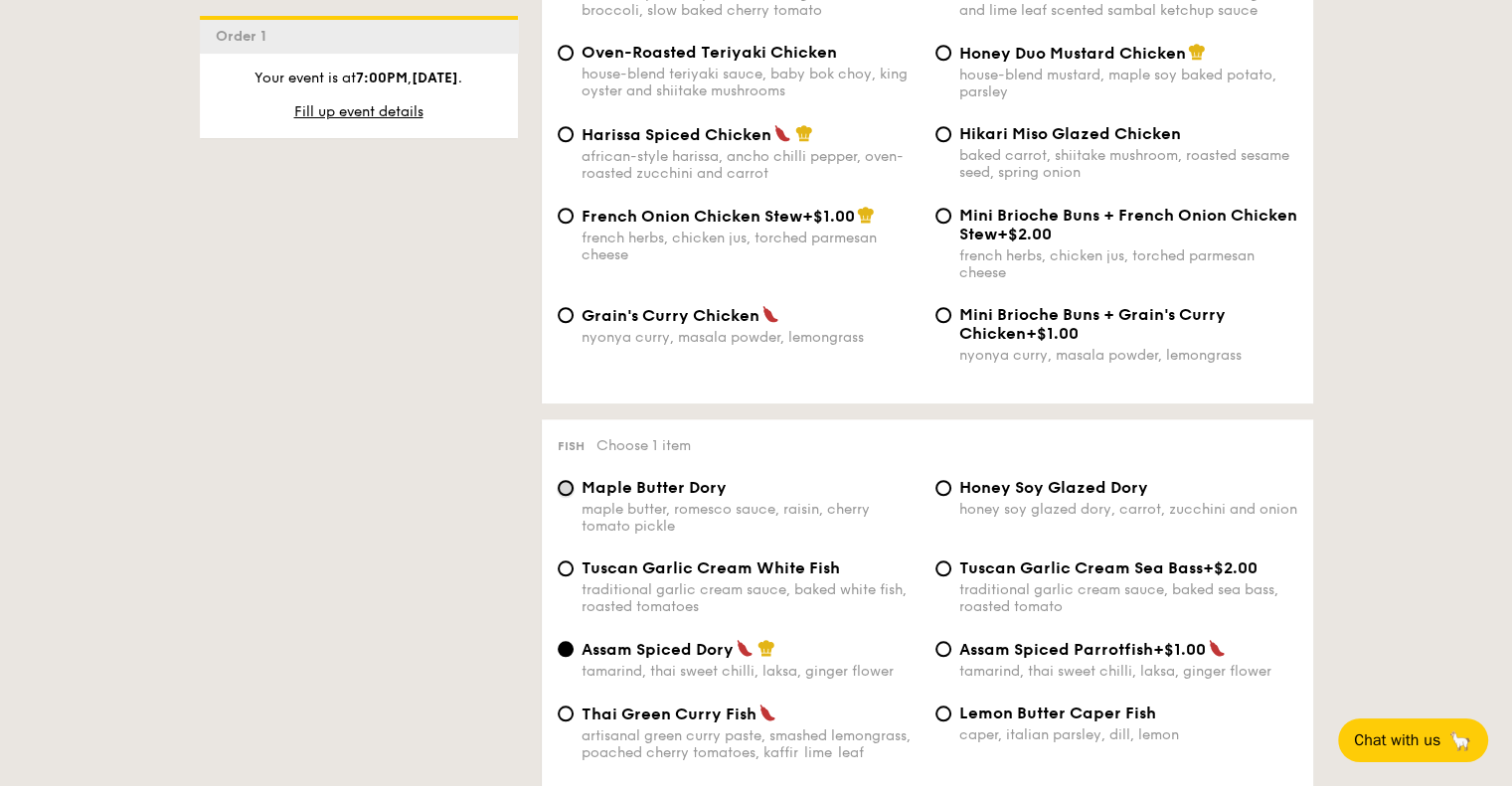 click on "Maple Butter Dory maple butter, romesco sauce, raisin, cherry tomato pickle" at bounding box center (566, 488) 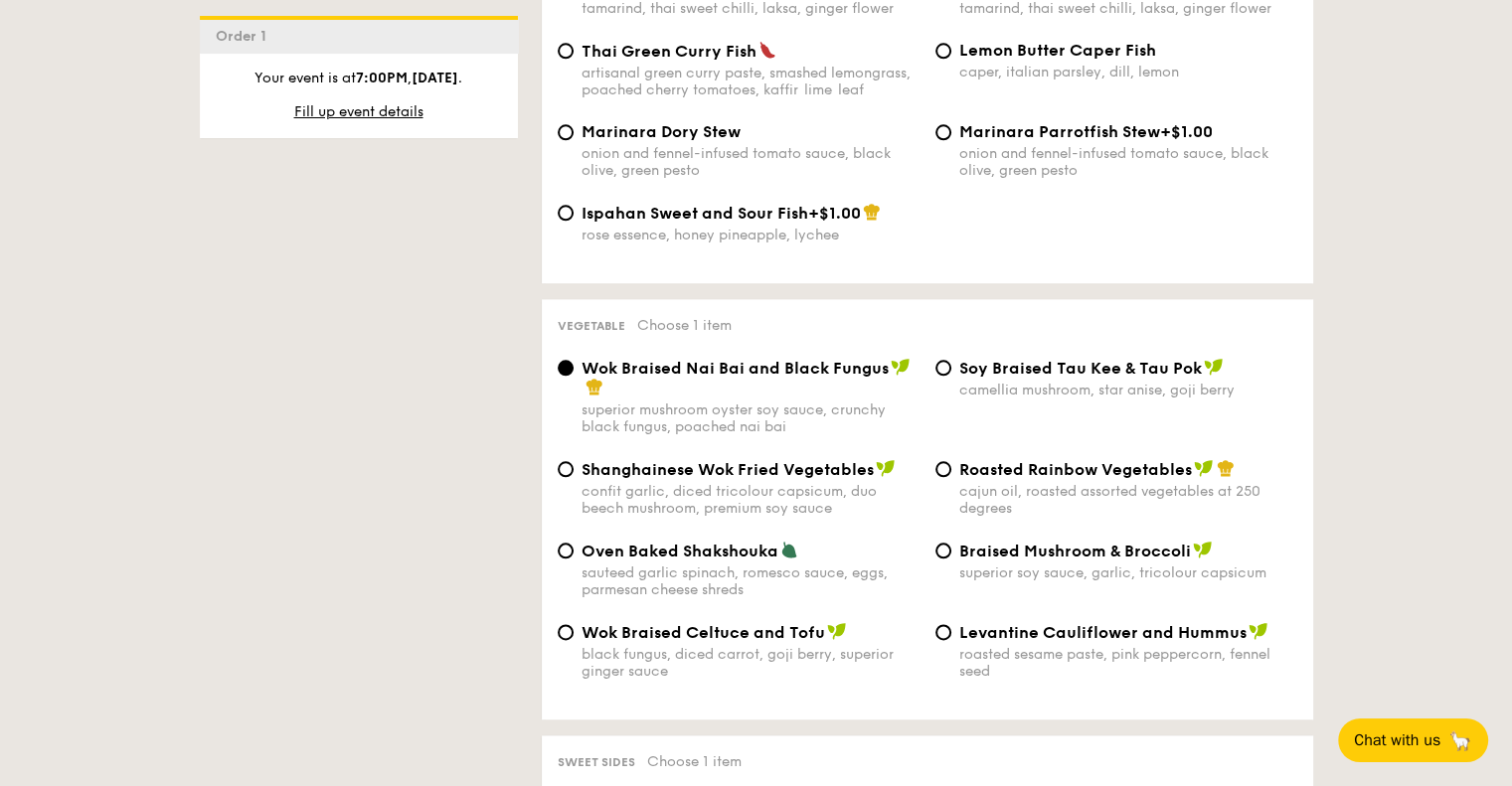 scroll, scrollTop: 2285, scrollLeft: 0, axis: vertical 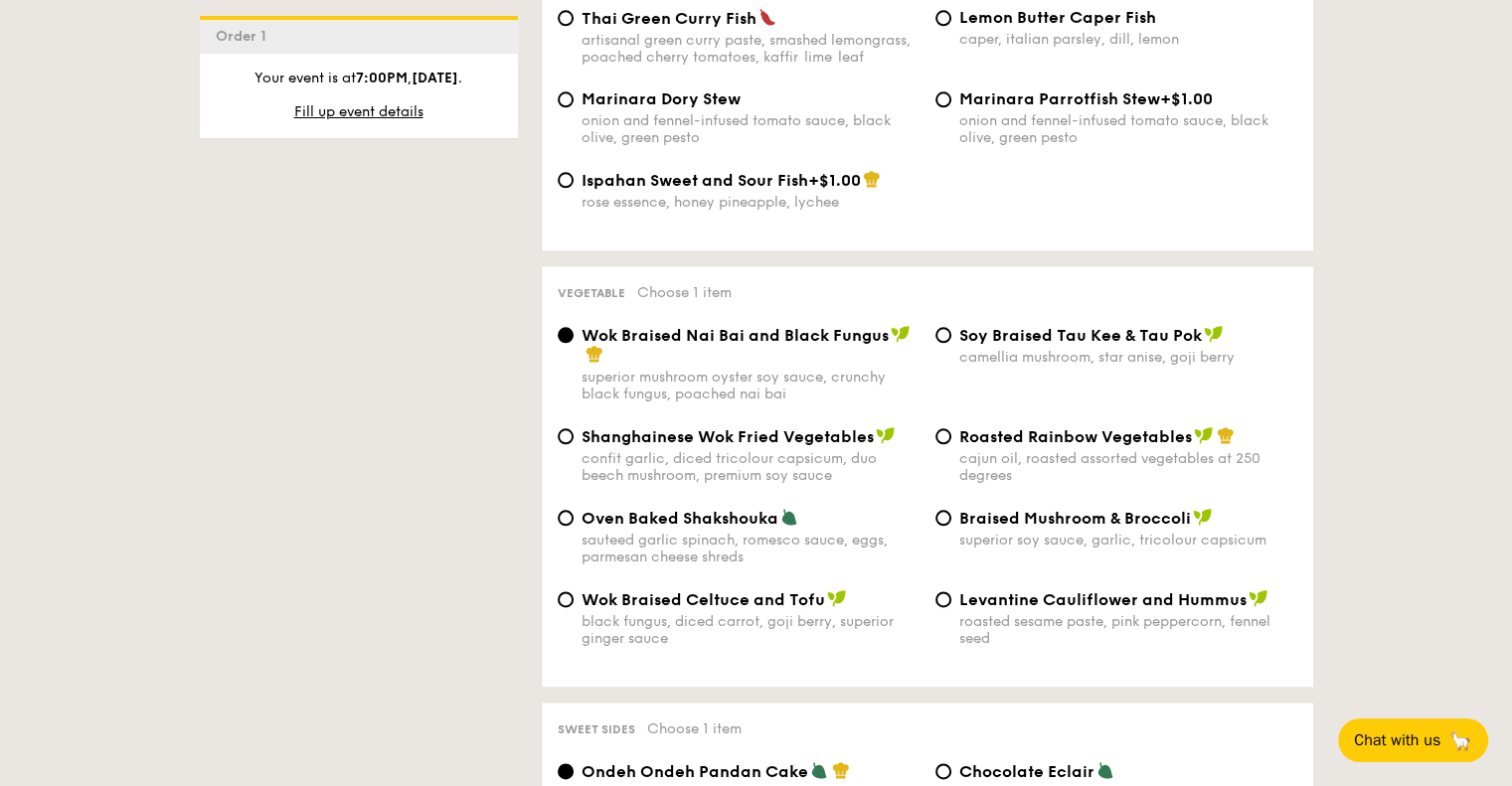 click on "Levantine Cauliflower and Hummus roasted sesame paste, pink peppercorn, fennel seed" at bounding box center (1116, 618) 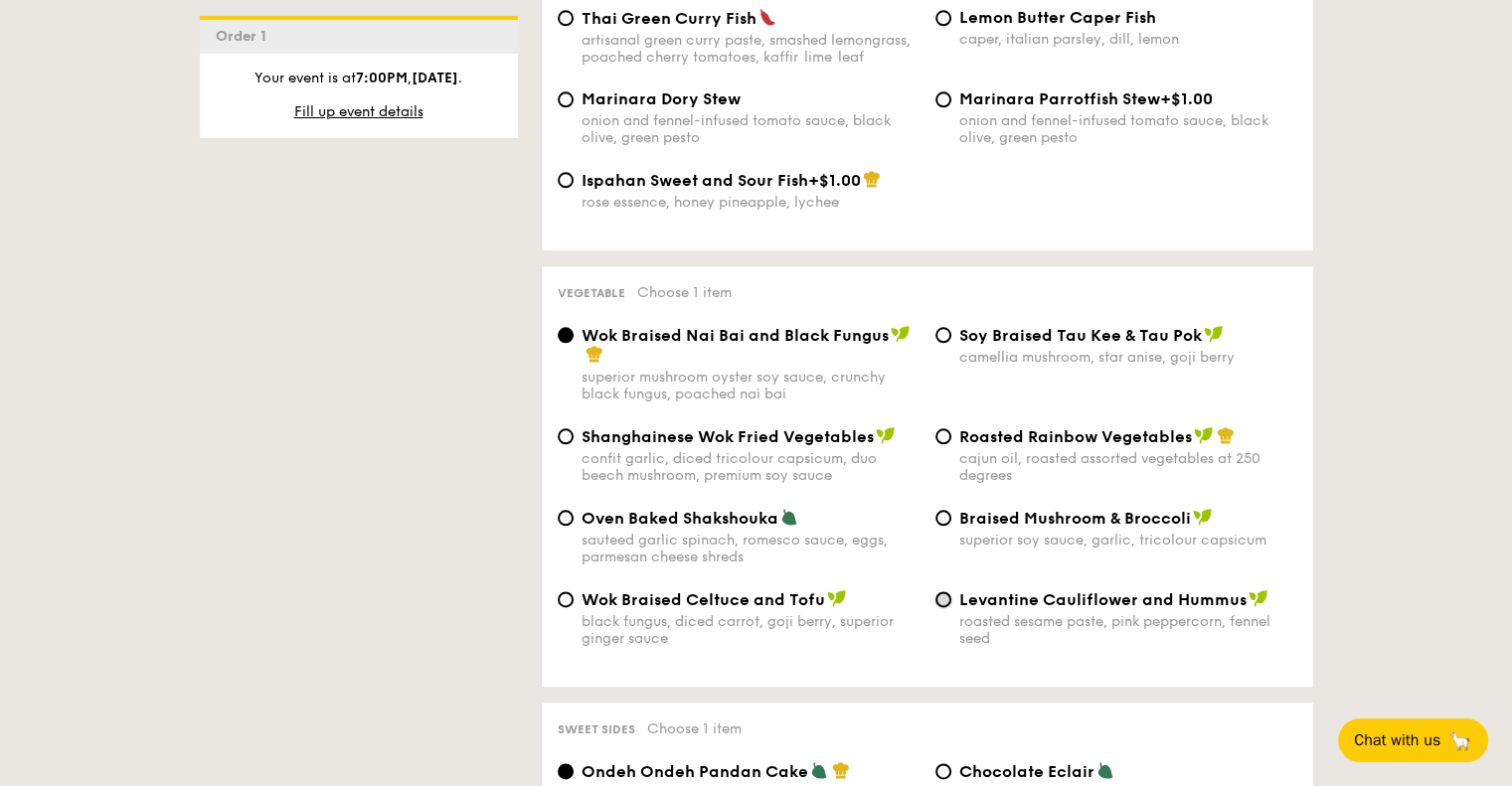 click on "Levantine Cauliflower and Hummus roasted sesame paste, pink peppercorn, fennel seed" at bounding box center [943, 599] 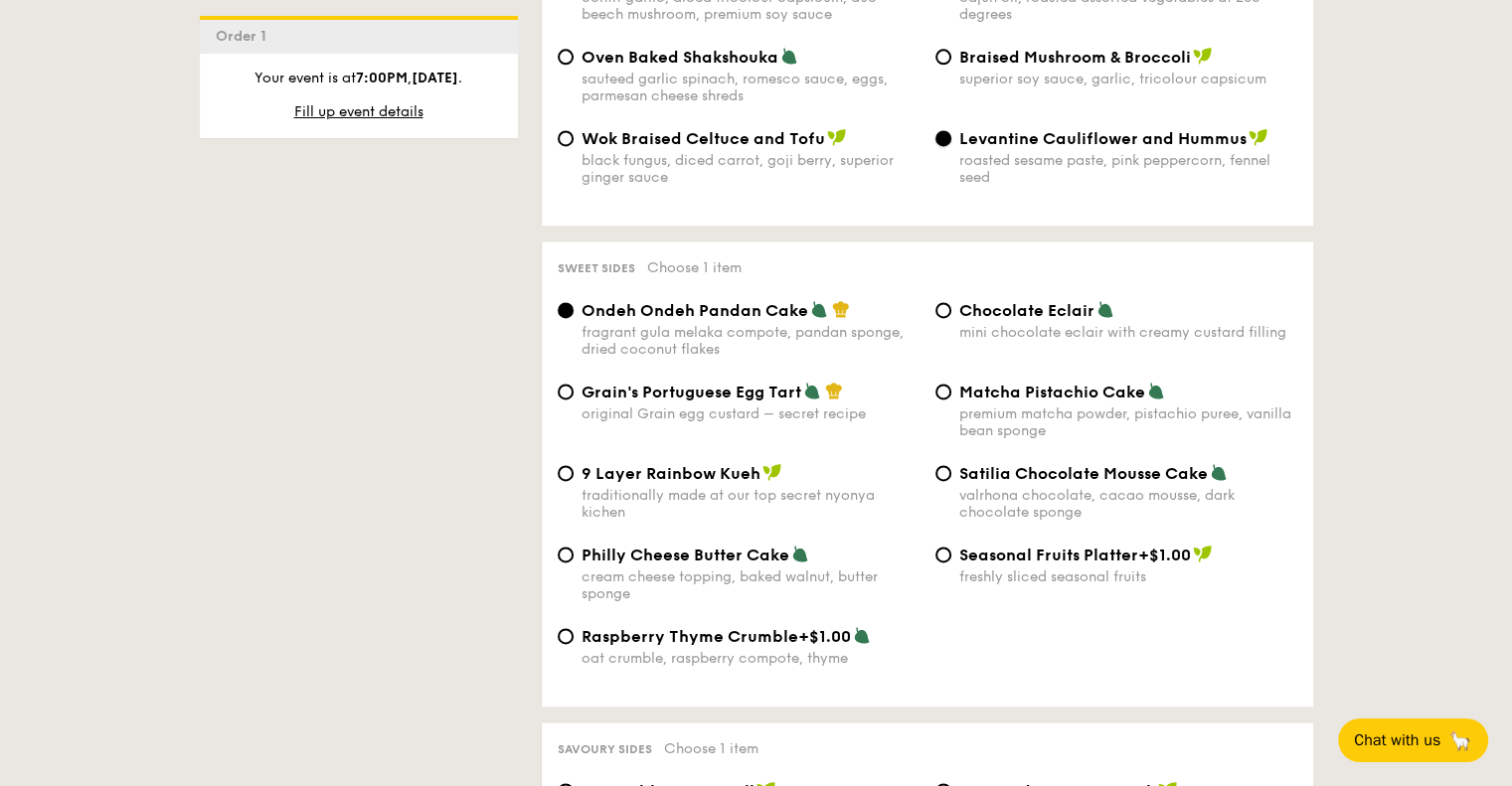 scroll, scrollTop: 2782, scrollLeft: 0, axis: vertical 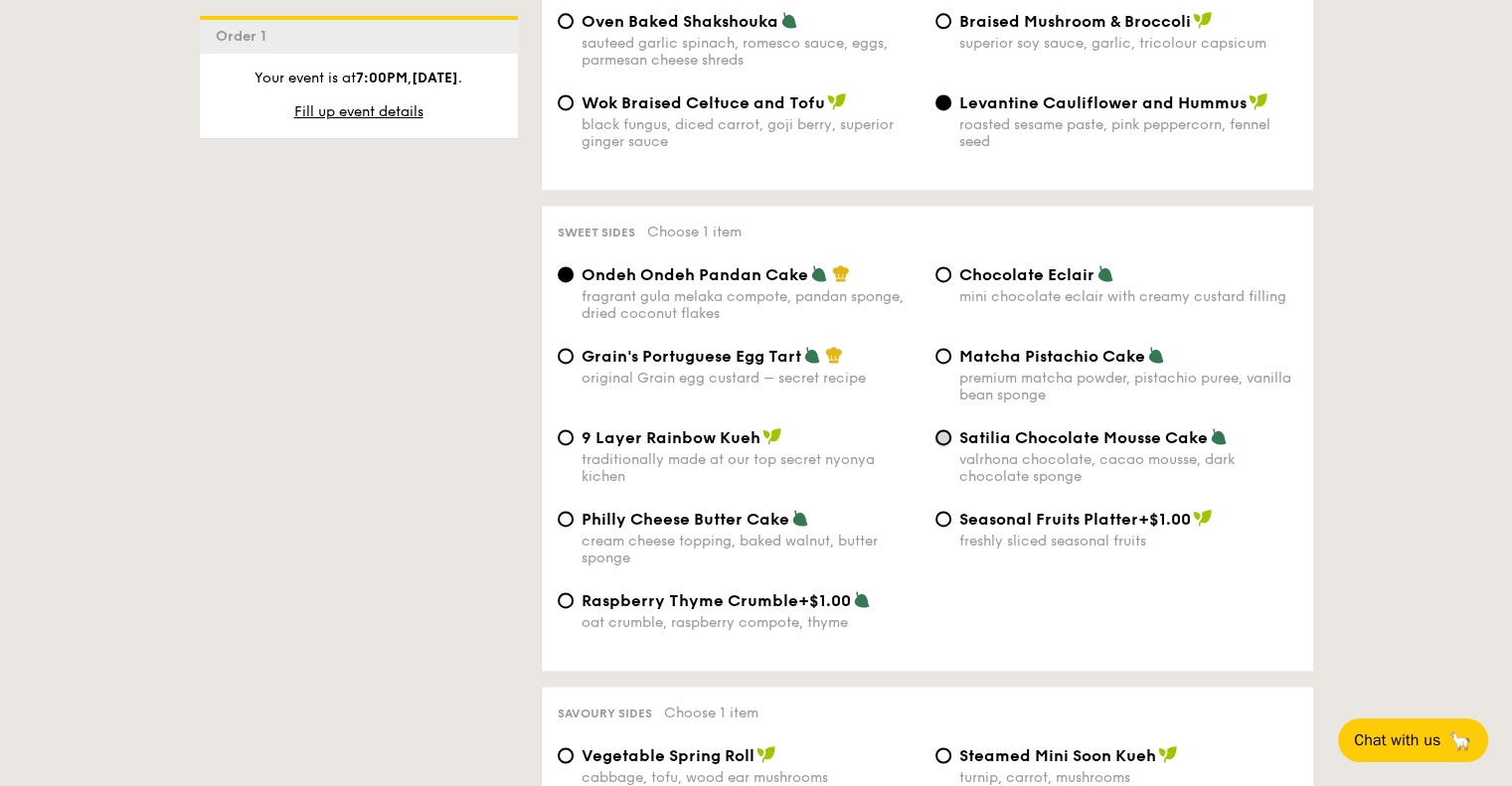 click on "Satilia Chocolate Mousse Cake valrhona chocolate, cacao mousse, dark chocolate sponge" at bounding box center (943, 437) 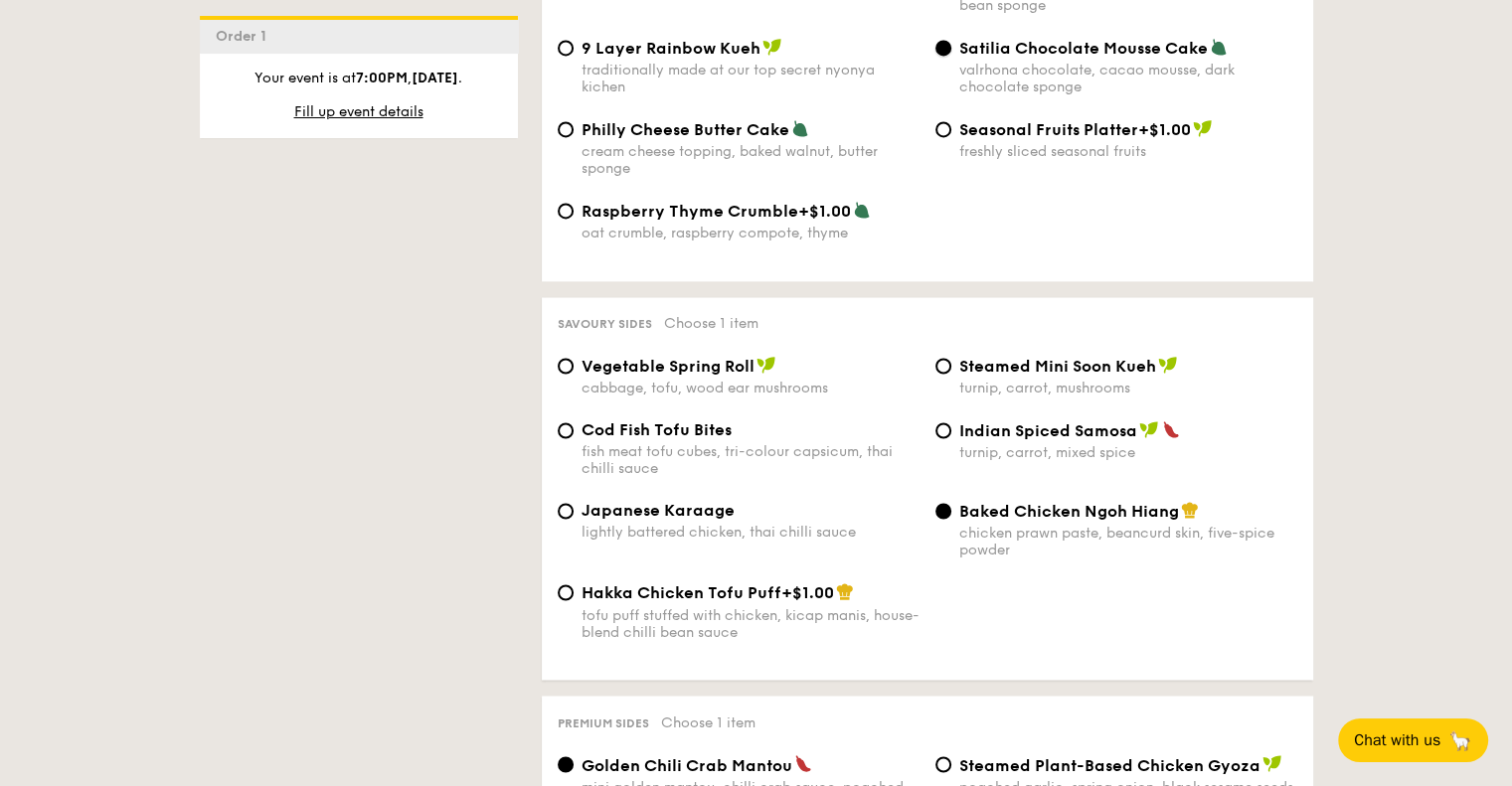 scroll, scrollTop: 3180, scrollLeft: 0, axis: vertical 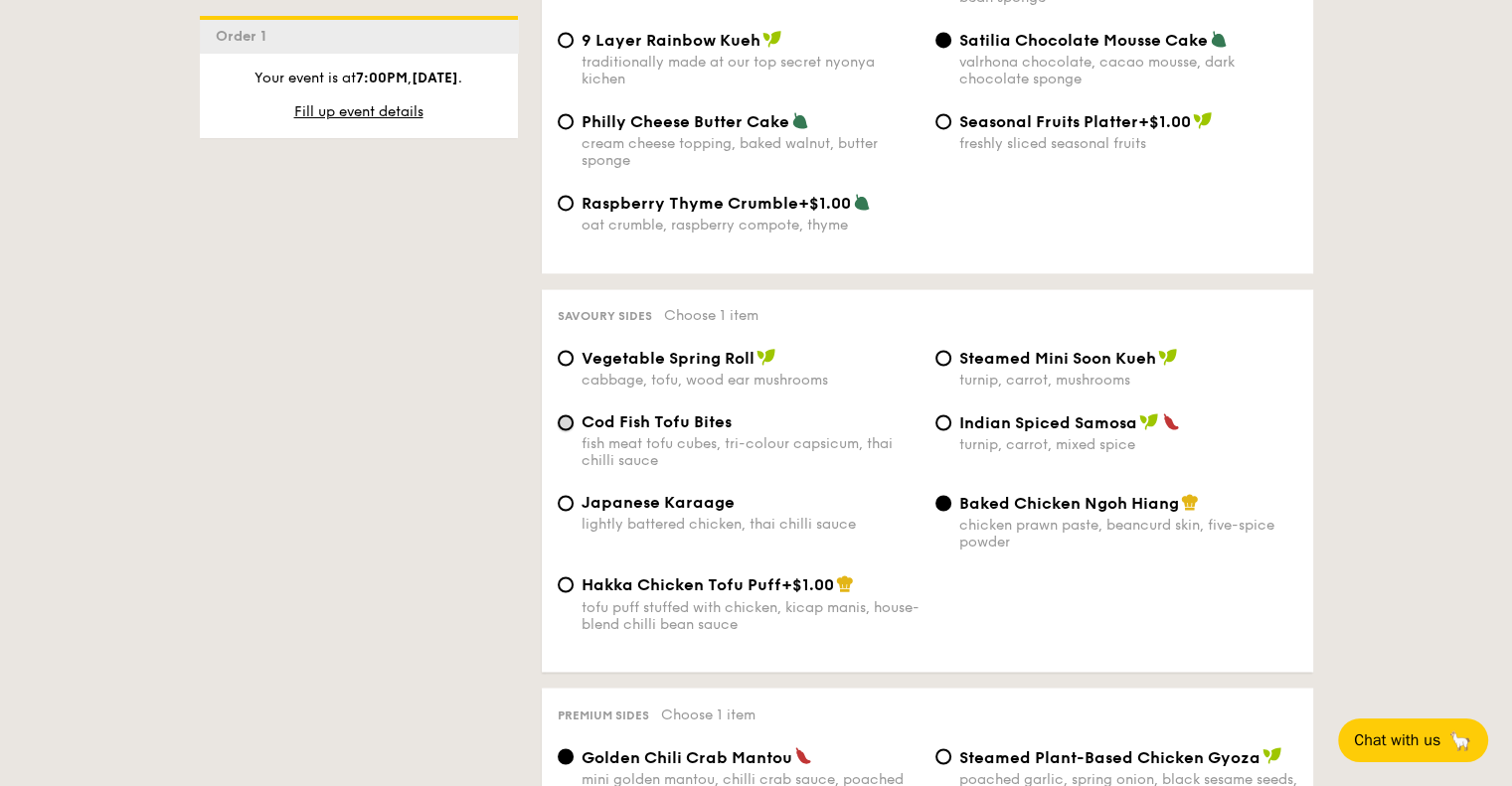 click on "Cod Fish Tofu Bites fish meat tofu cubes, tri-colour capsicum, thai chilli sauce" at bounding box center (566, 422) 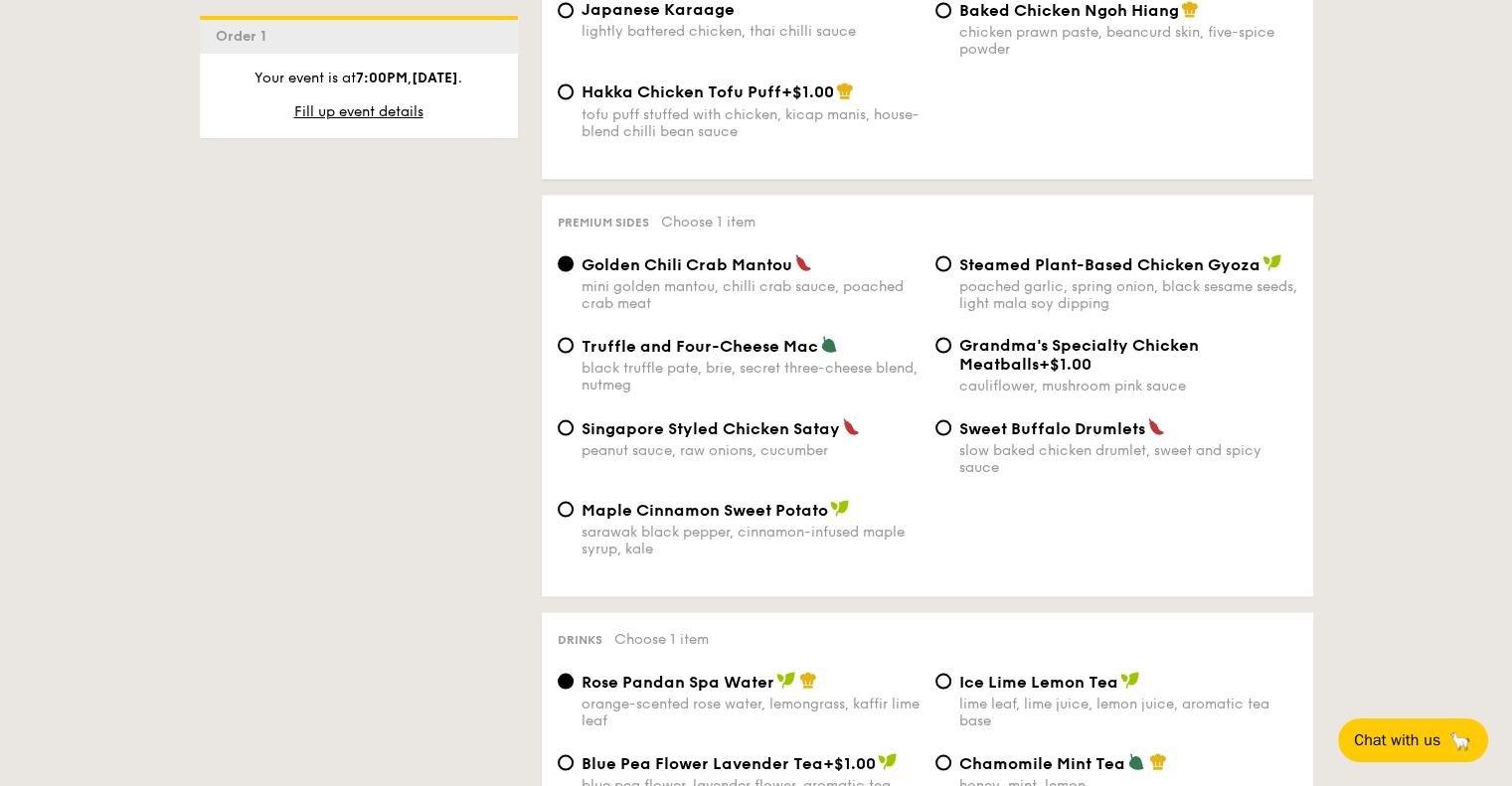 scroll, scrollTop: 3677, scrollLeft: 0, axis: vertical 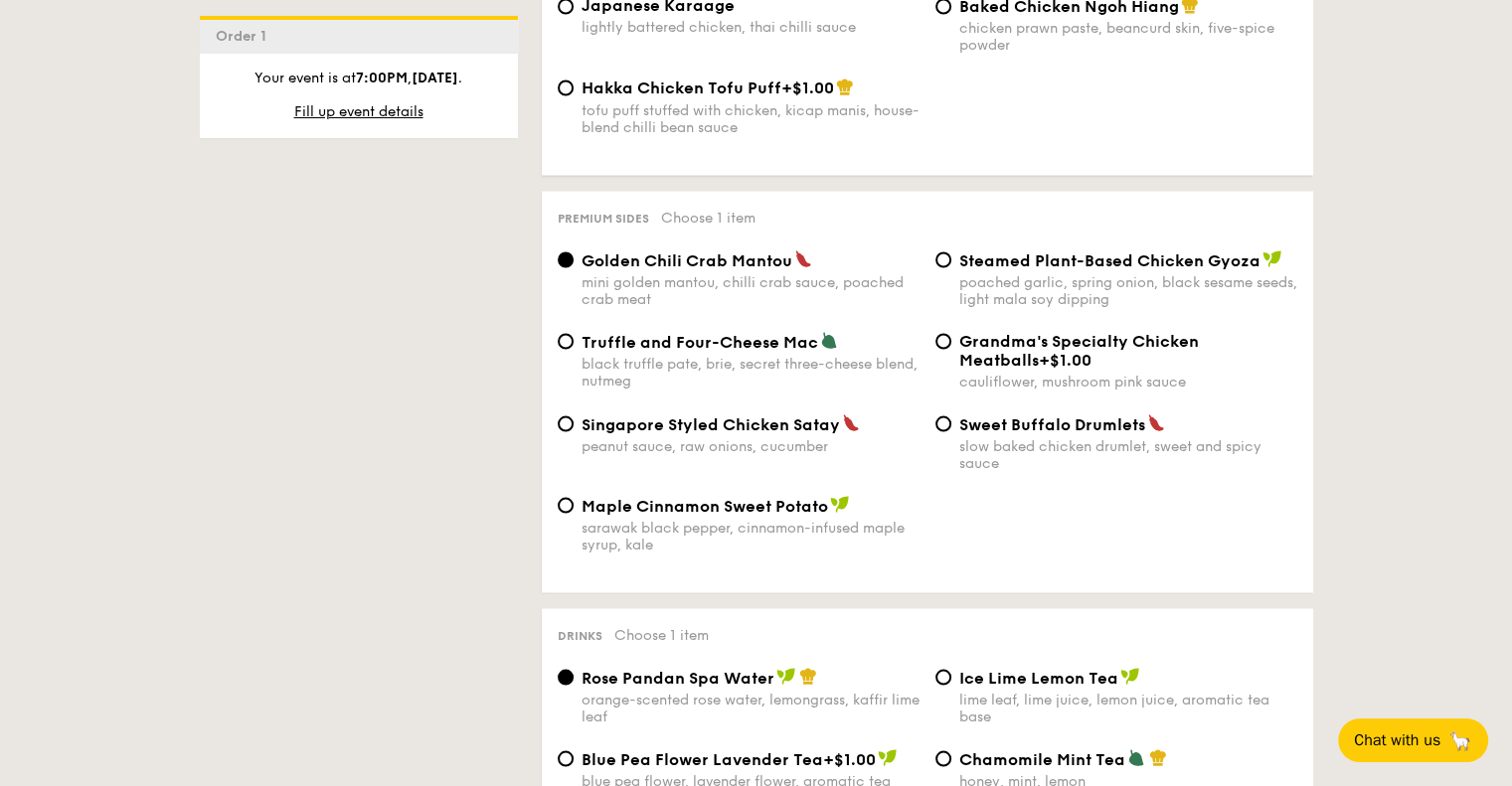 click on "Truffle and Four-Cheese Mac" at bounding box center (700, 341) 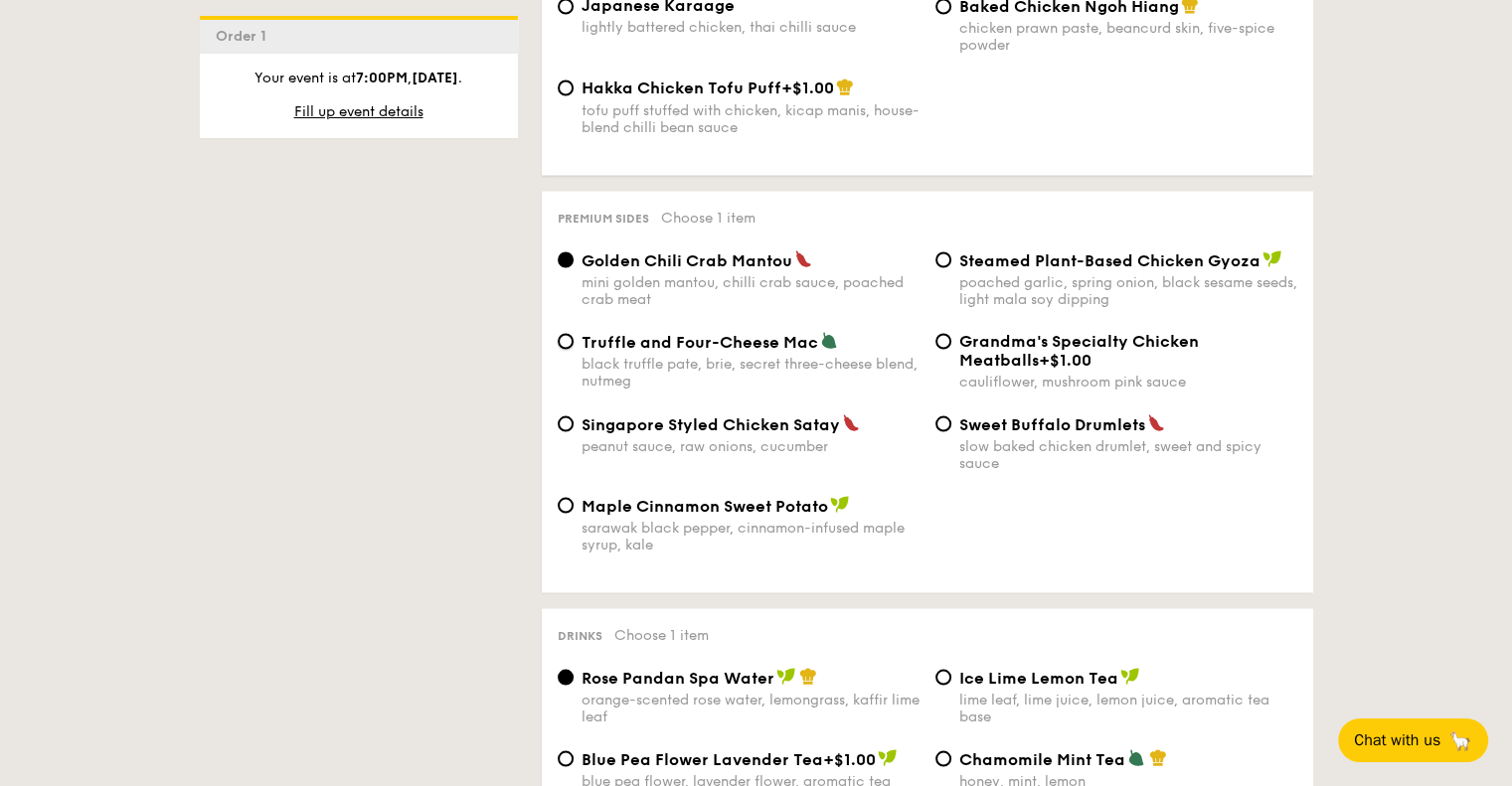 click on "Truffle and Four-Cheese Mac black truffle pate, brie, secret three-cheese blend, nutmeg" at bounding box center [566, 341] 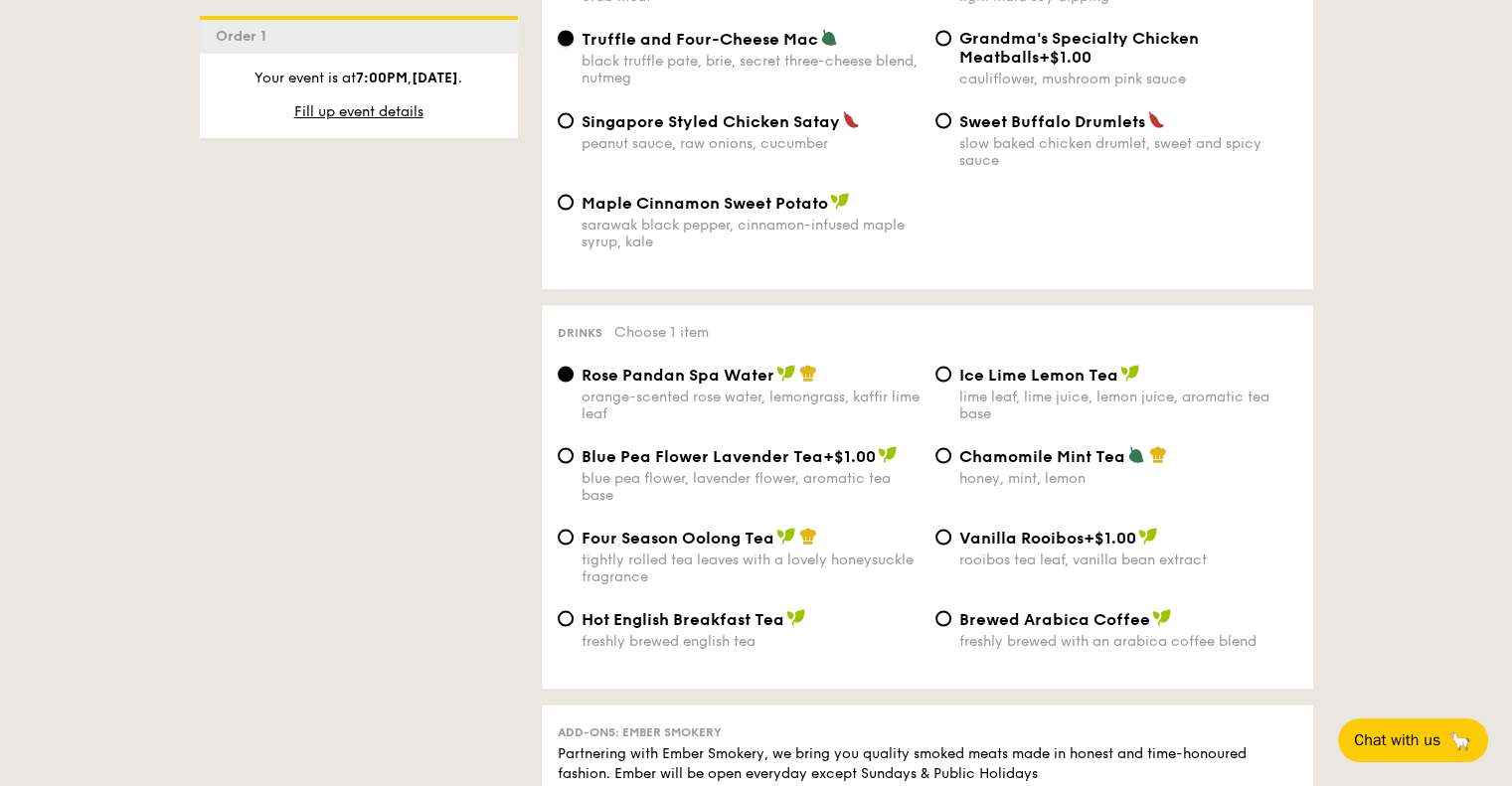 scroll, scrollTop: 4074, scrollLeft: 0, axis: vertical 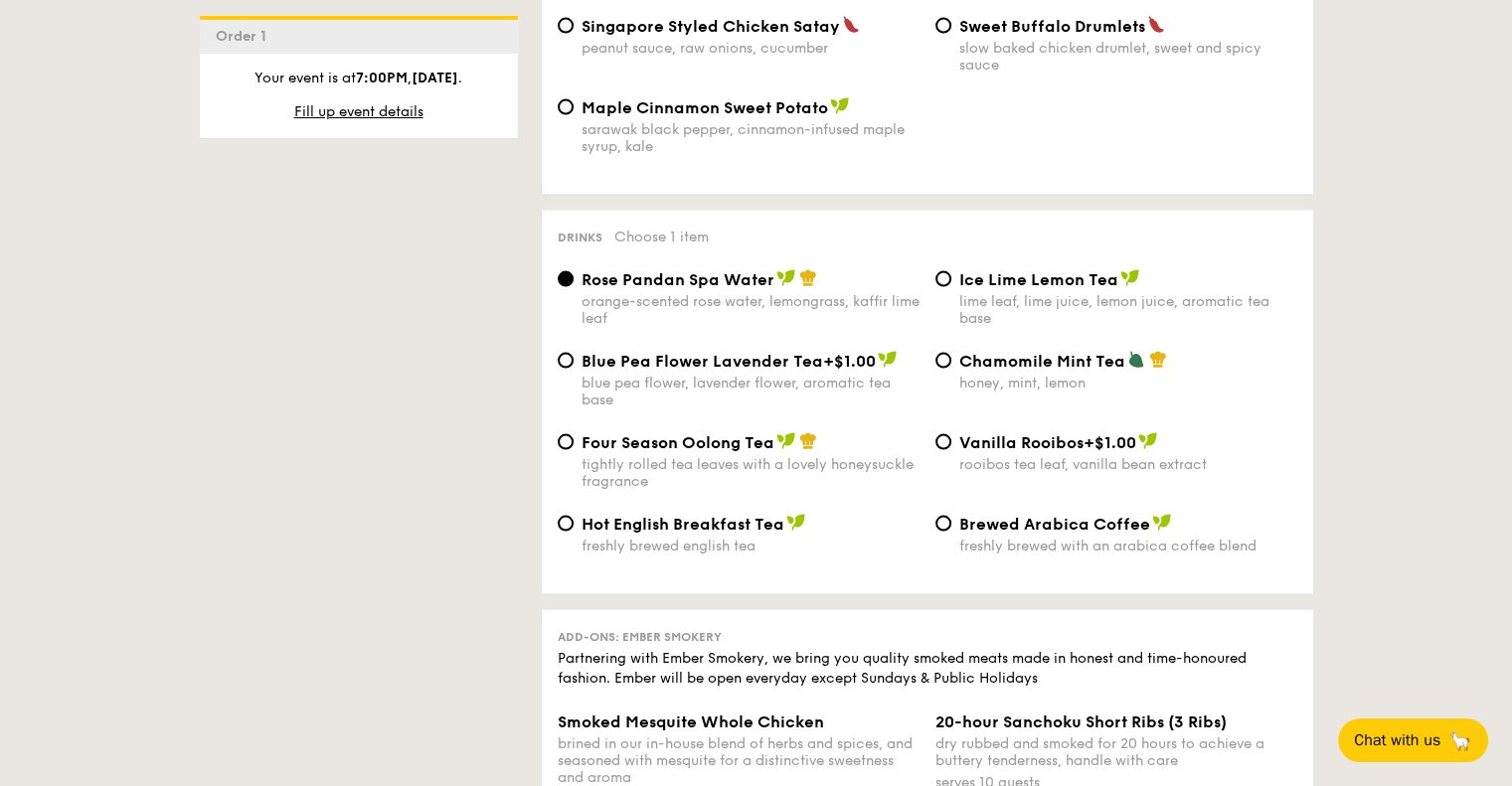 click on "Four Season Oolong Tea tightly rolled tea leaves with a lovely honeysuckle fragrance" at bounding box center [751, 461] 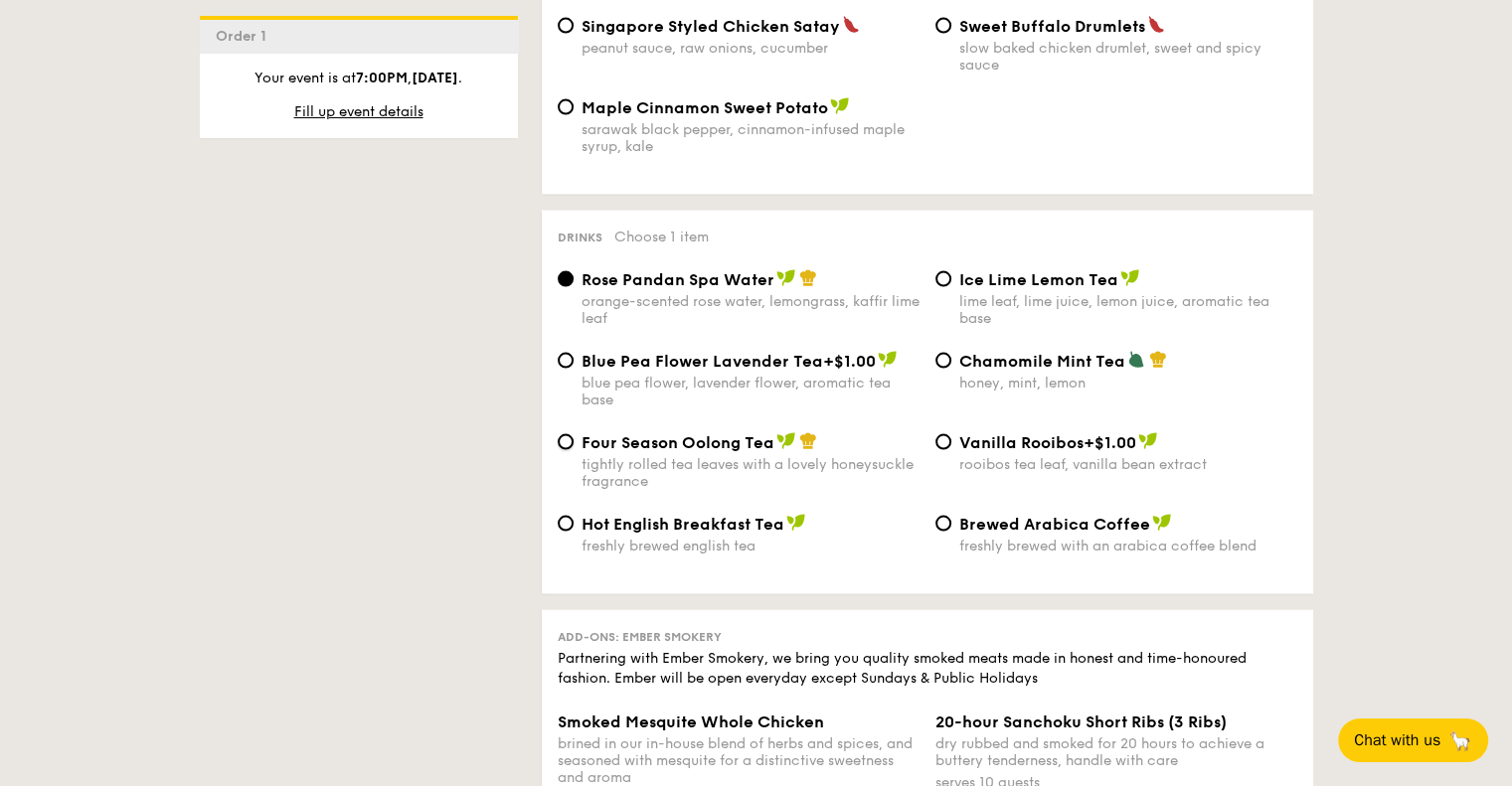 click on "Four Season Oolong Tea tightly rolled tea leaves with a lovely honeysuckle fragrance" at bounding box center [566, 442] 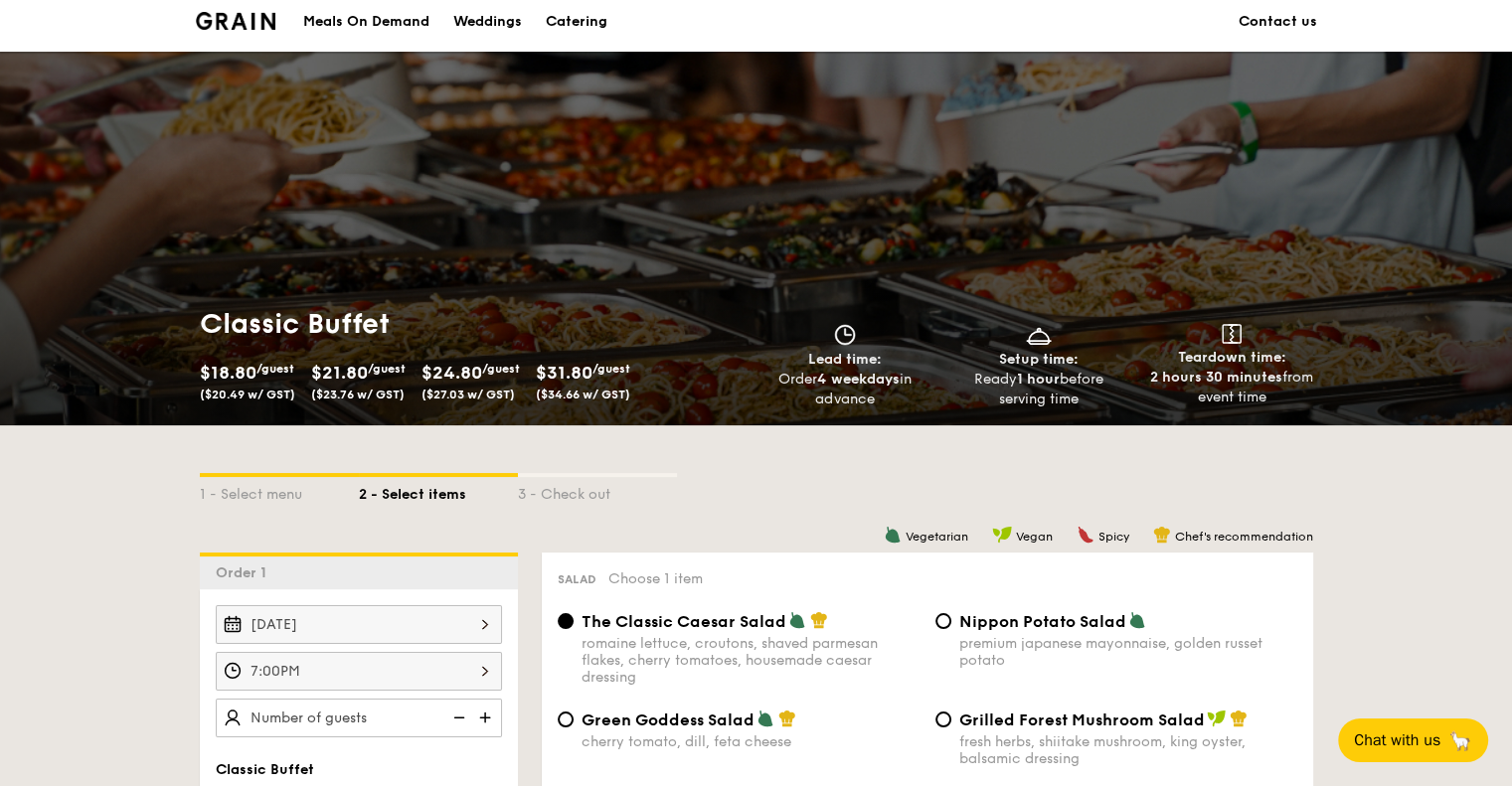 scroll, scrollTop: 0, scrollLeft: 0, axis: both 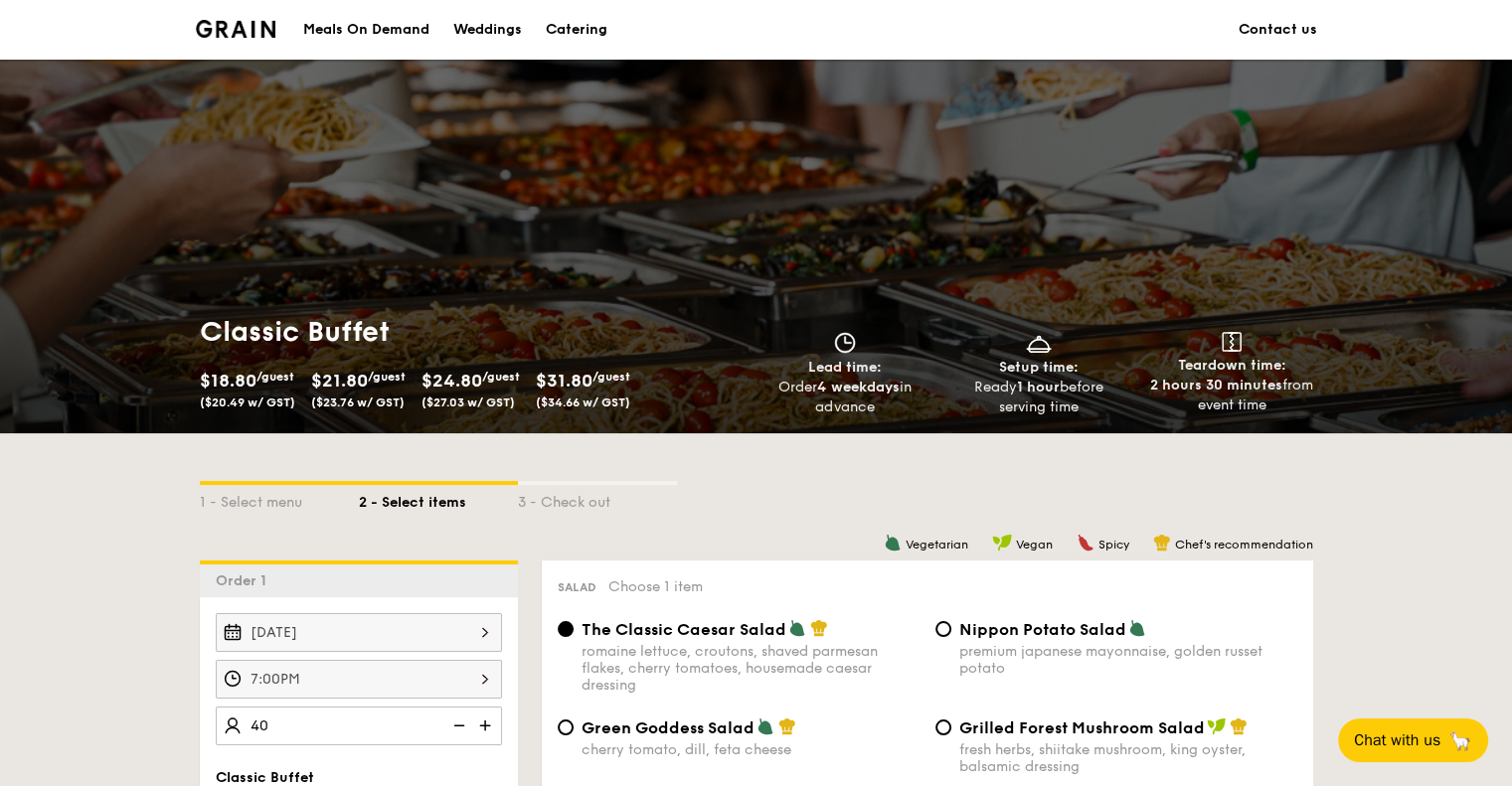 type on "40 guests" 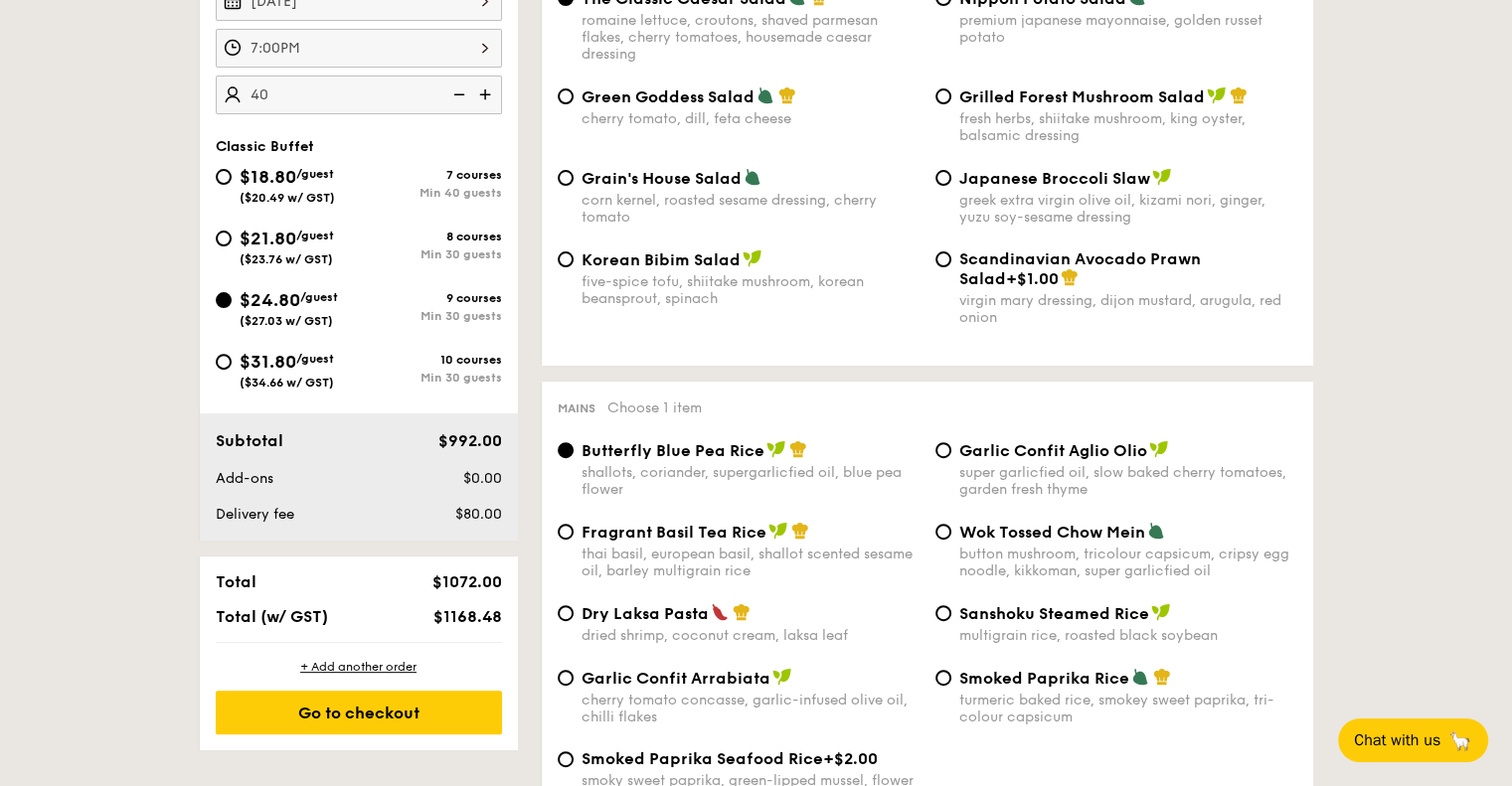scroll, scrollTop: 696, scrollLeft: 0, axis: vertical 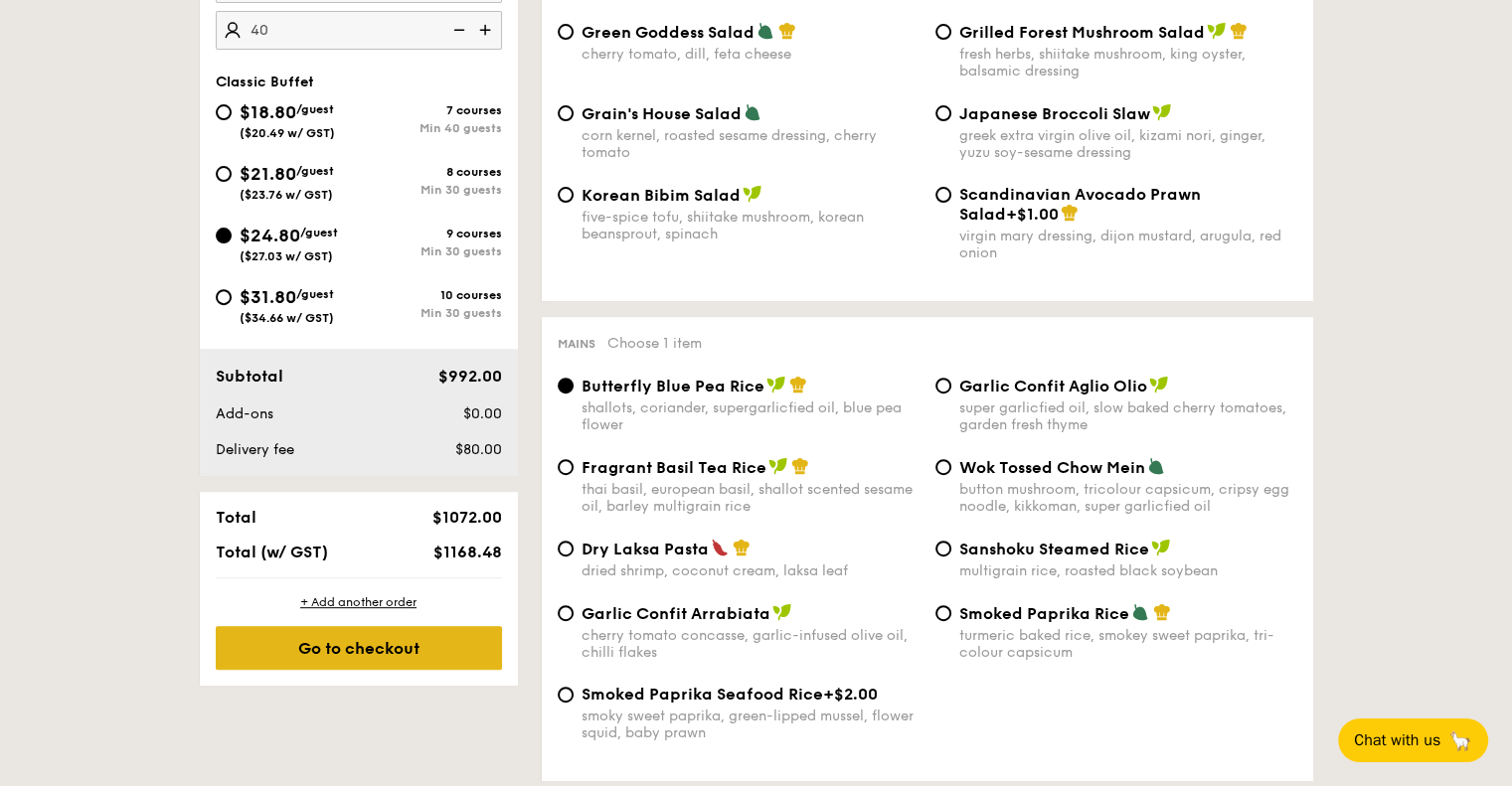 click on "Go to checkout" at bounding box center [359, 648] 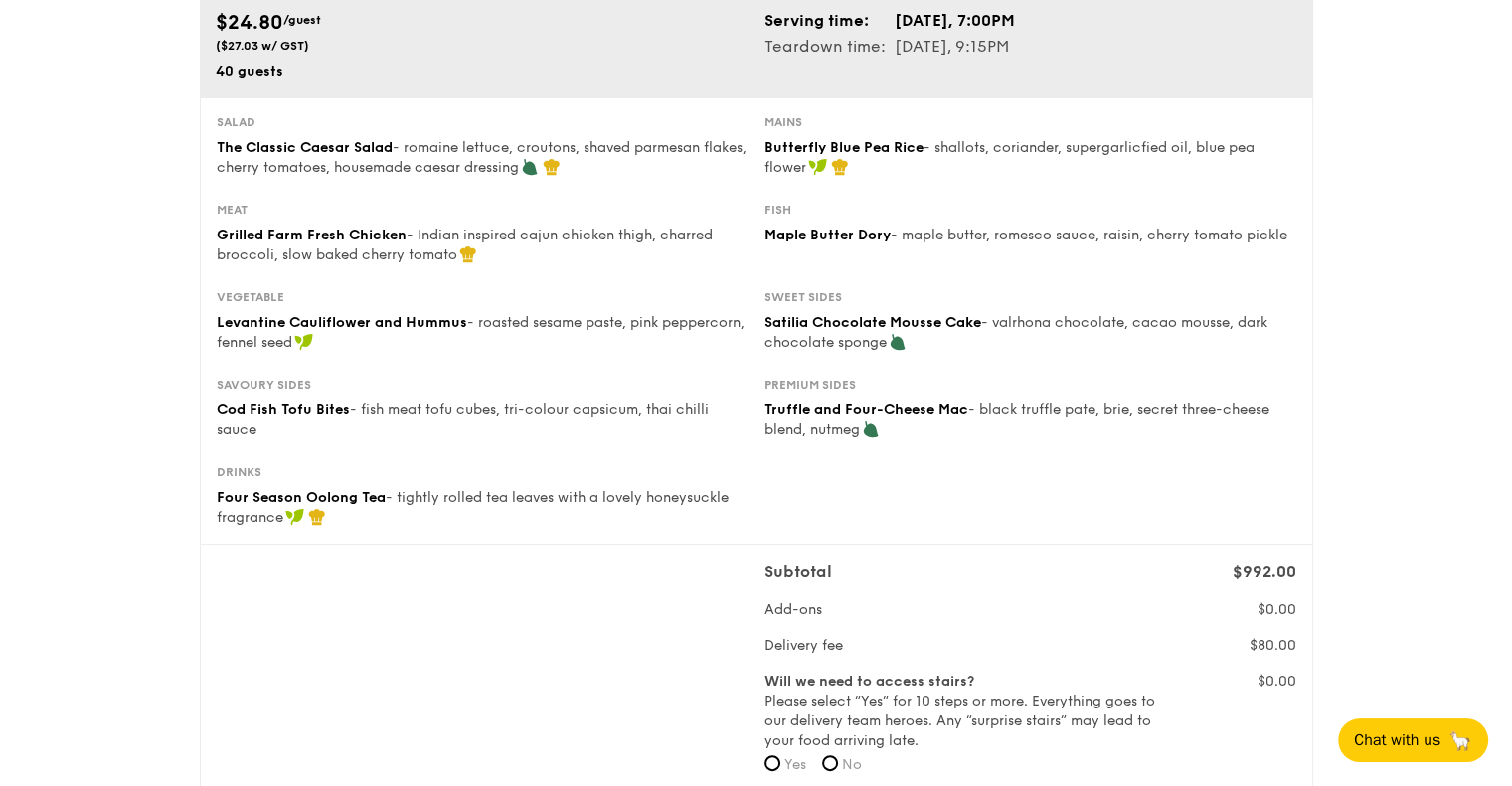 scroll, scrollTop: 0, scrollLeft: 0, axis: both 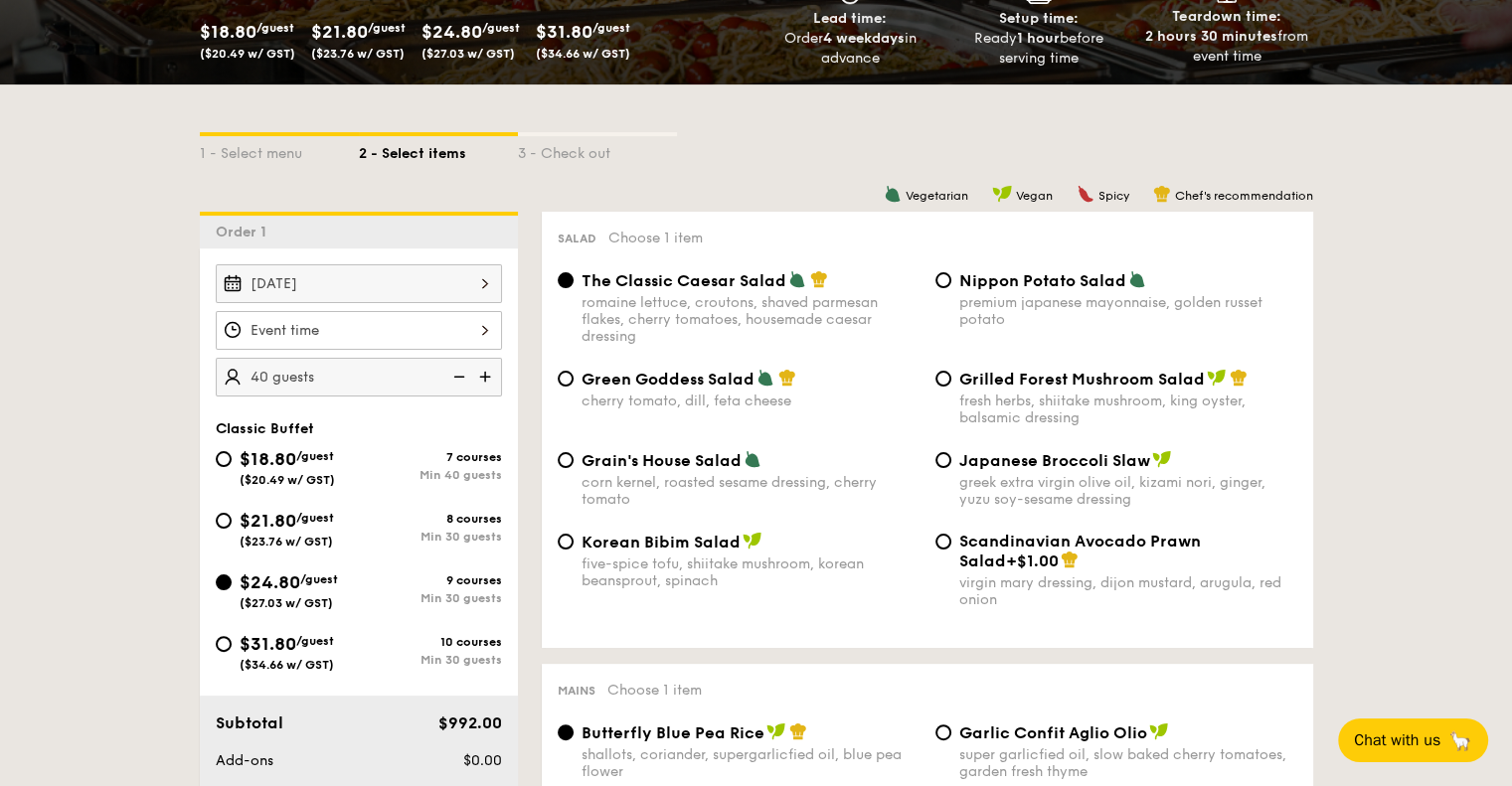 click at bounding box center (359, 330) 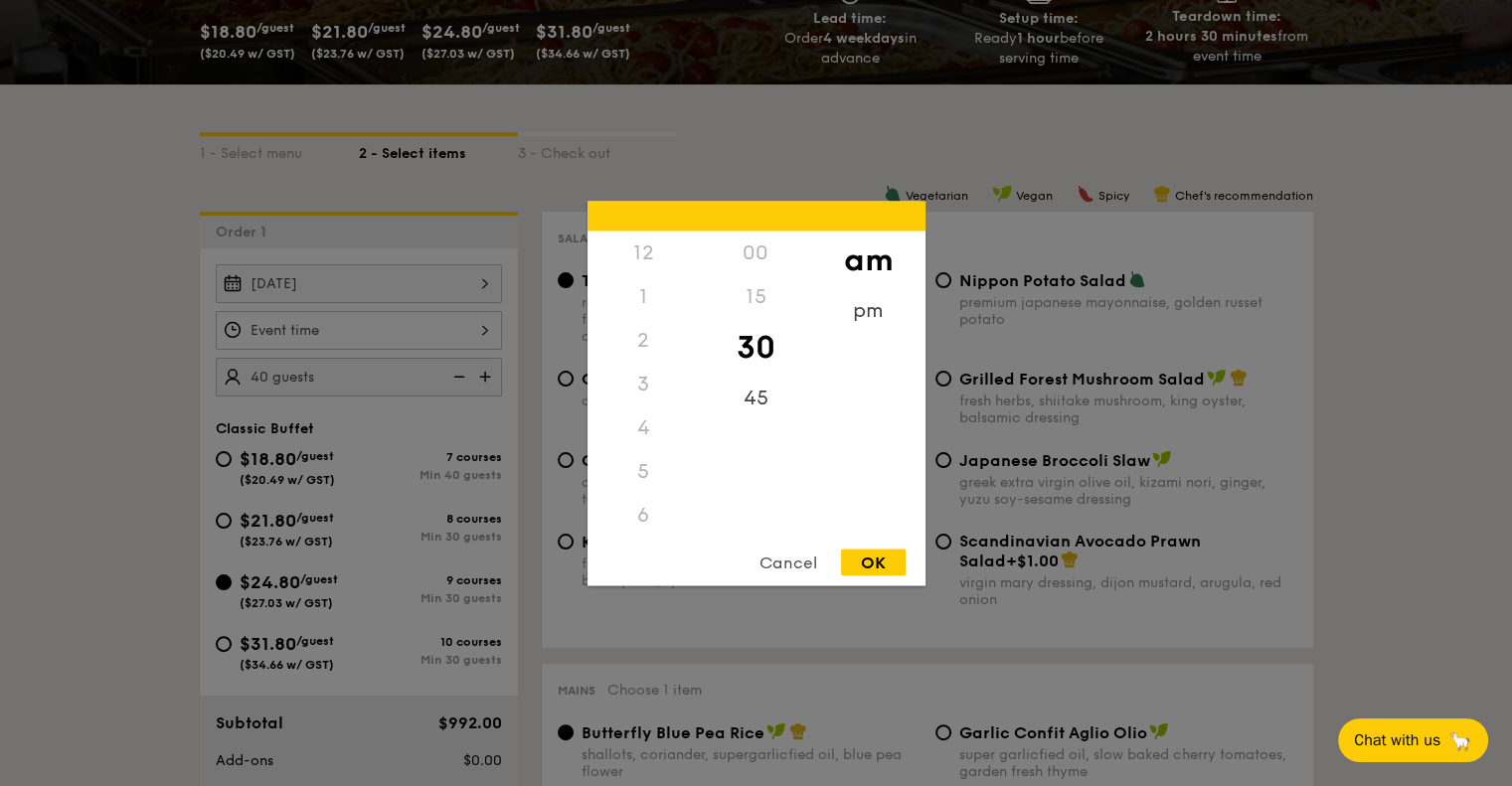 scroll, scrollTop: 219, scrollLeft: 0, axis: vertical 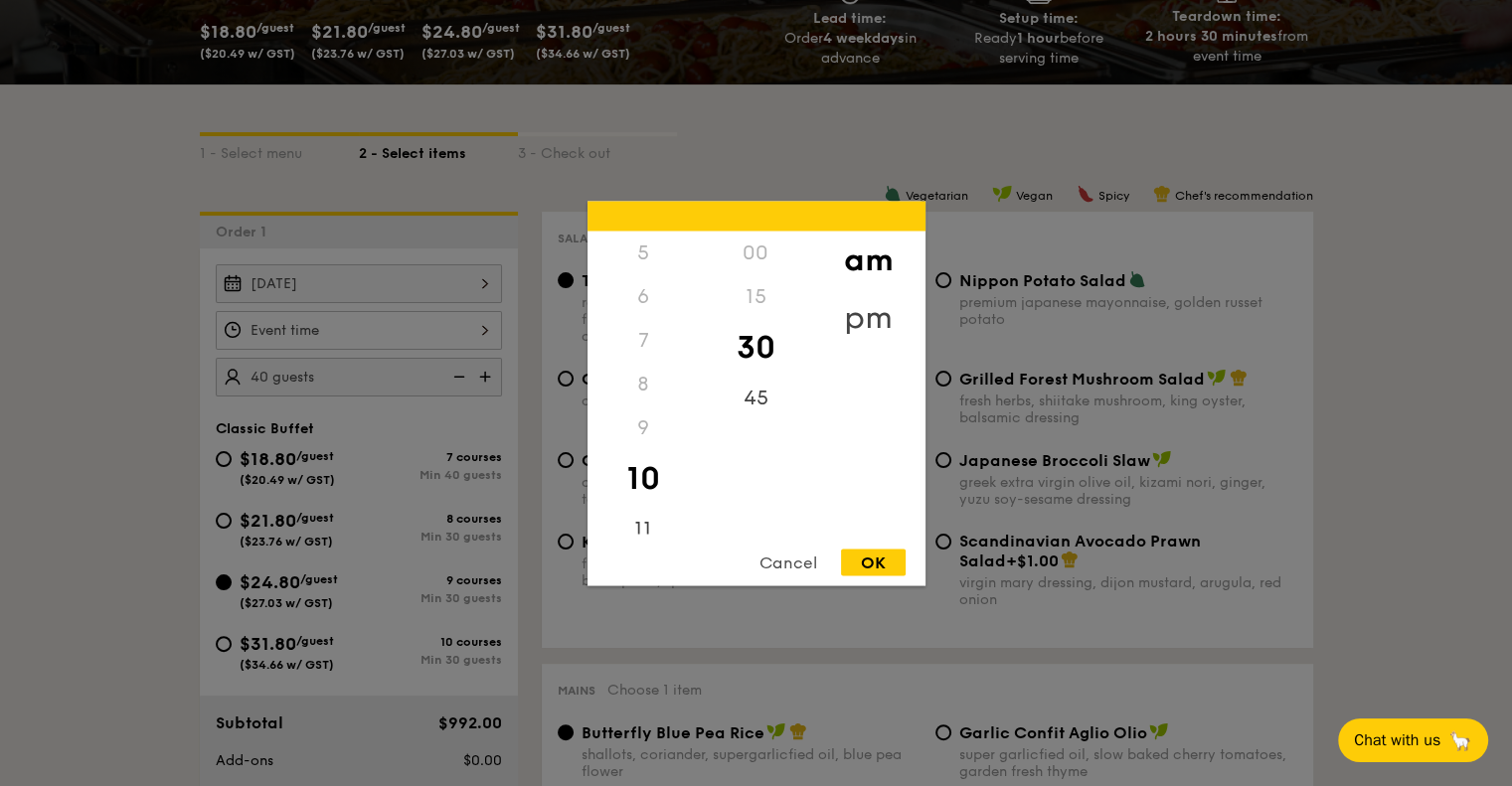 drag, startPoint x: 861, startPoint y: 319, endPoint x: 848, endPoint y: 321, distance: 13.152946 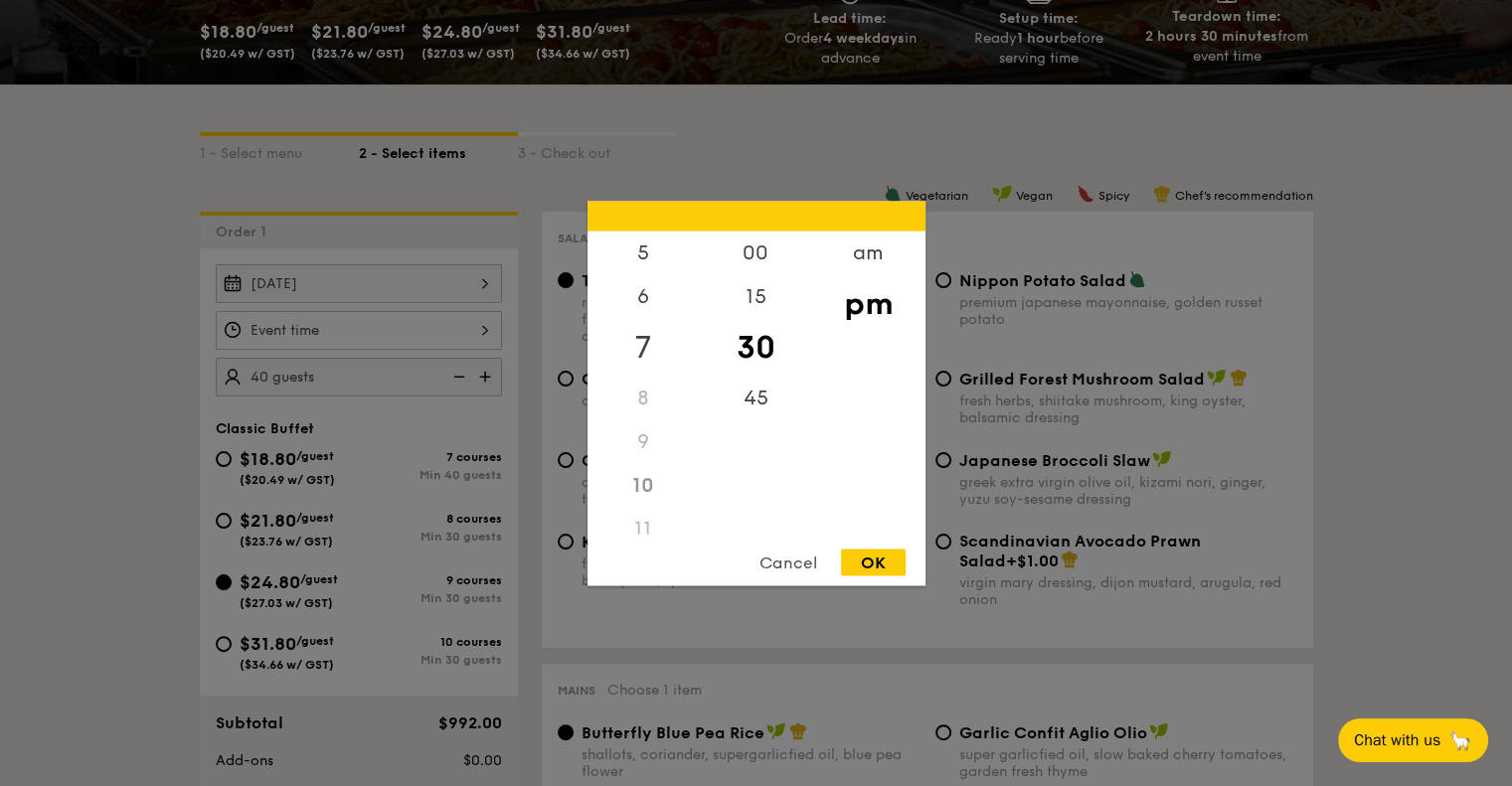 click on "7" at bounding box center (643, 347) 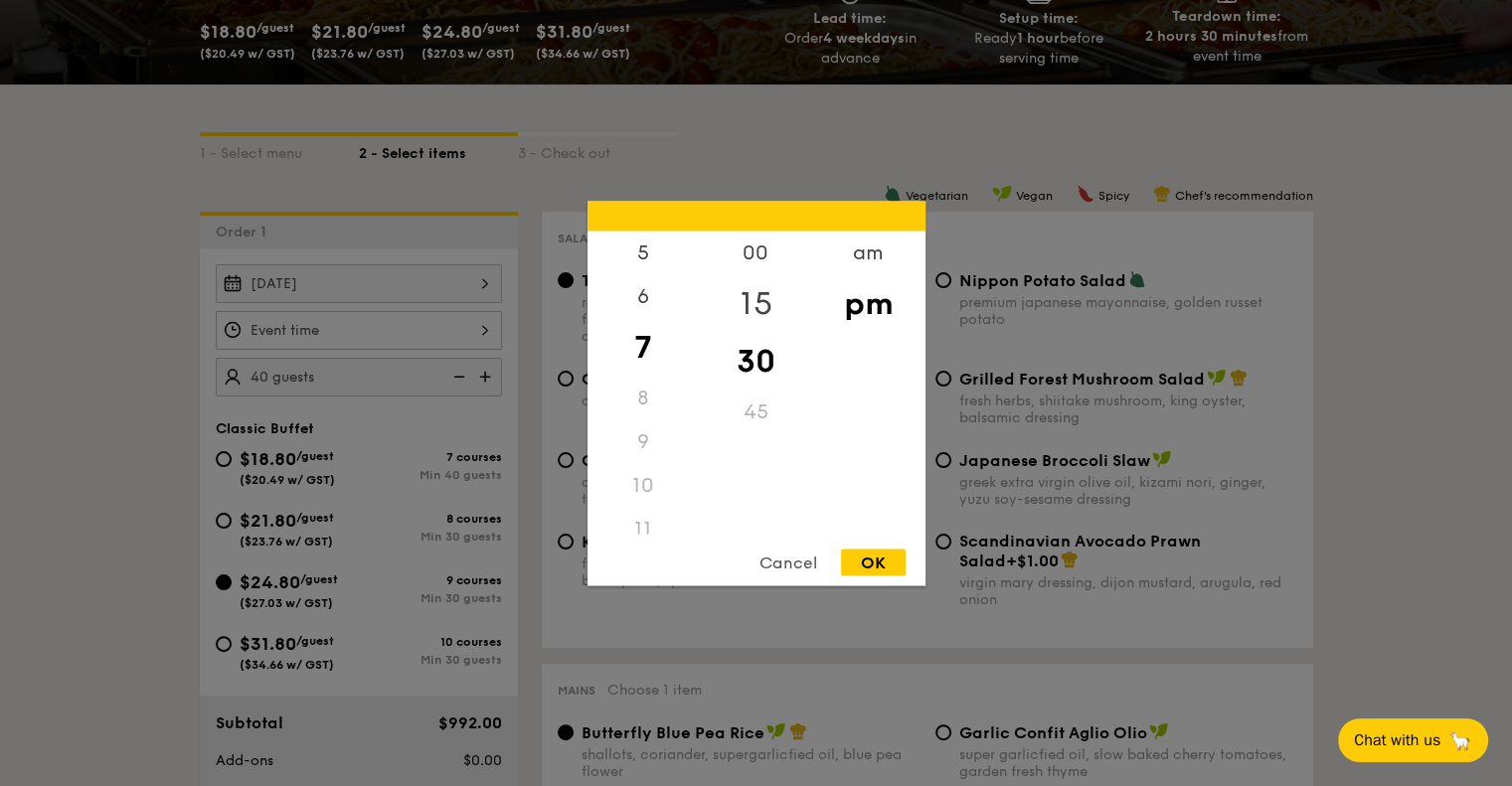 click on "15" at bounding box center (756, 303) 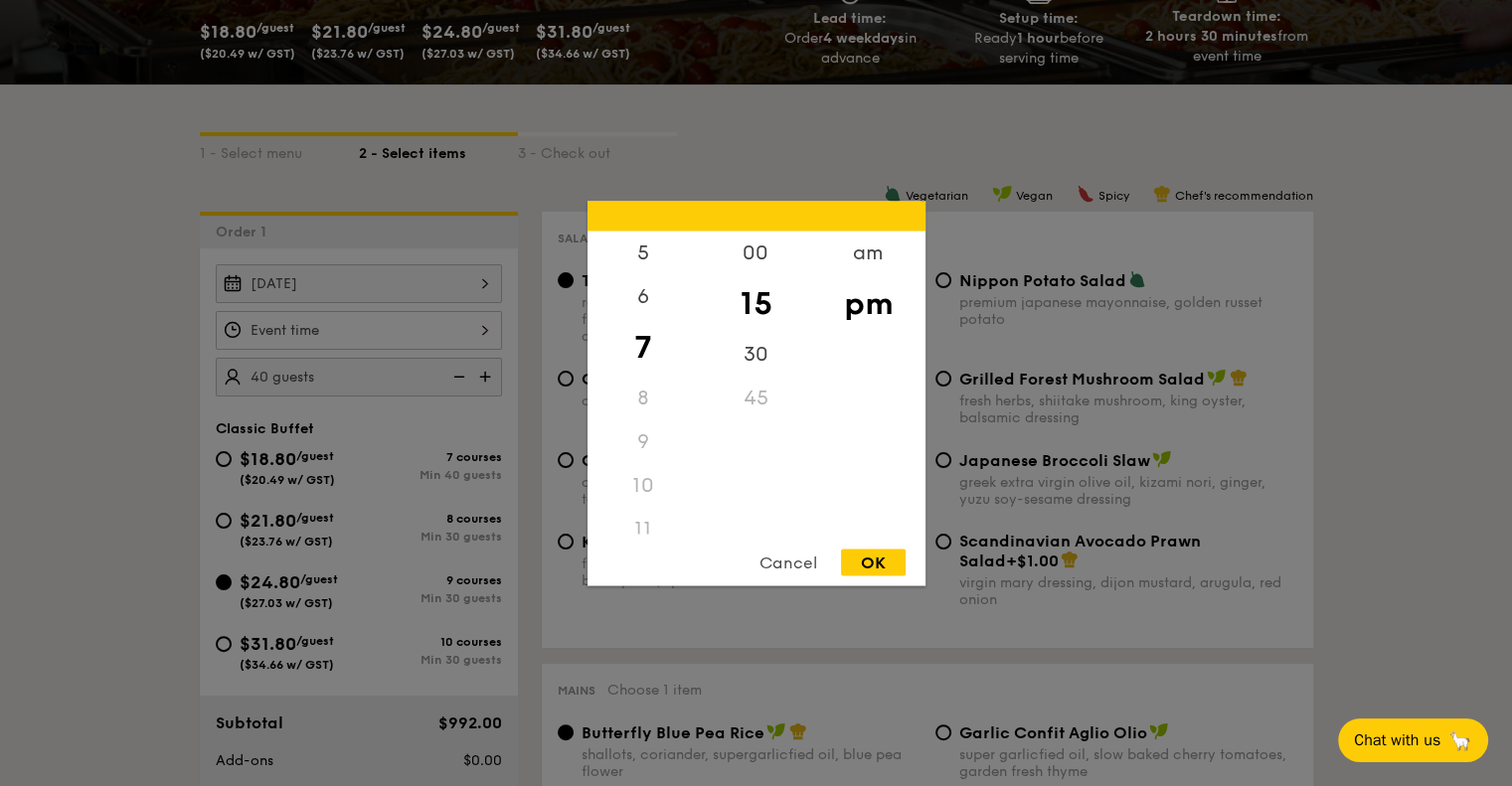 click on "OK" at bounding box center [873, 561] 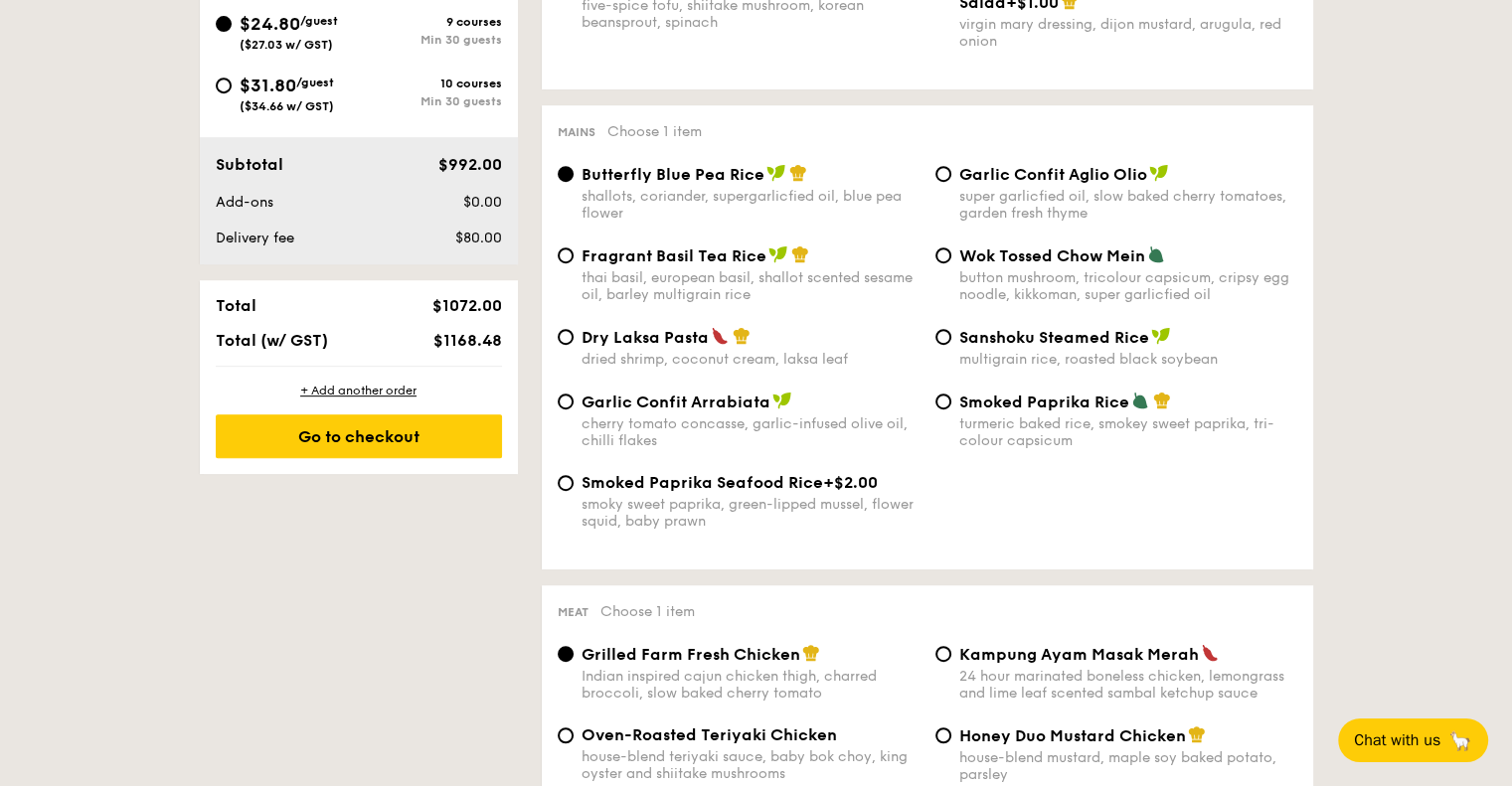 scroll, scrollTop: 846, scrollLeft: 0, axis: vertical 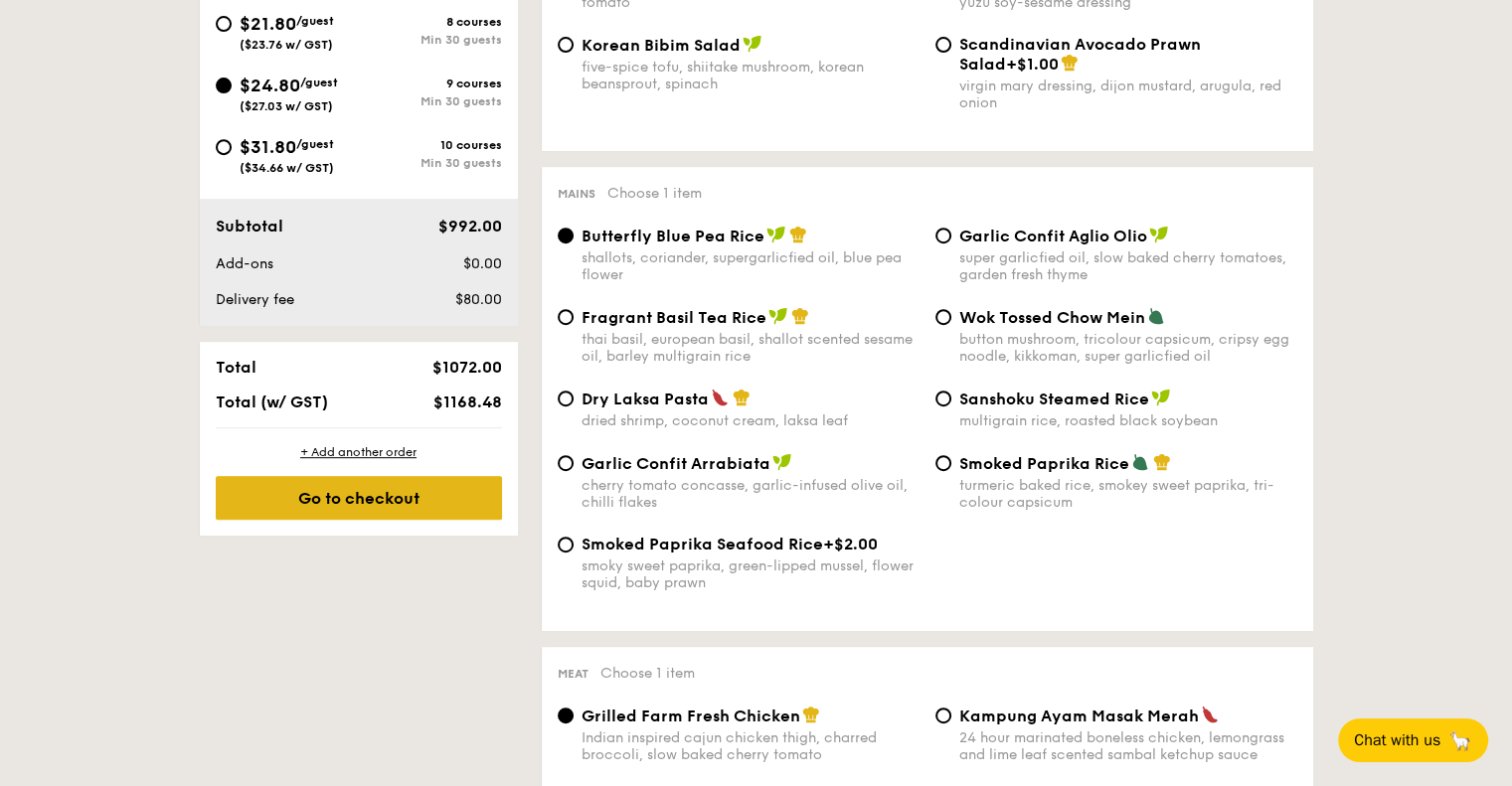 click on "Go to checkout" at bounding box center (359, 498) 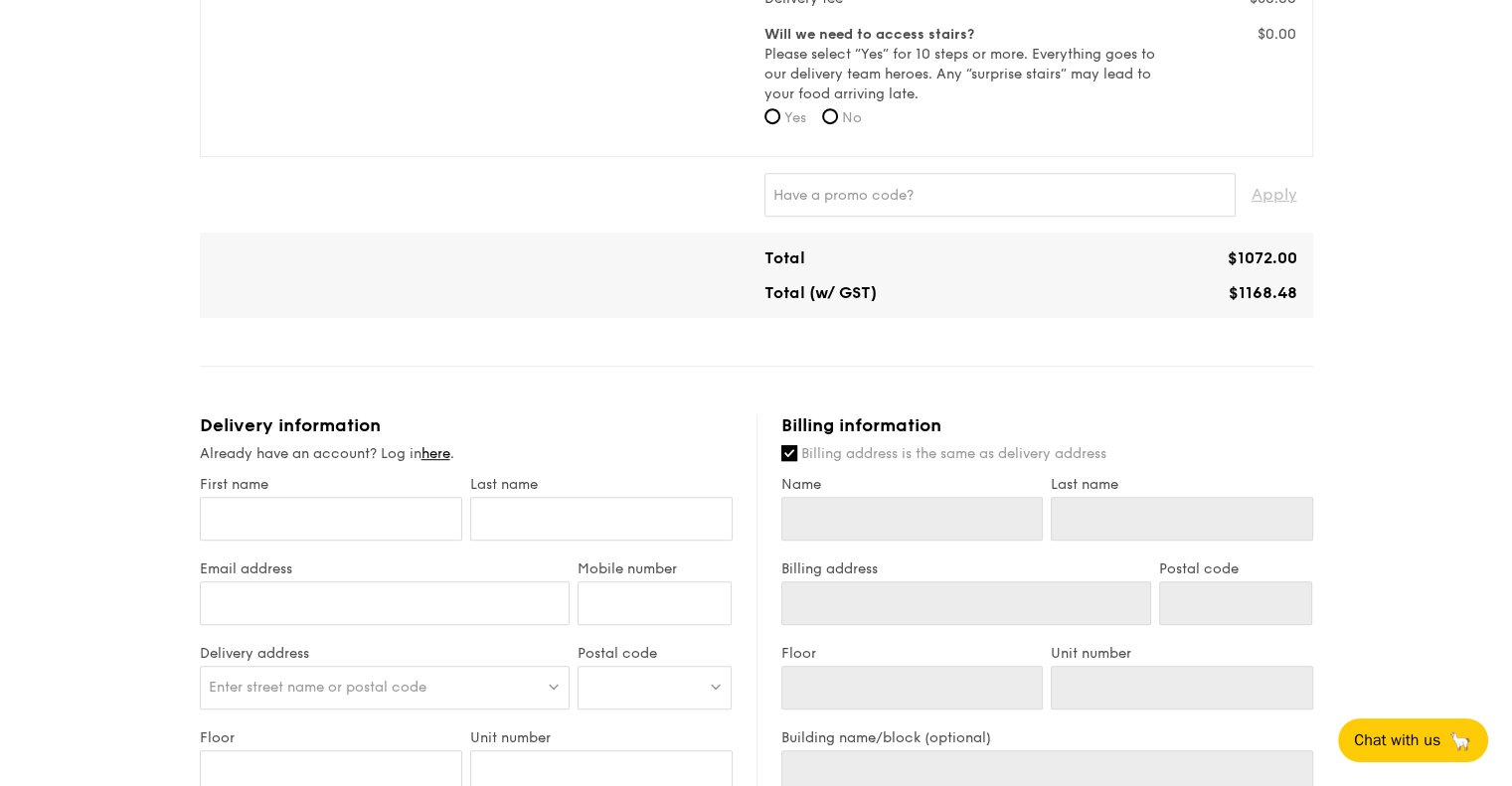 scroll, scrollTop: 0, scrollLeft: 0, axis: both 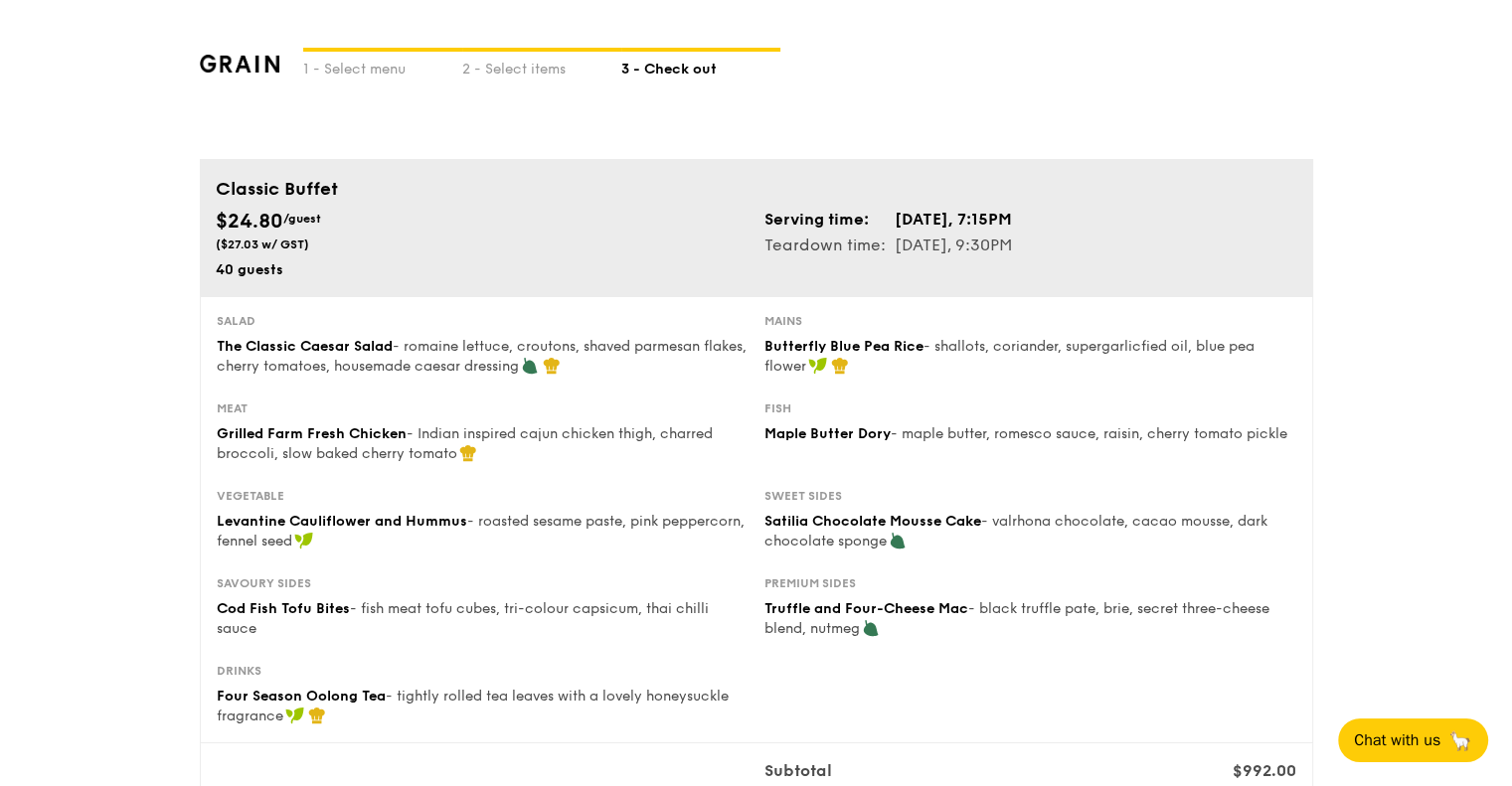 drag, startPoint x: 901, startPoint y: 82, endPoint x: 884, endPoint y: 104, distance: 27.802878 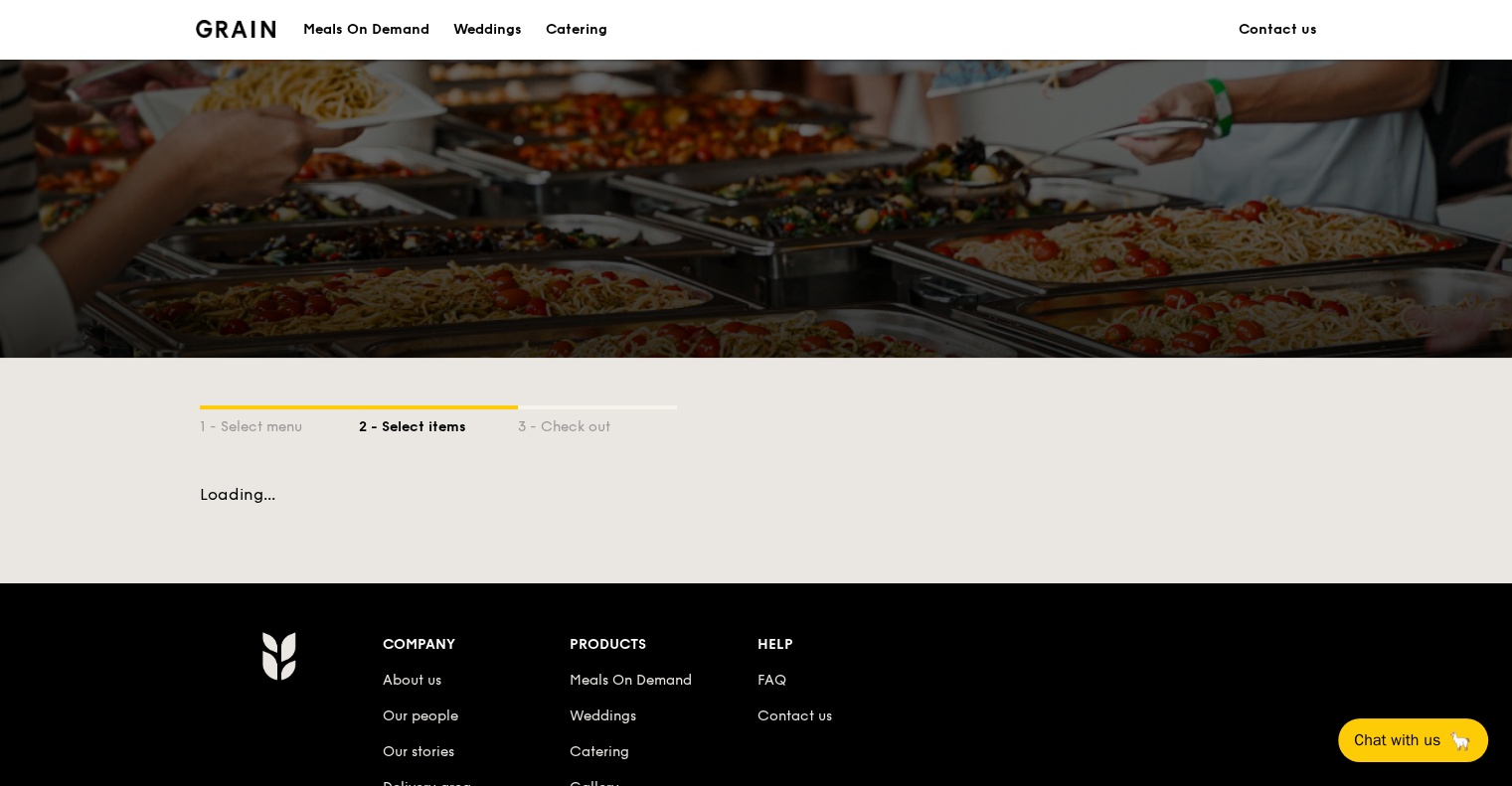 scroll, scrollTop: 349, scrollLeft: 0, axis: vertical 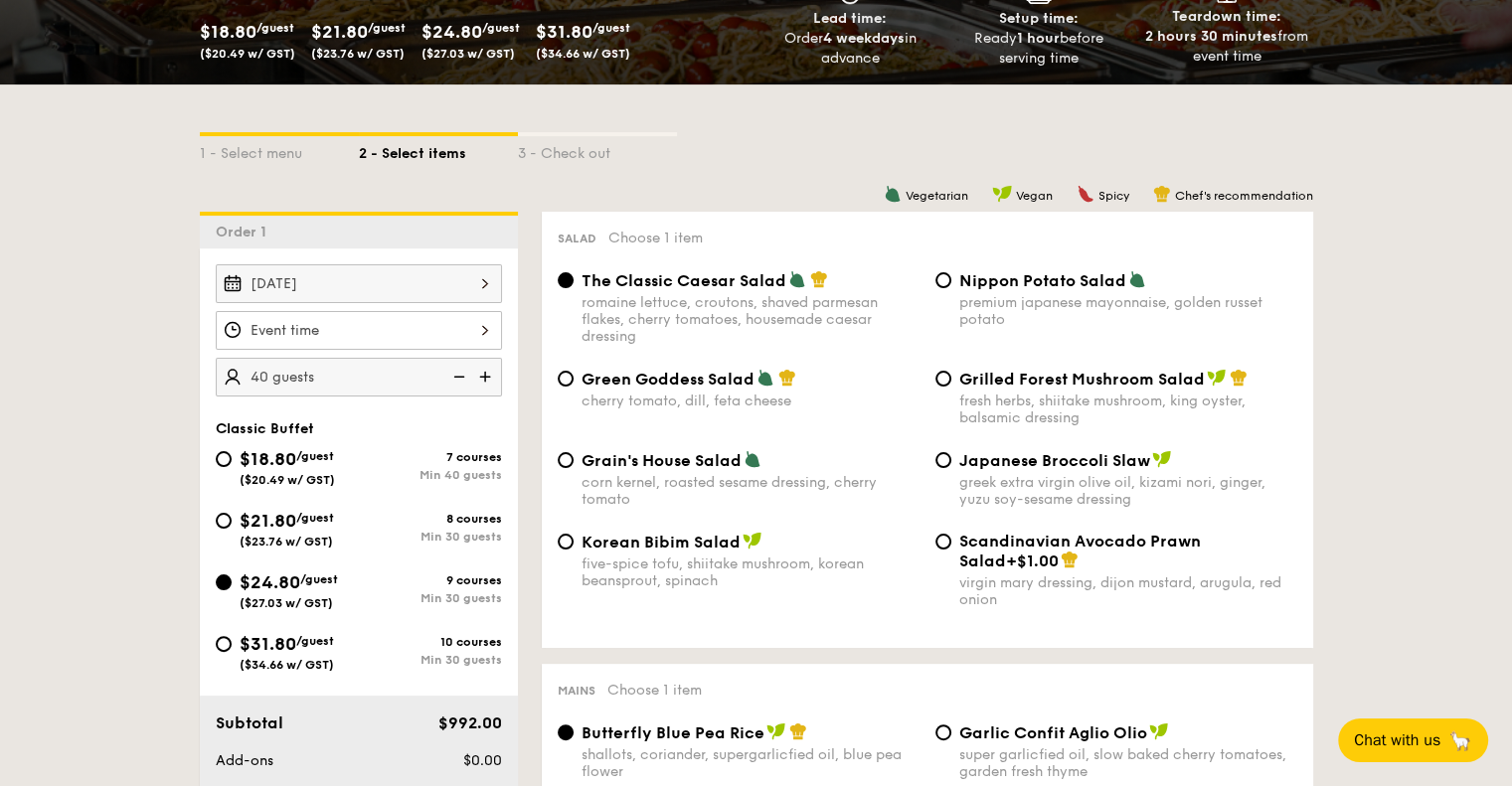 click on "Korean Bibim Salad" at bounding box center [661, 542] 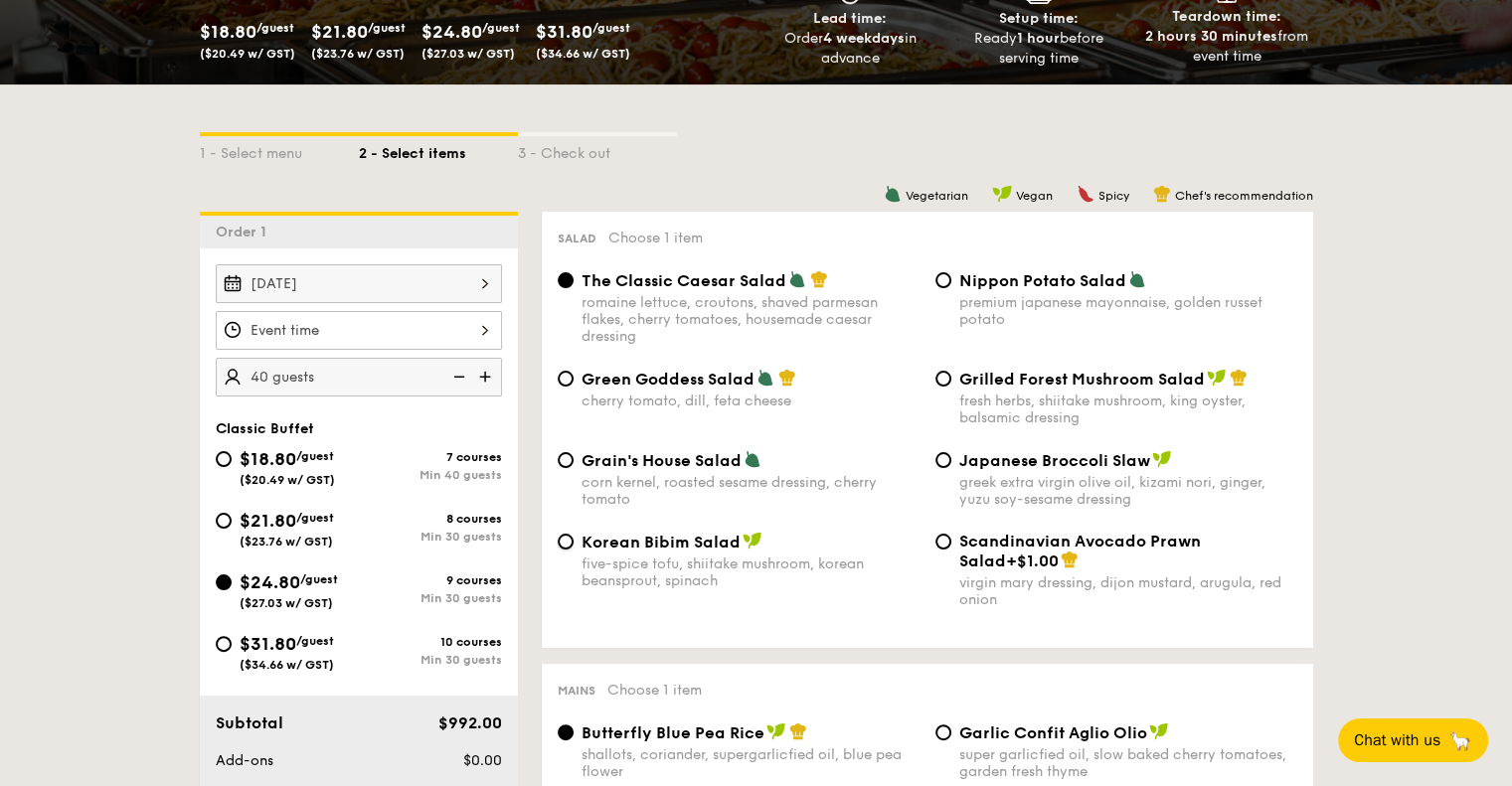 click on "Korean Bibim Salad five-spice tofu, shiitake mushroom, korean beansprout, spinach" at bounding box center (566, 542) 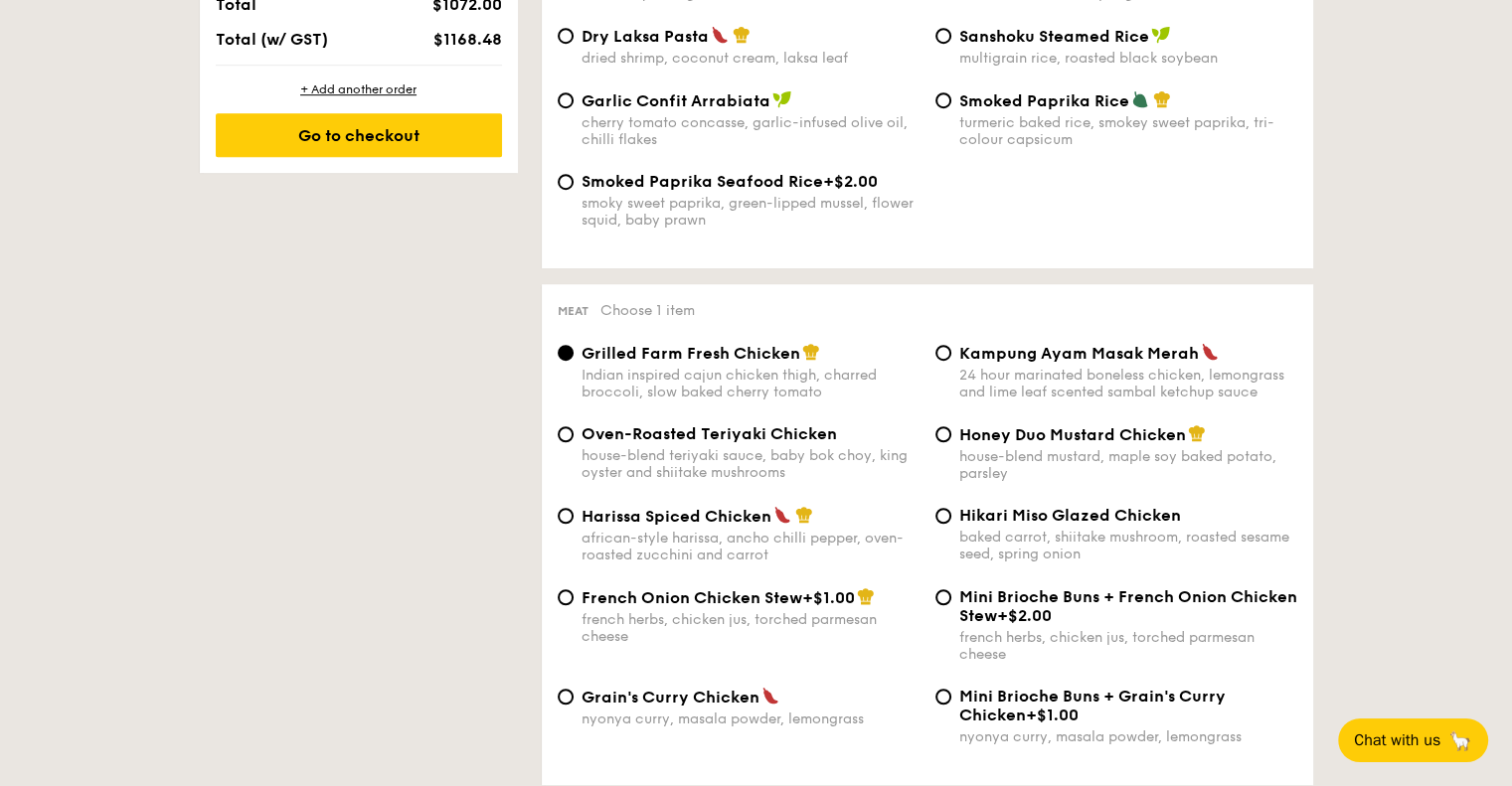 scroll, scrollTop: 1243, scrollLeft: 0, axis: vertical 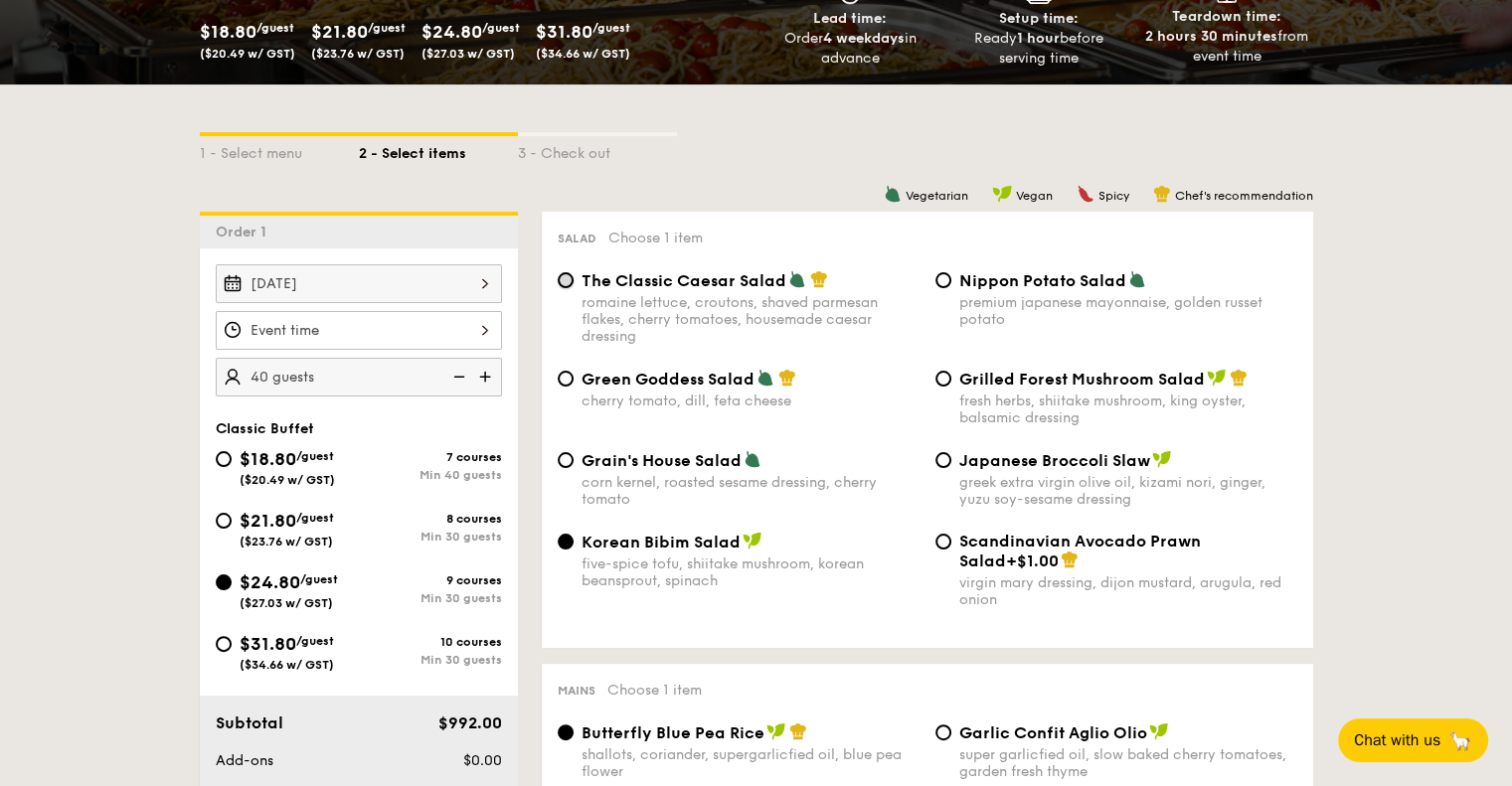 click on "The Classic Caesar Salad romaine lettuce, croutons, shaved parmesan flakes, cherry tomatoes, housemade caesar dressing" at bounding box center [566, 280] 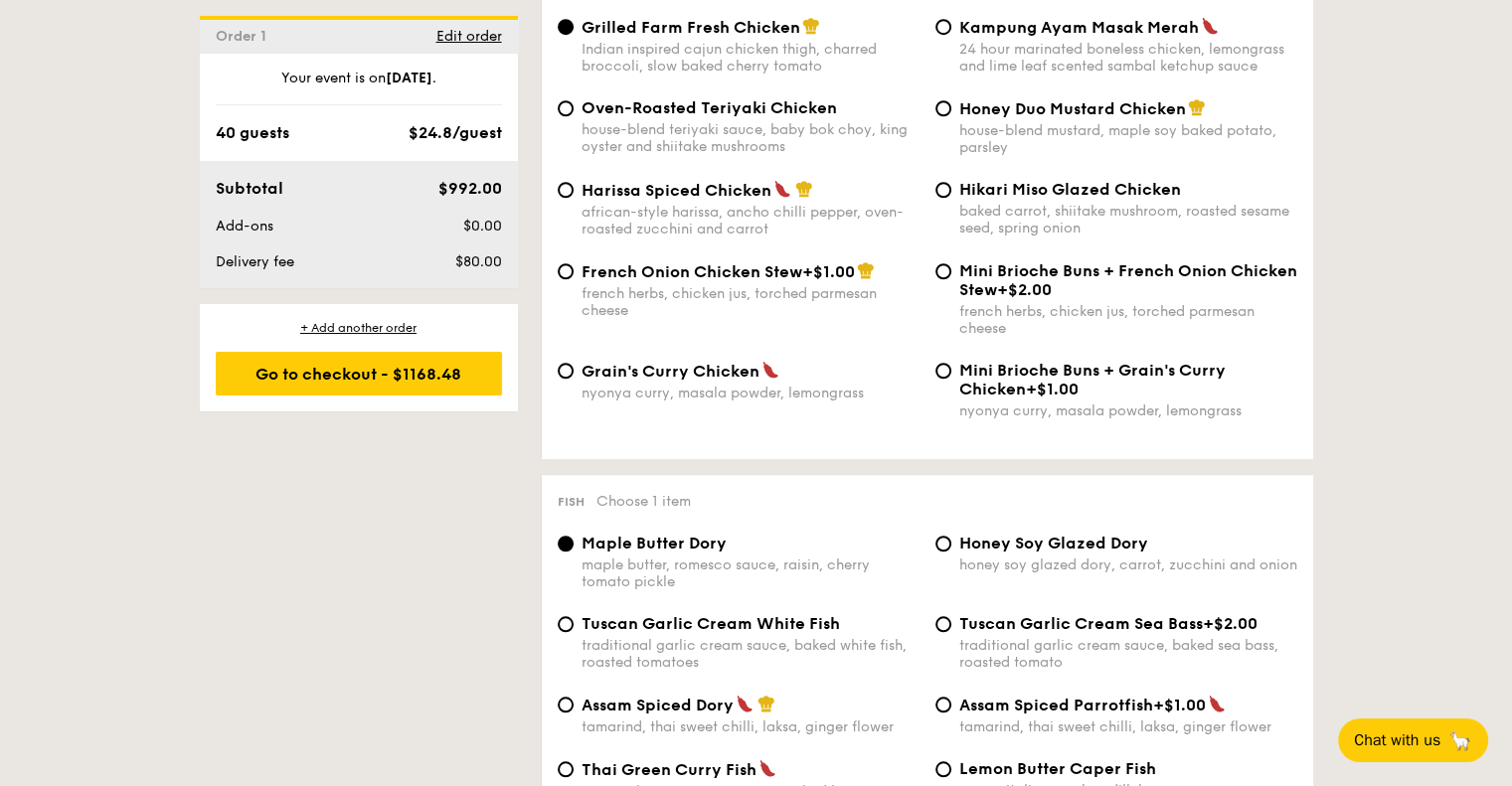 scroll, scrollTop: 1541, scrollLeft: 0, axis: vertical 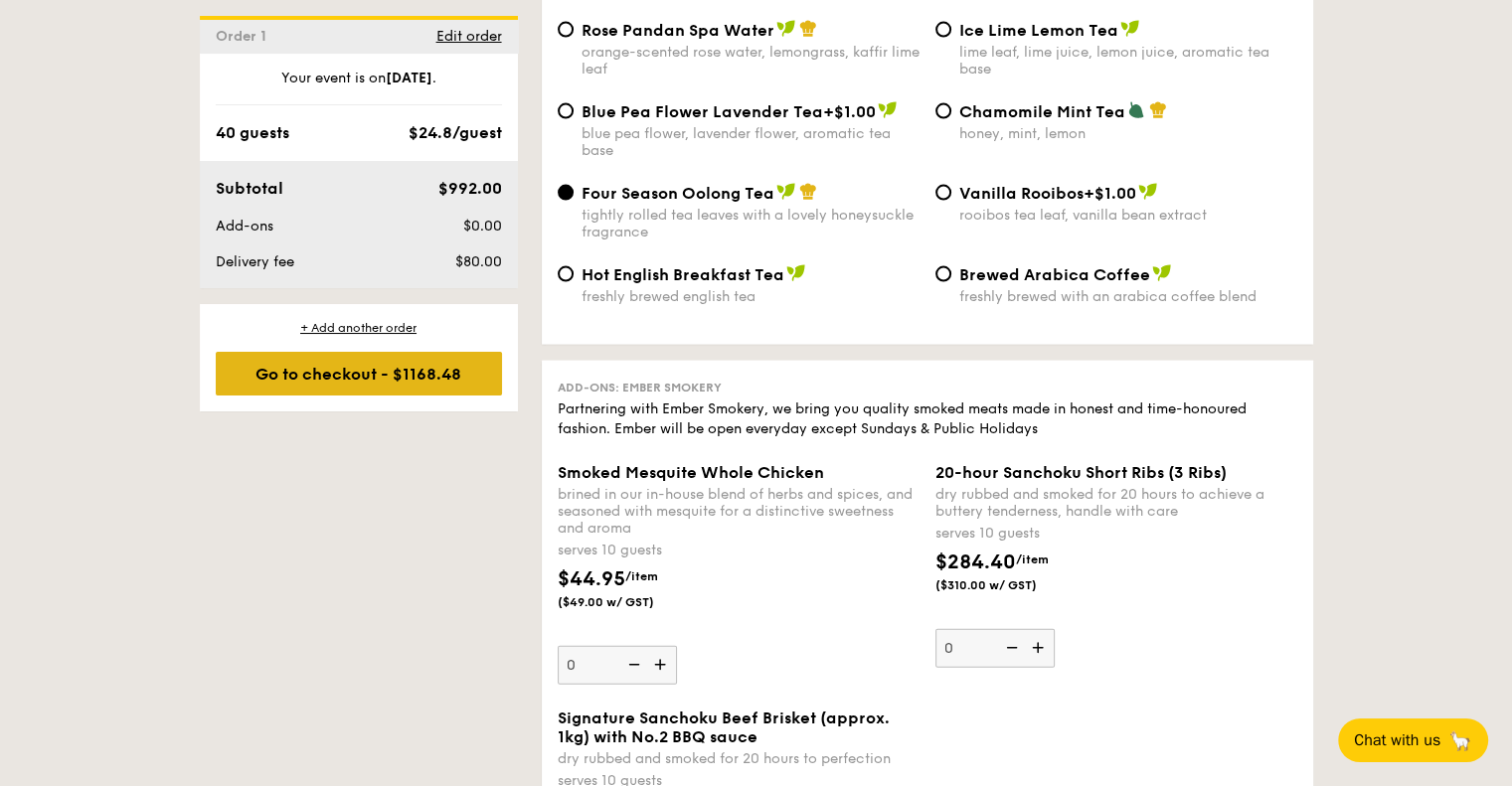 click on "Go to checkout
- $1168.48" at bounding box center [359, 374] 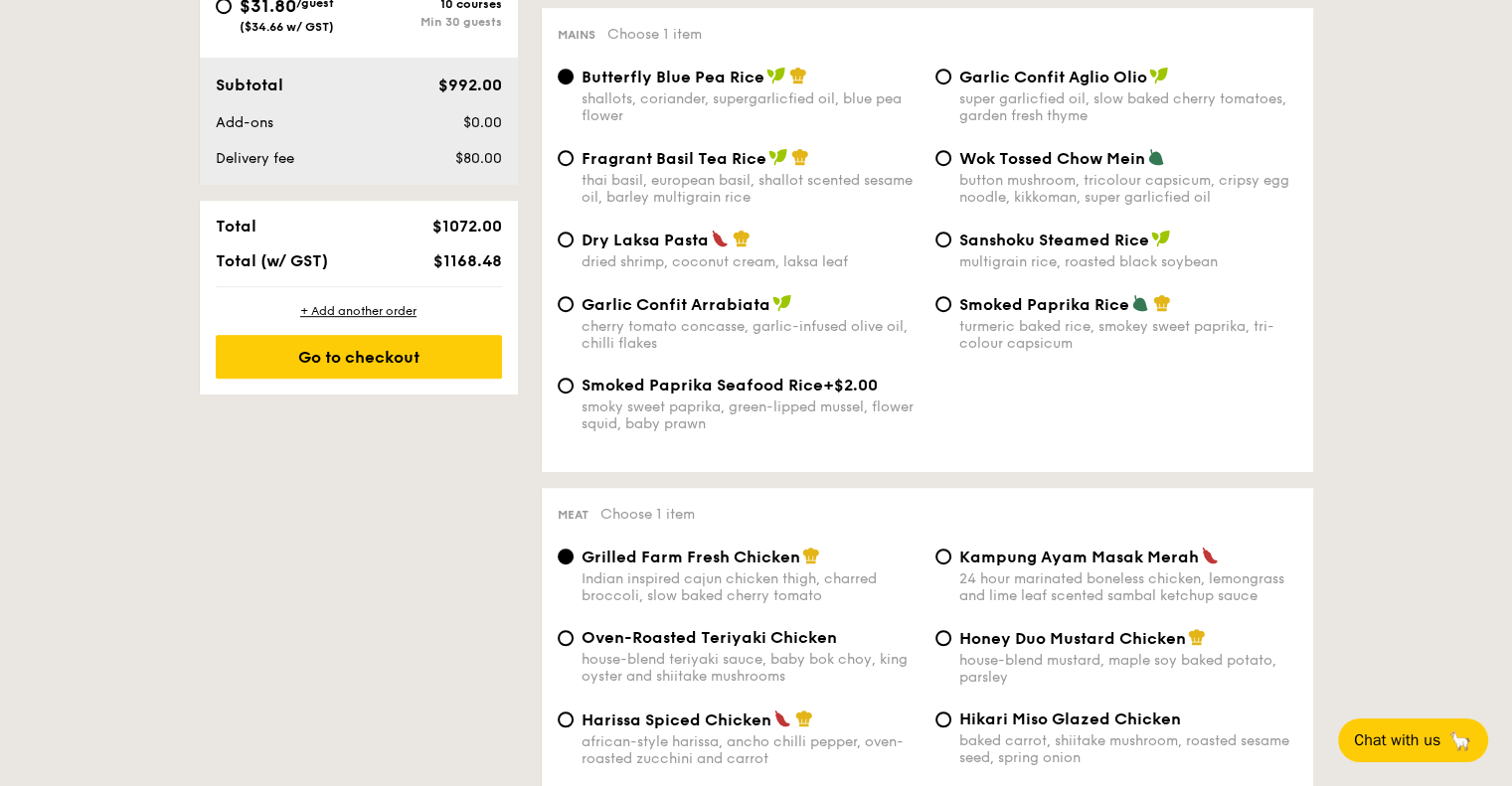 scroll, scrollTop: 531, scrollLeft: 0, axis: vertical 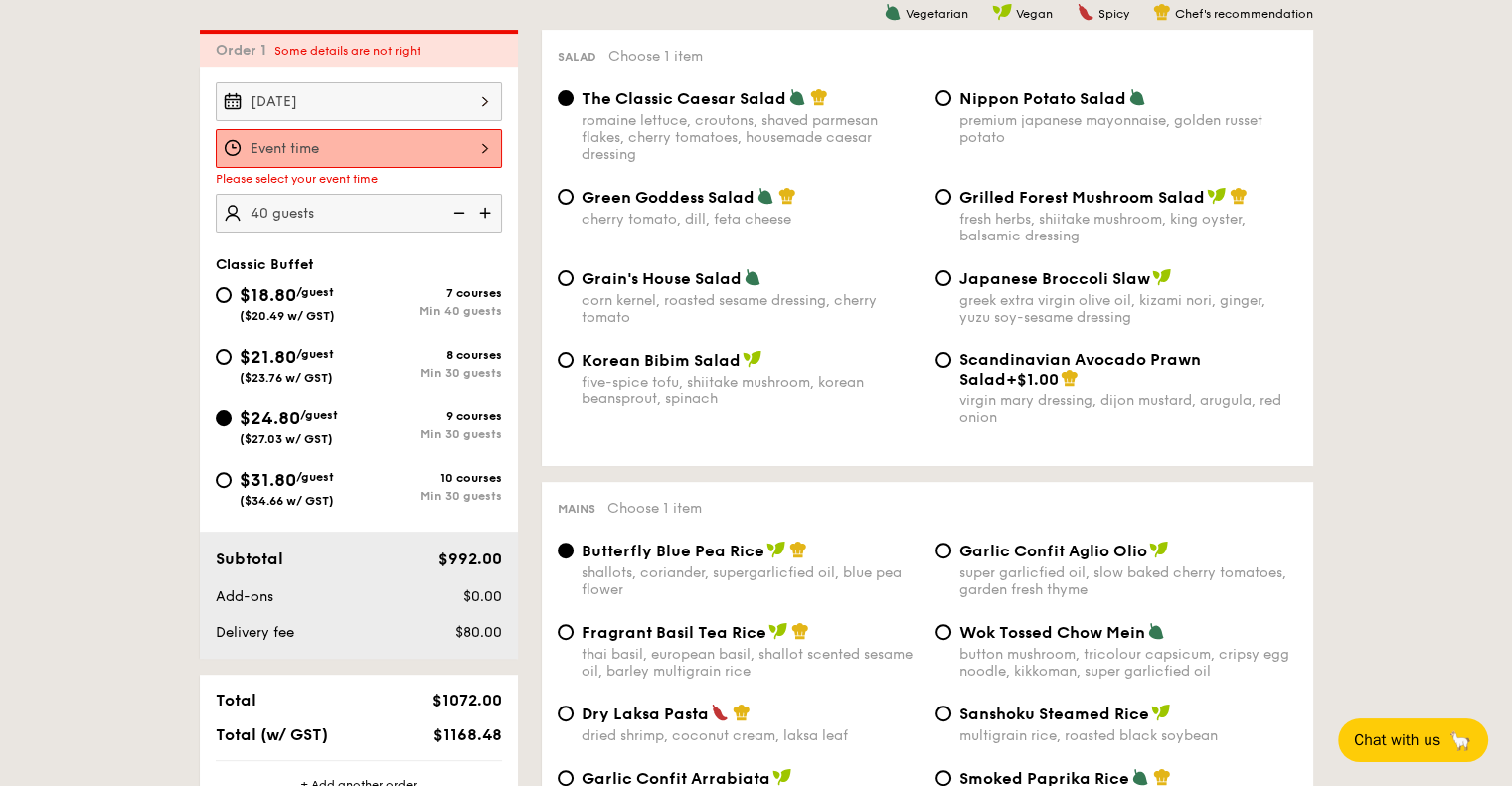 click at bounding box center (359, 148) 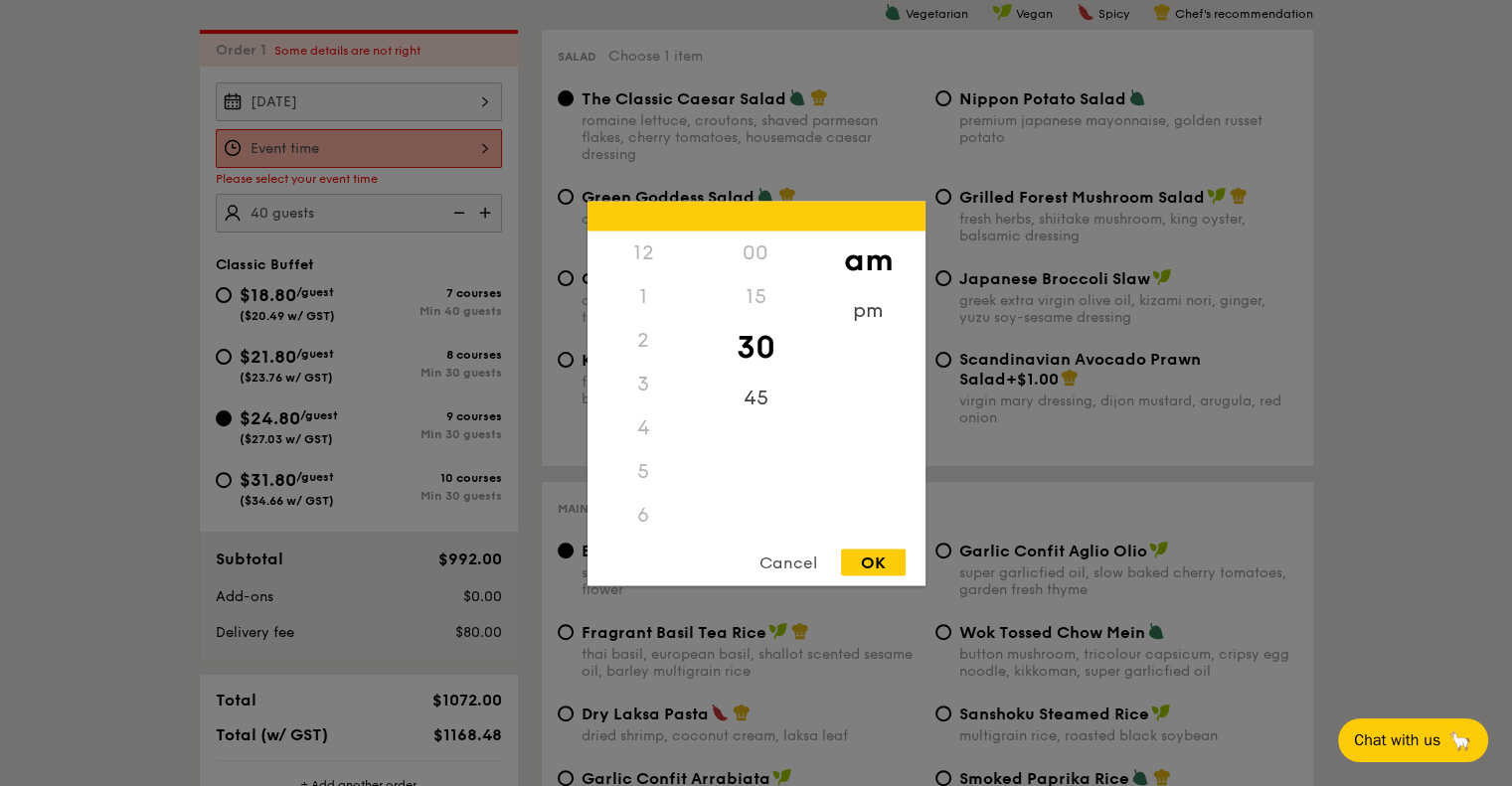 scroll, scrollTop: 219, scrollLeft: 0, axis: vertical 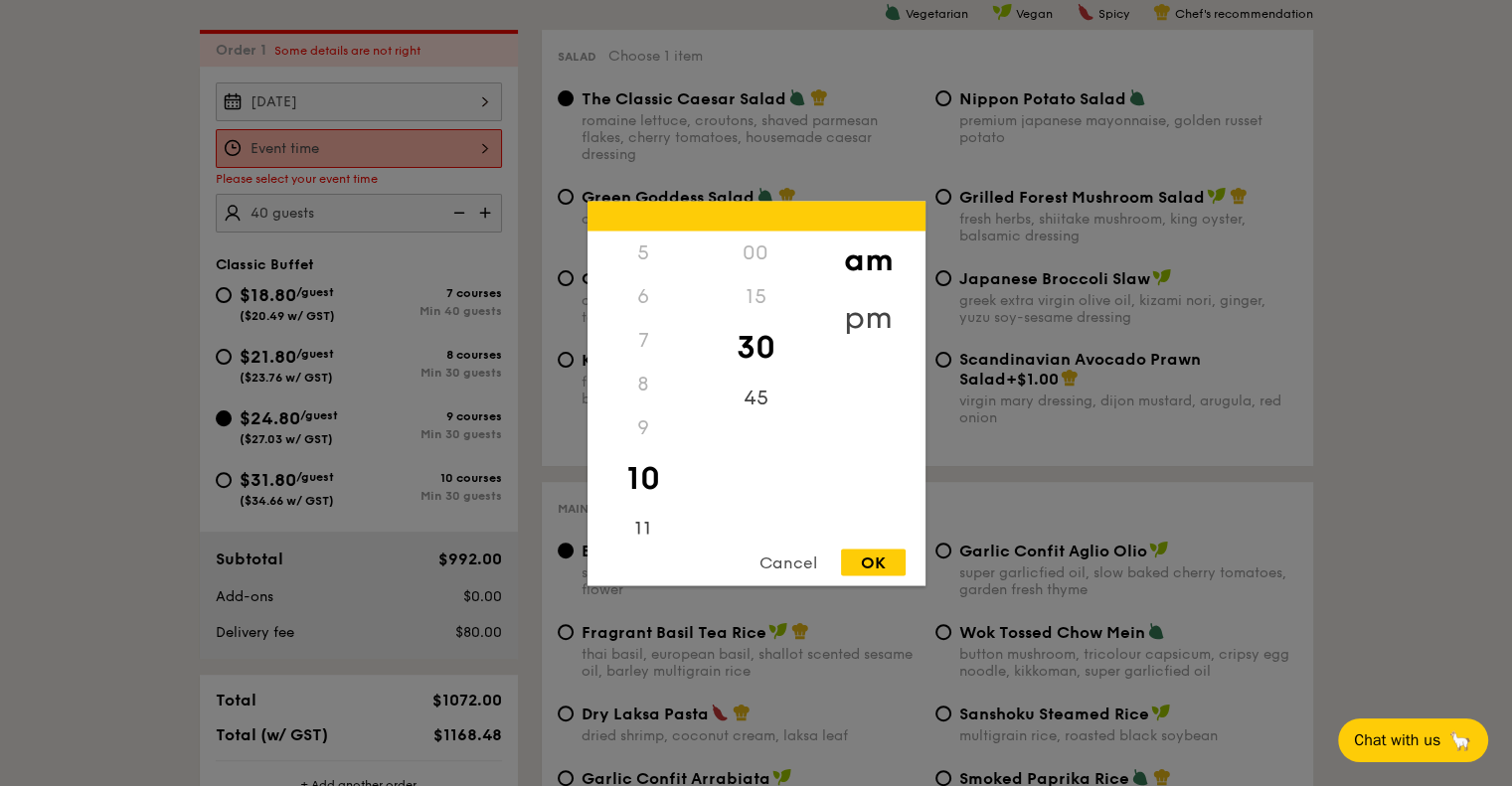 click on "pm" at bounding box center [868, 317] 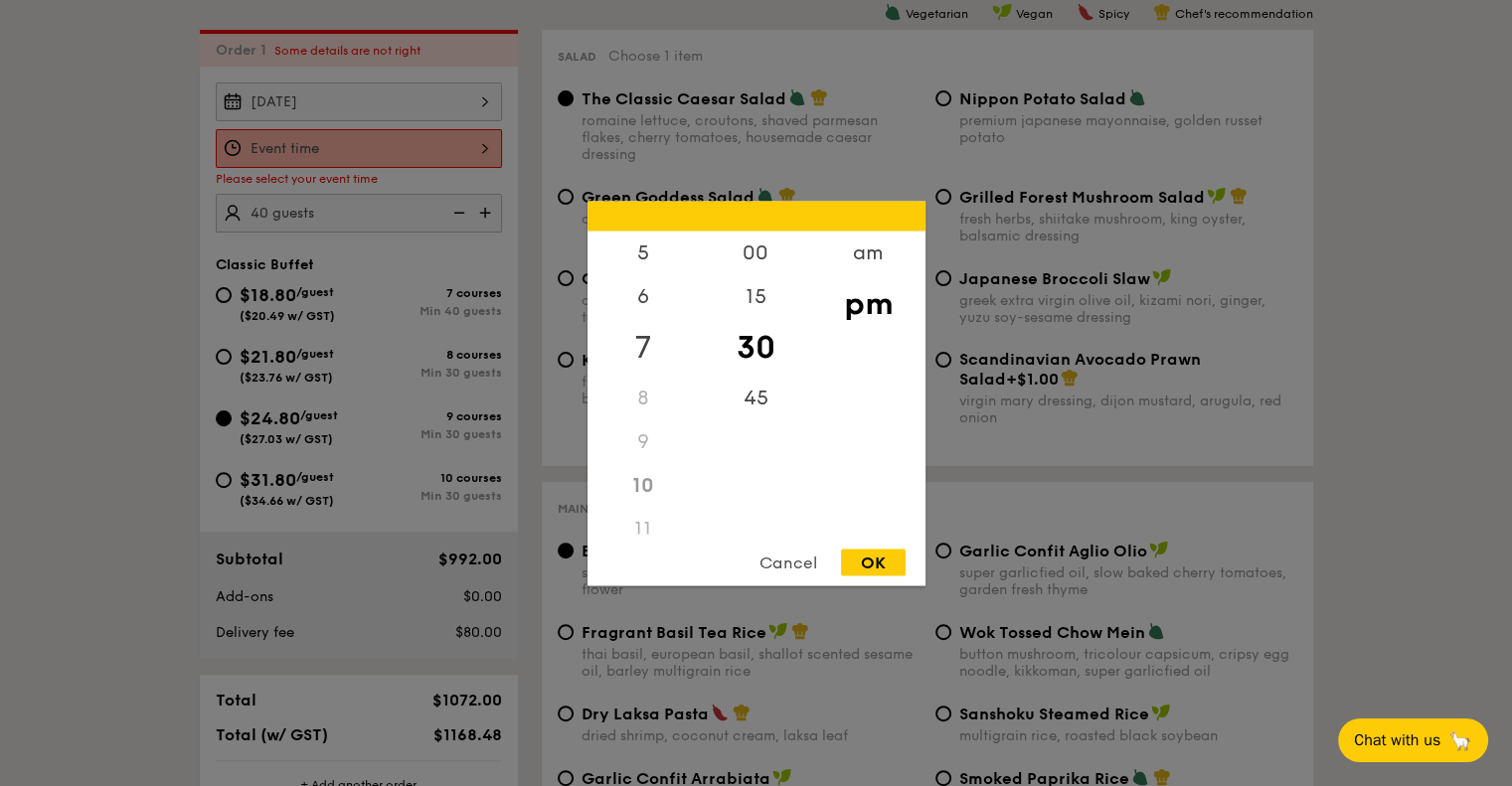 click on "7" at bounding box center (643, 347) 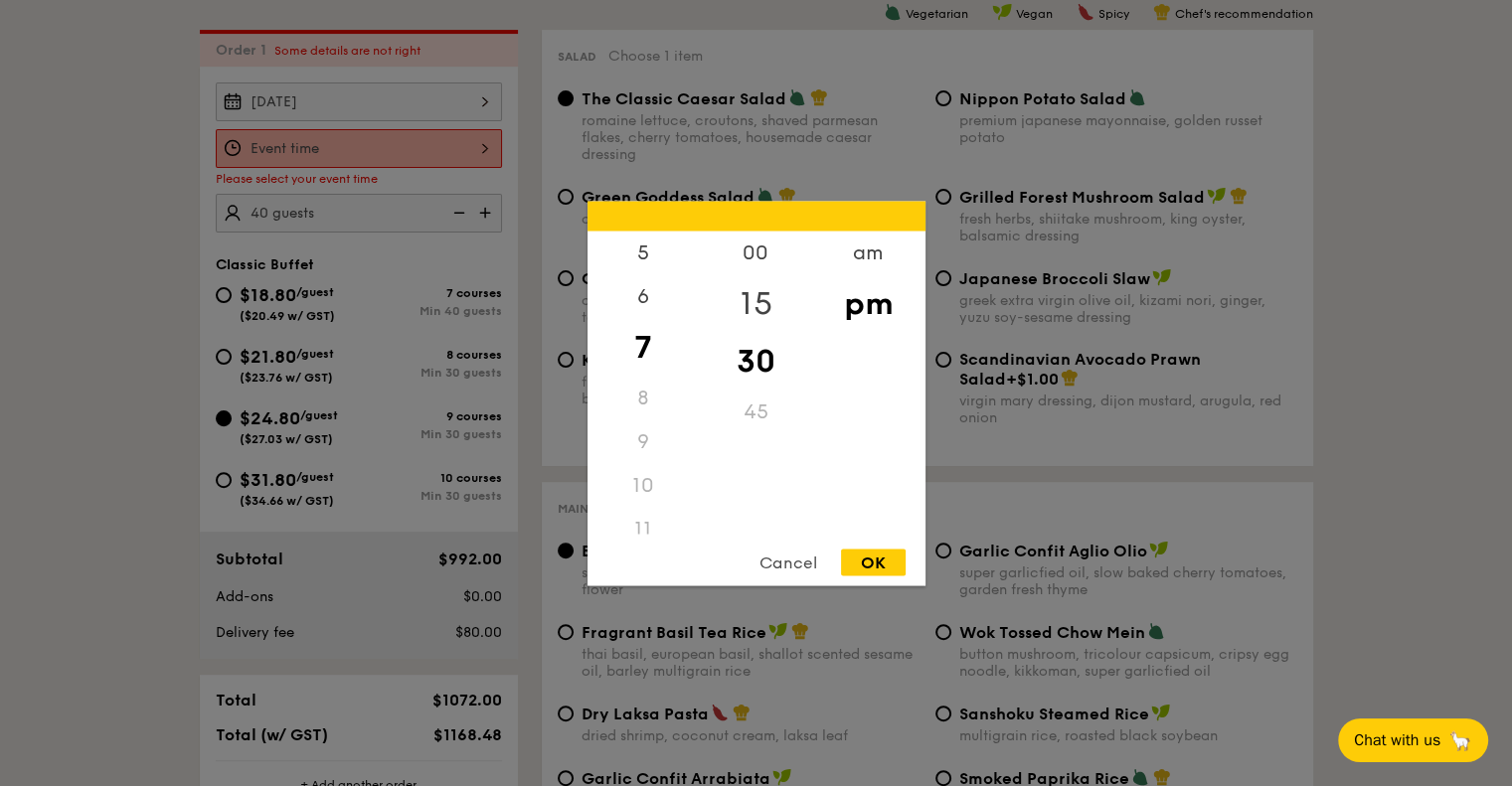 click on "15" at bounding box center [756, 303] 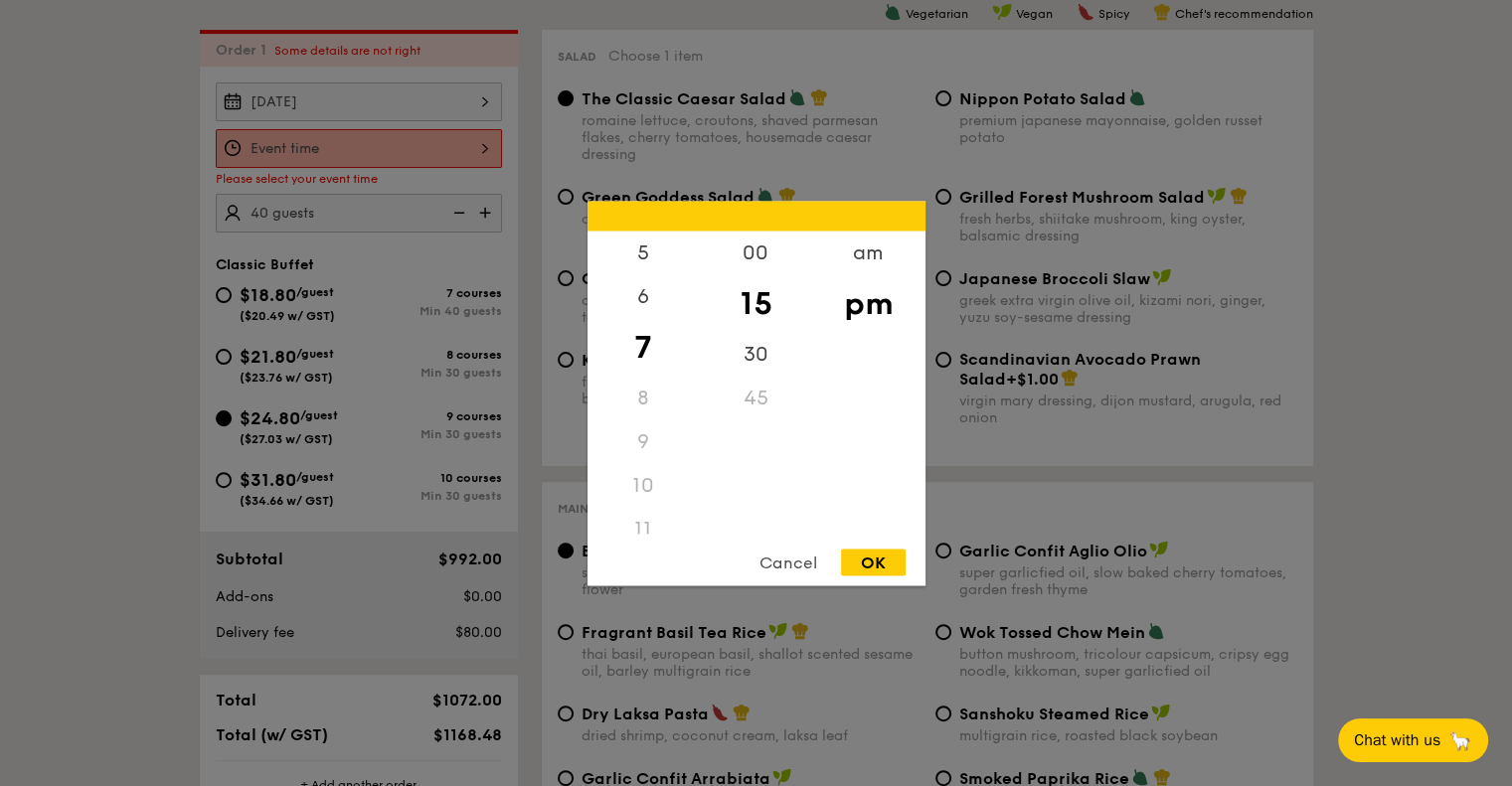 click on "OK" at bounding box center [873, 561] 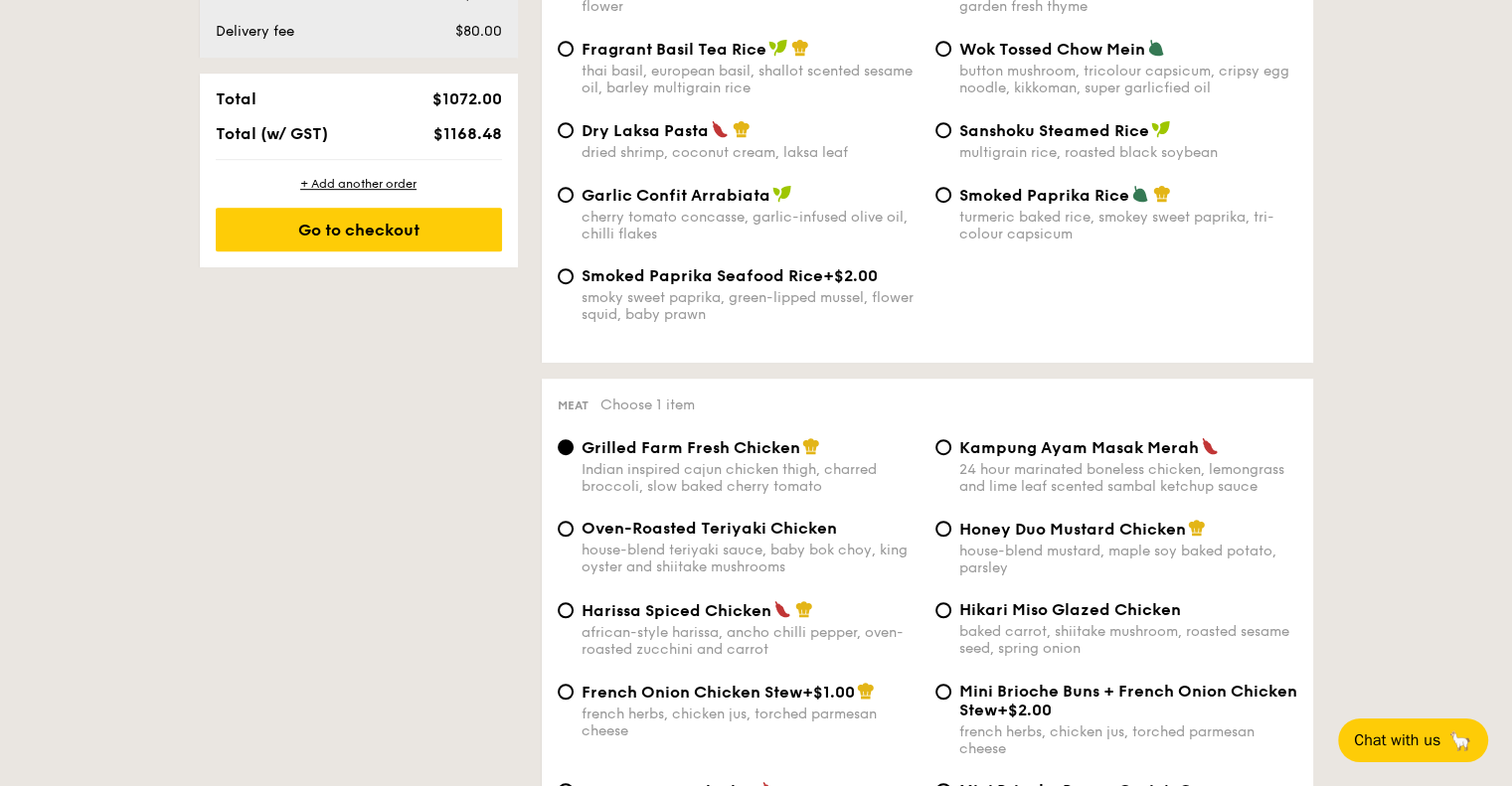 scroll, scrollTop: 1127, scrollLeft: 0, axis: vertical 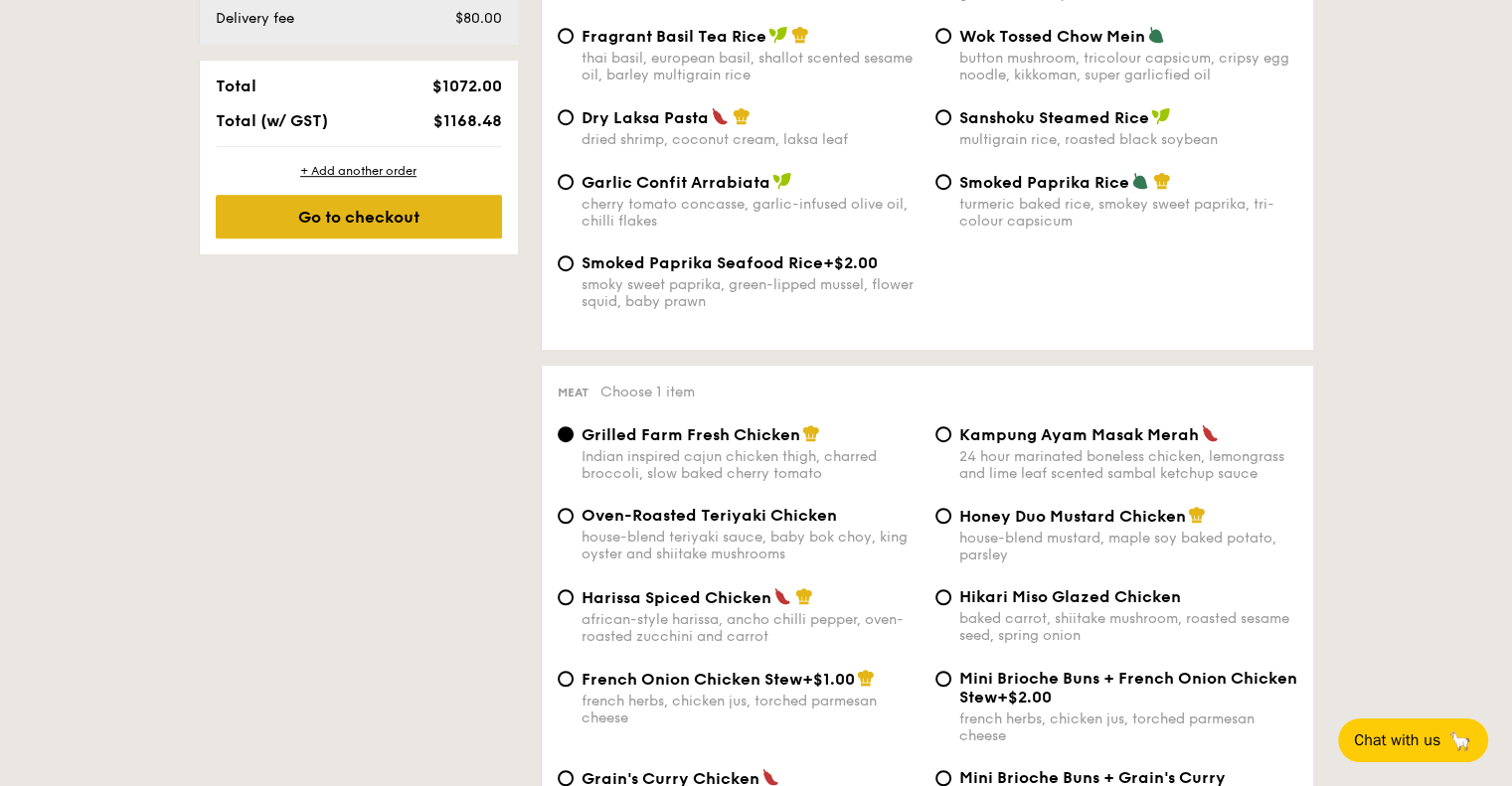 click on "Go to checkout" at bounding box center (359, 217) 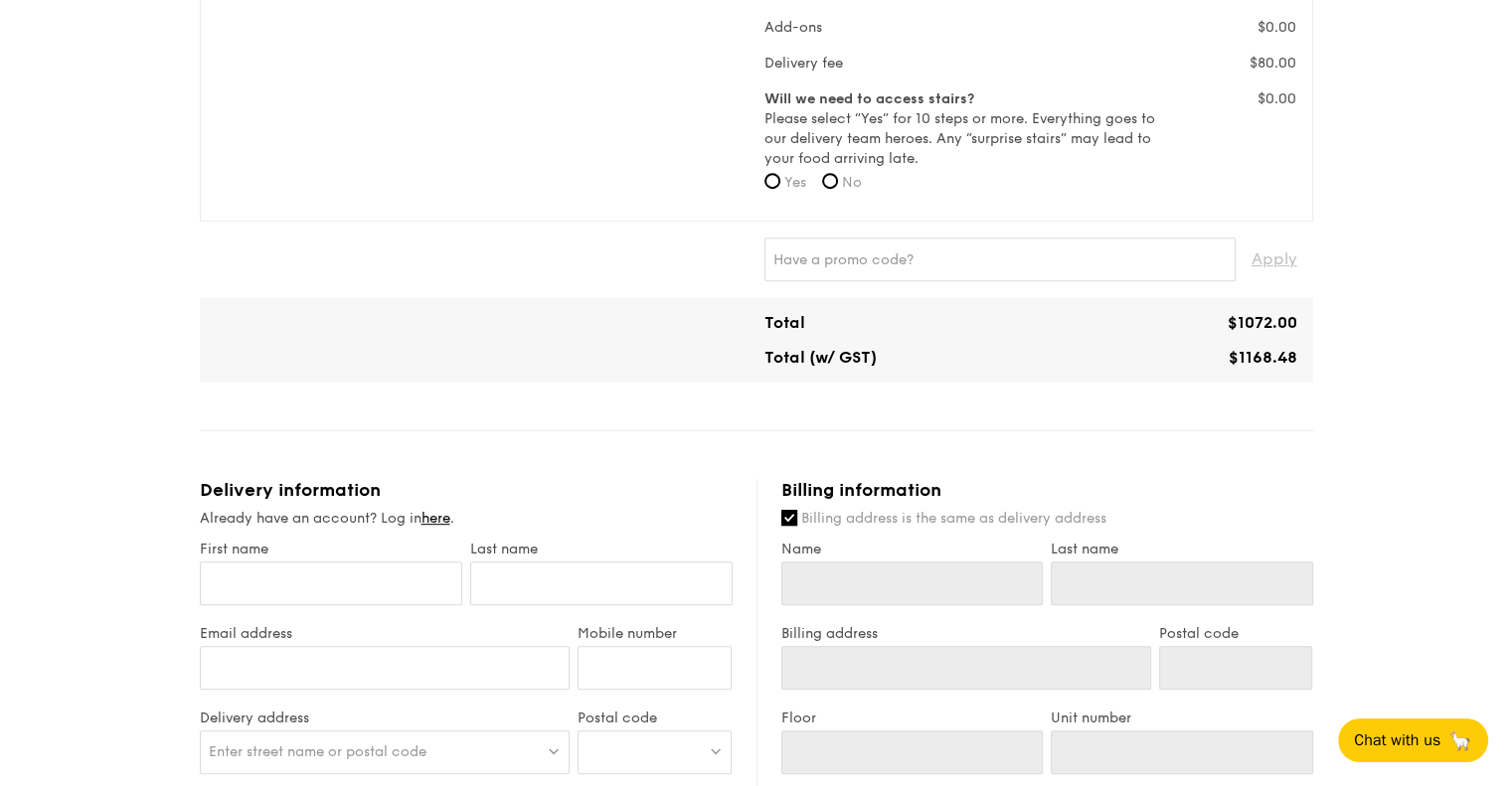 scroll, scrollTop: 795, scrollLeft: 0, axis: vertical 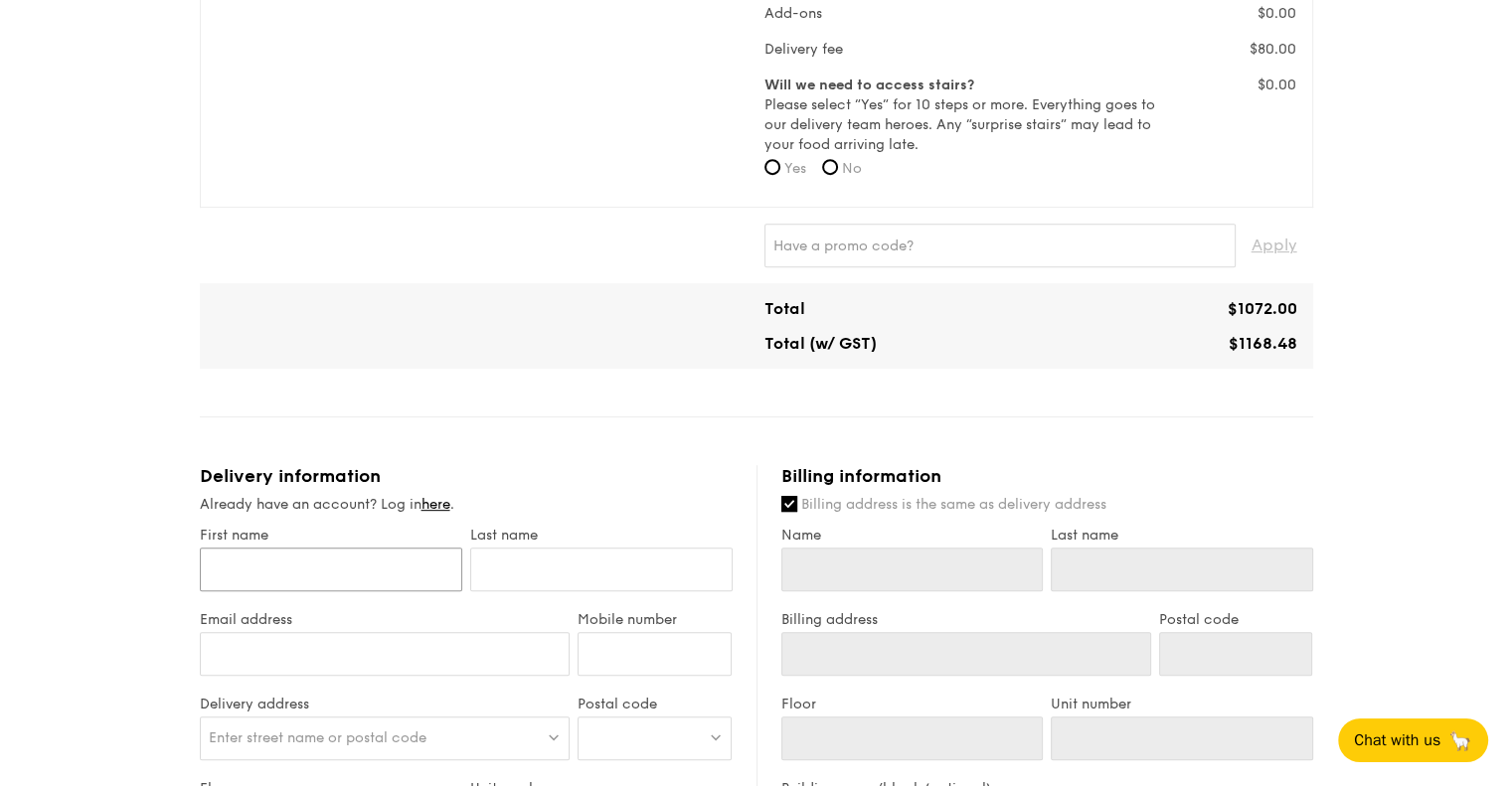 click on "First name" at bounding box center (331, 569) 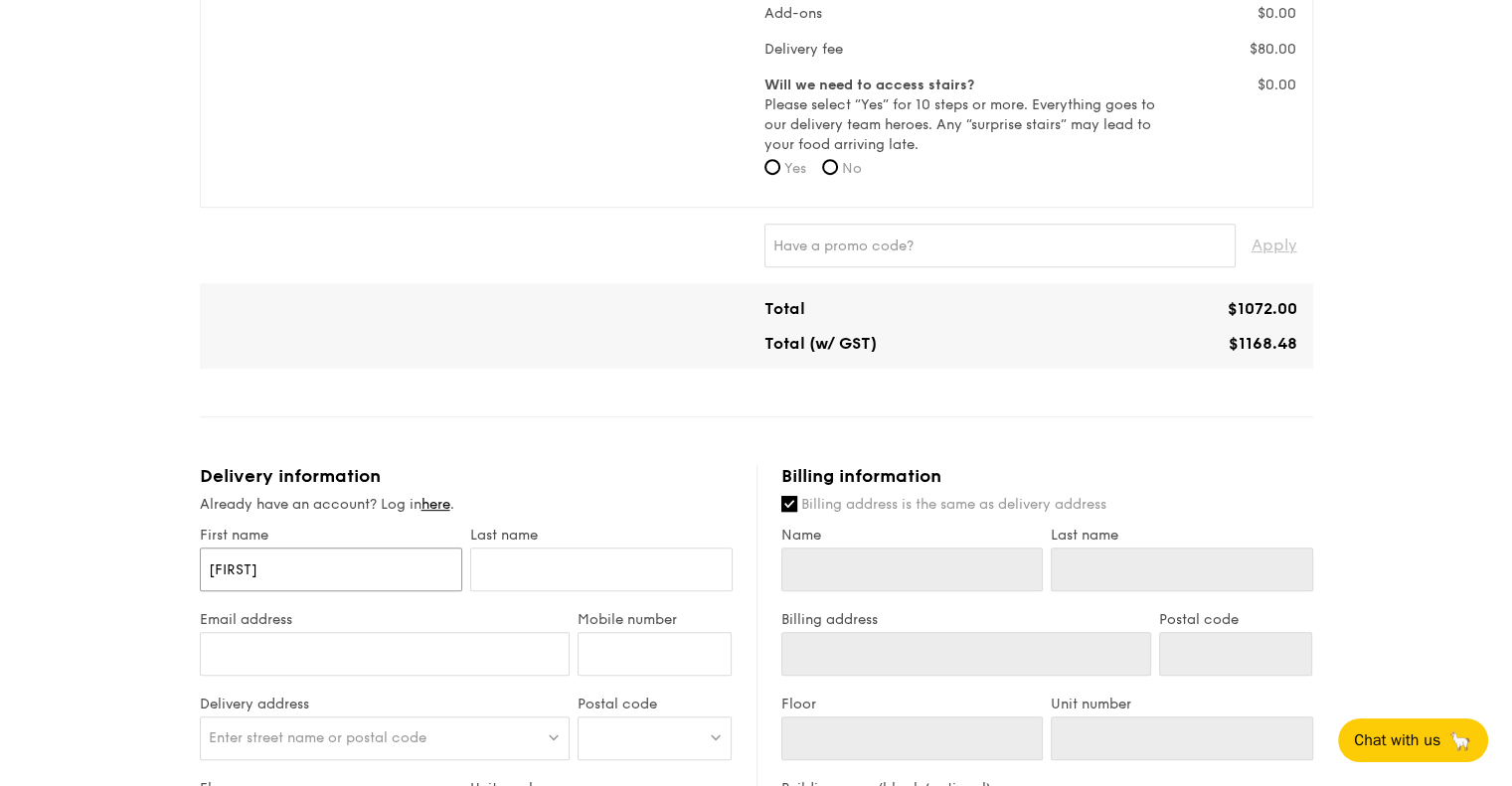 type on "[FIRST]" 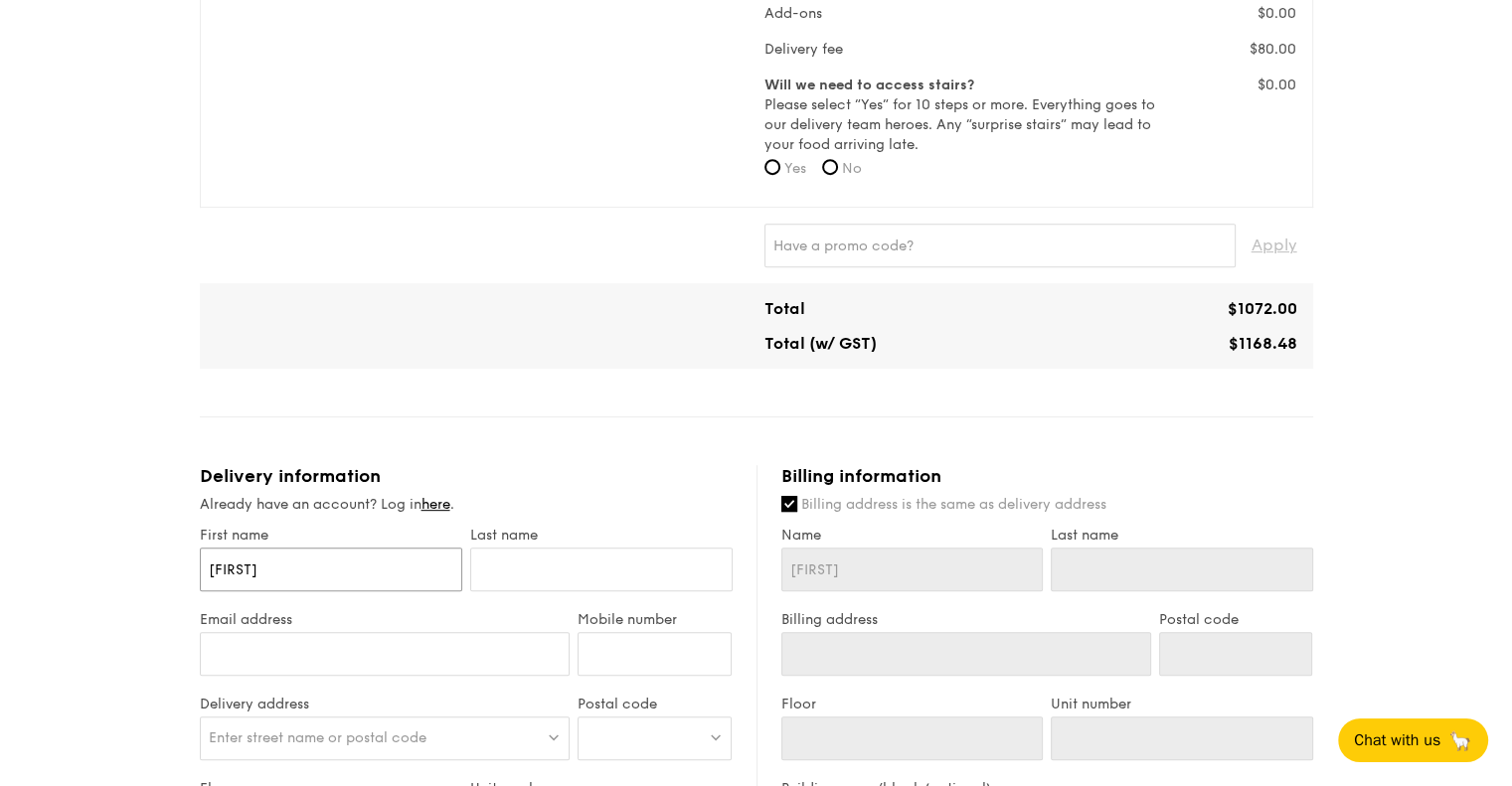 type on "[FIRST]" 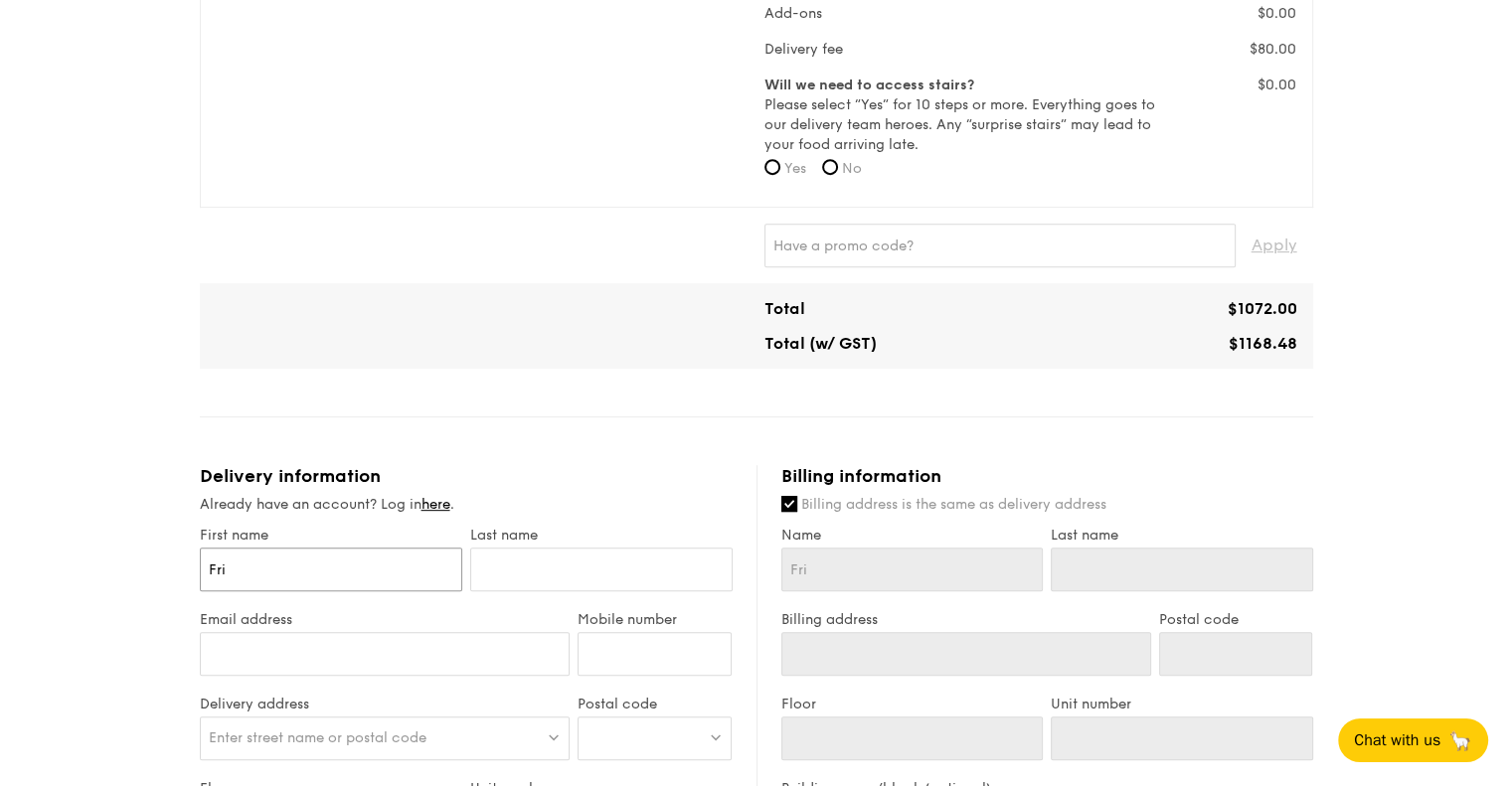 type on "[FIRST]" 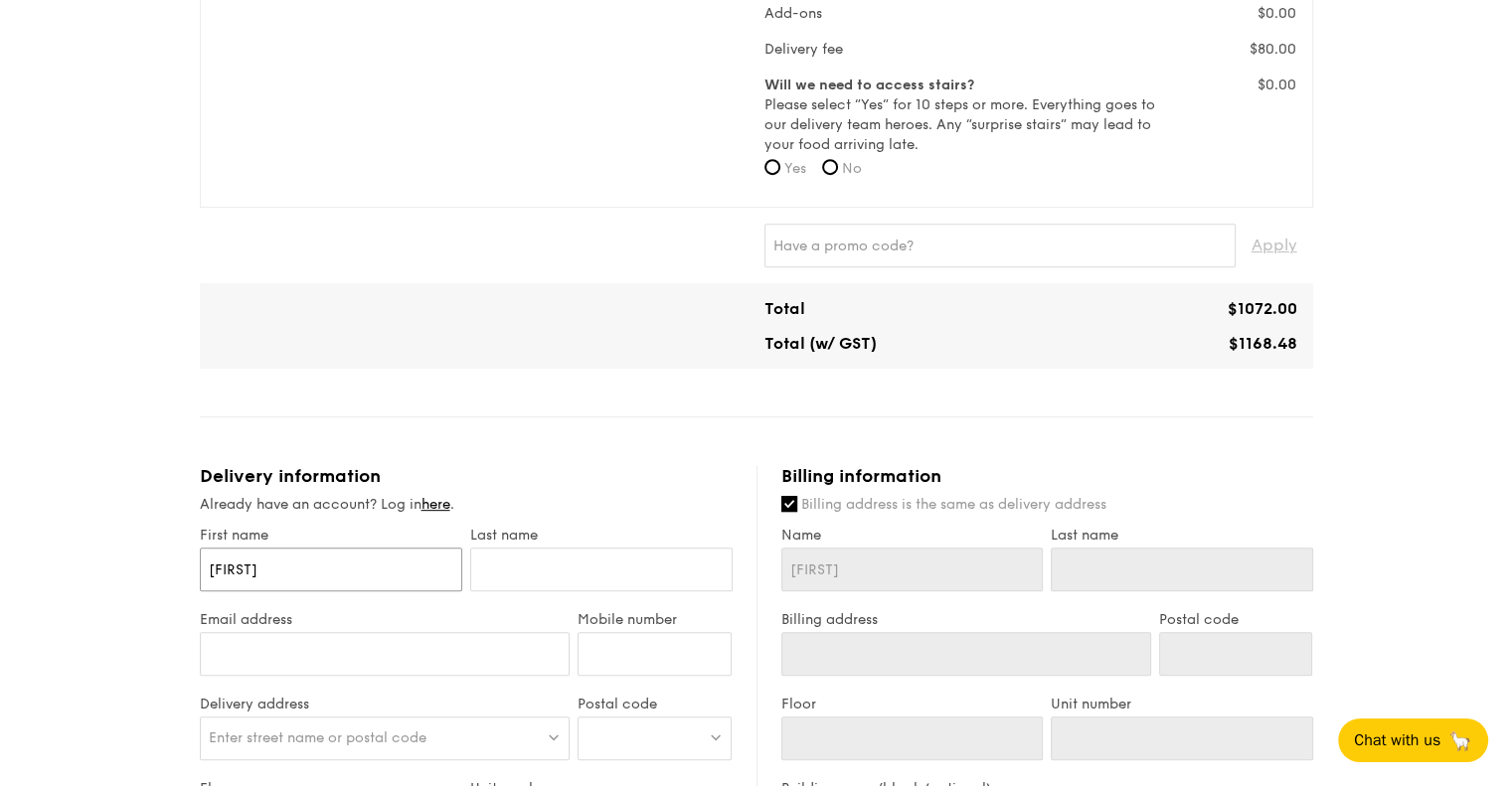 type on "[FIRST]" 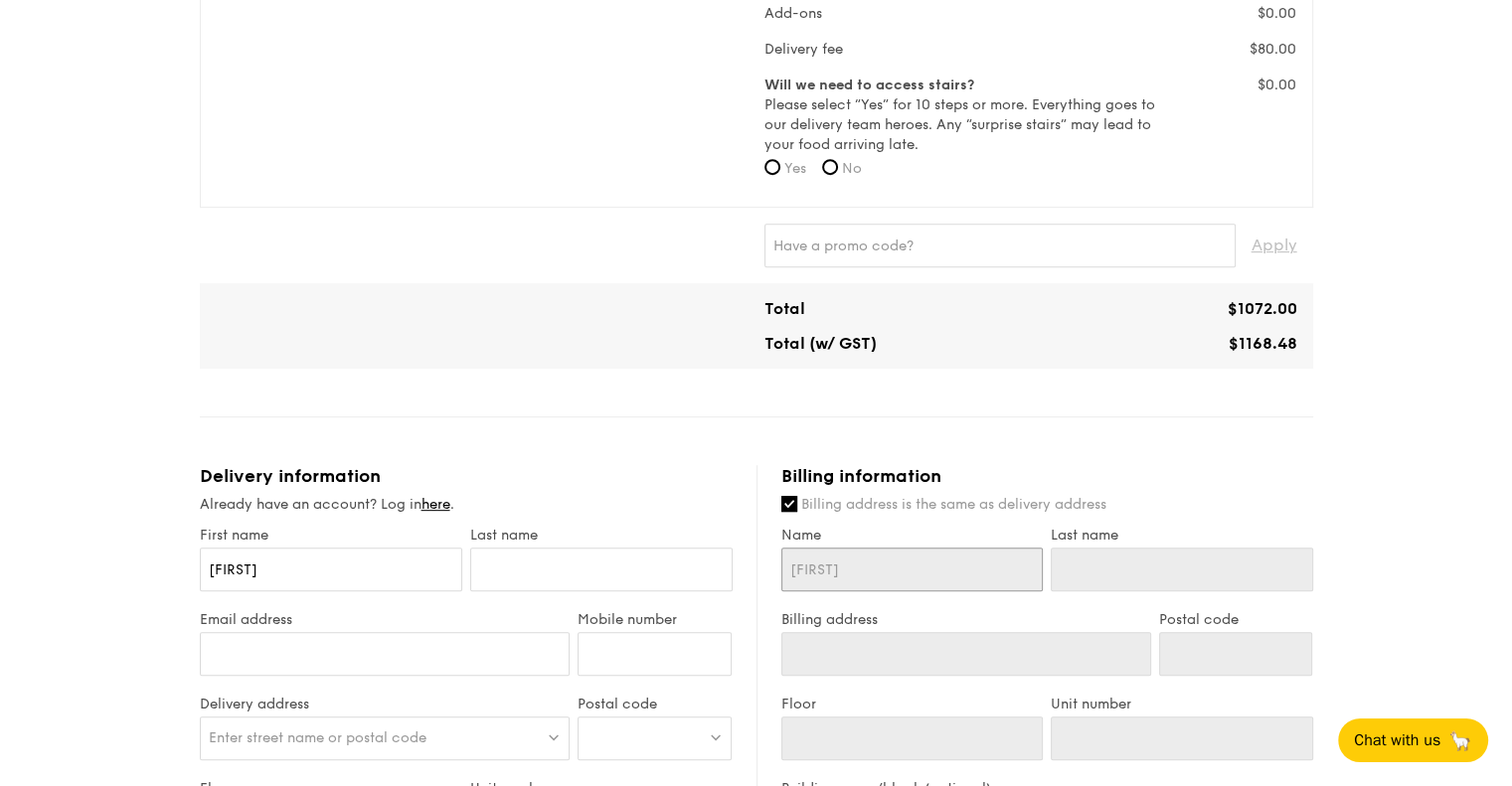 click on "[FIRST]" at bounding box center (913, 569) 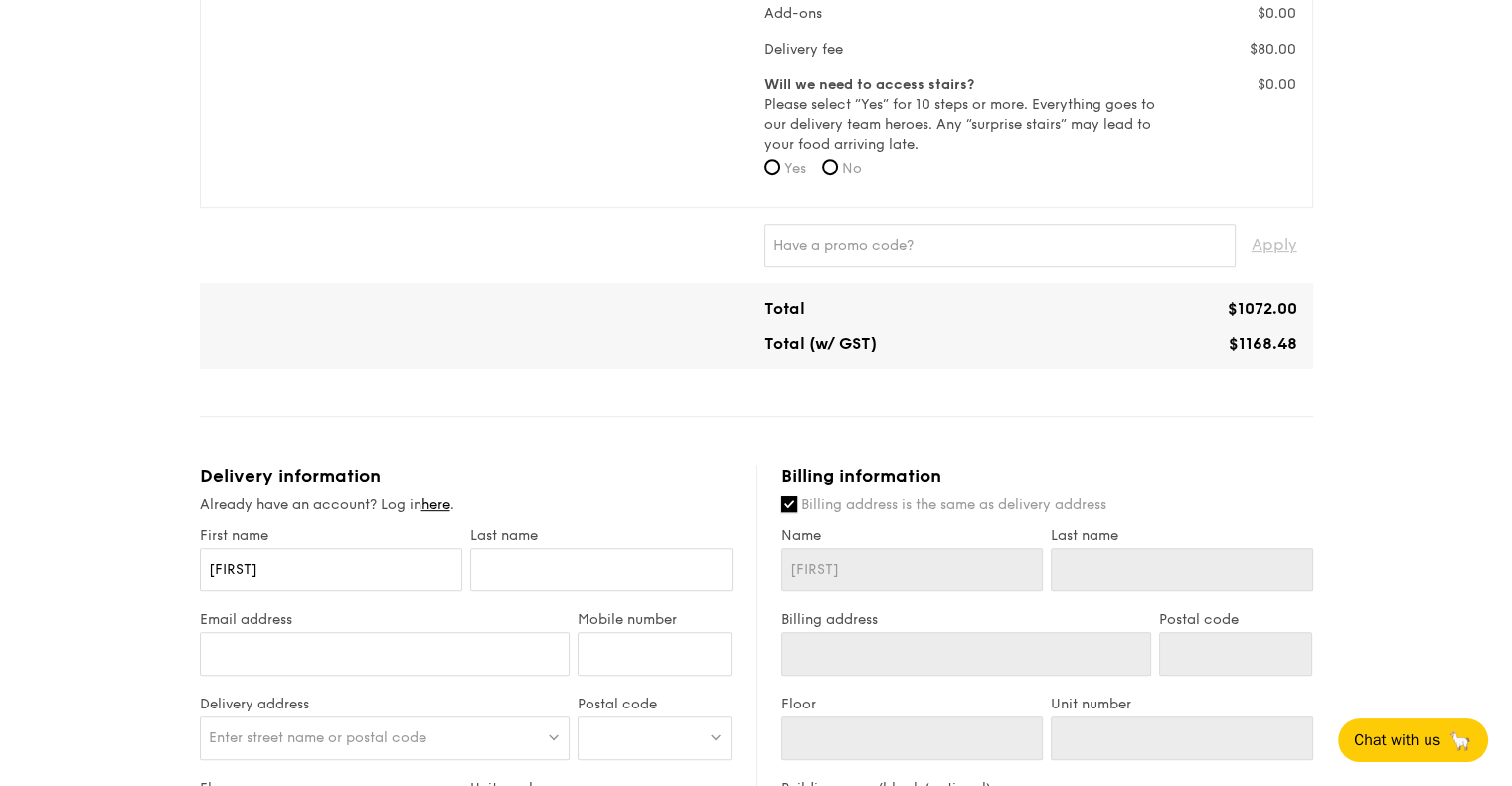 click on "Billing address is the same as delivery address" at bounding box center [789, 504] 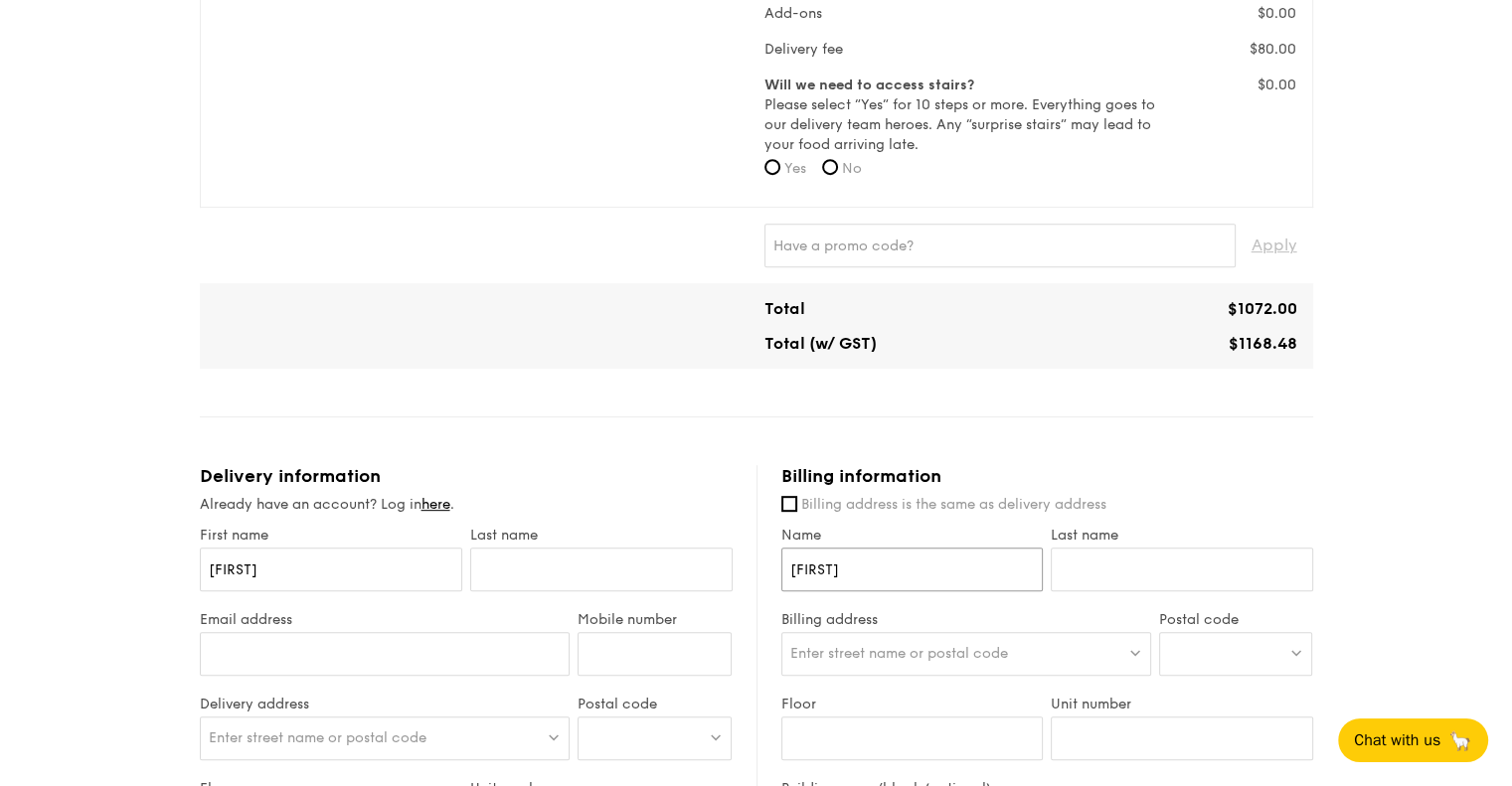 click on "[FIRST]" at bounding box center (913, 569) 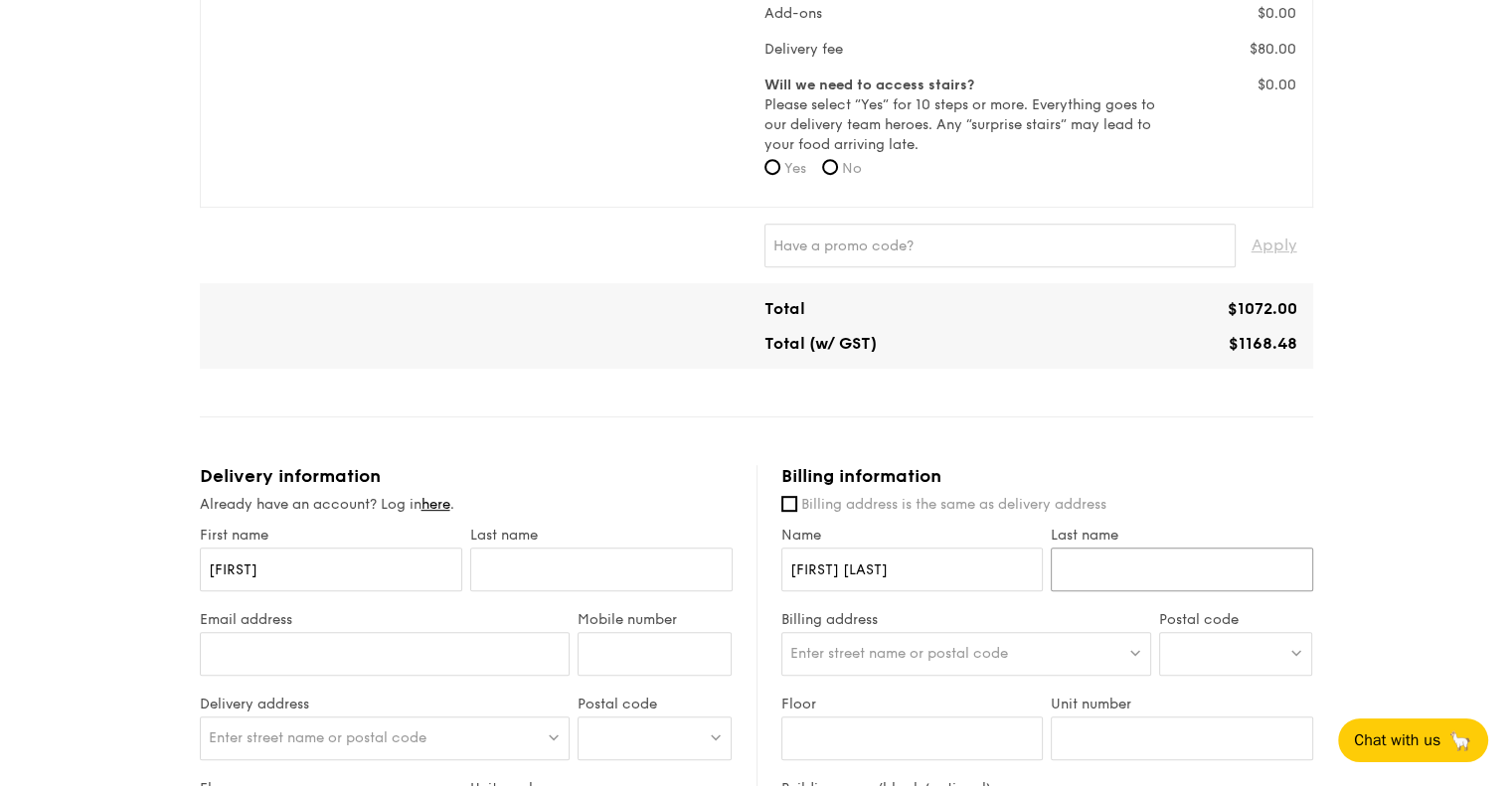 type on "[LAST]" 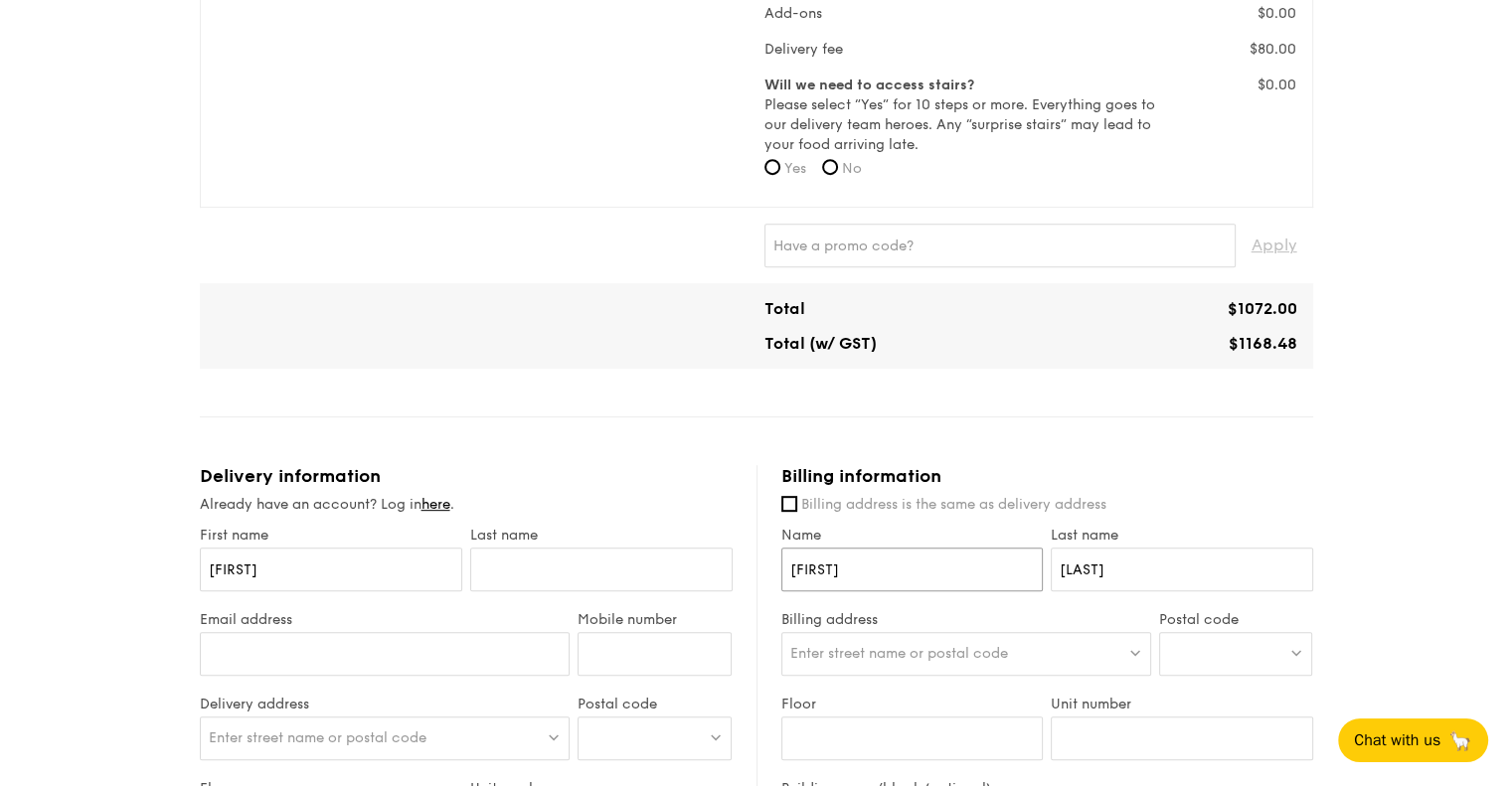 type on "[FIRST]" 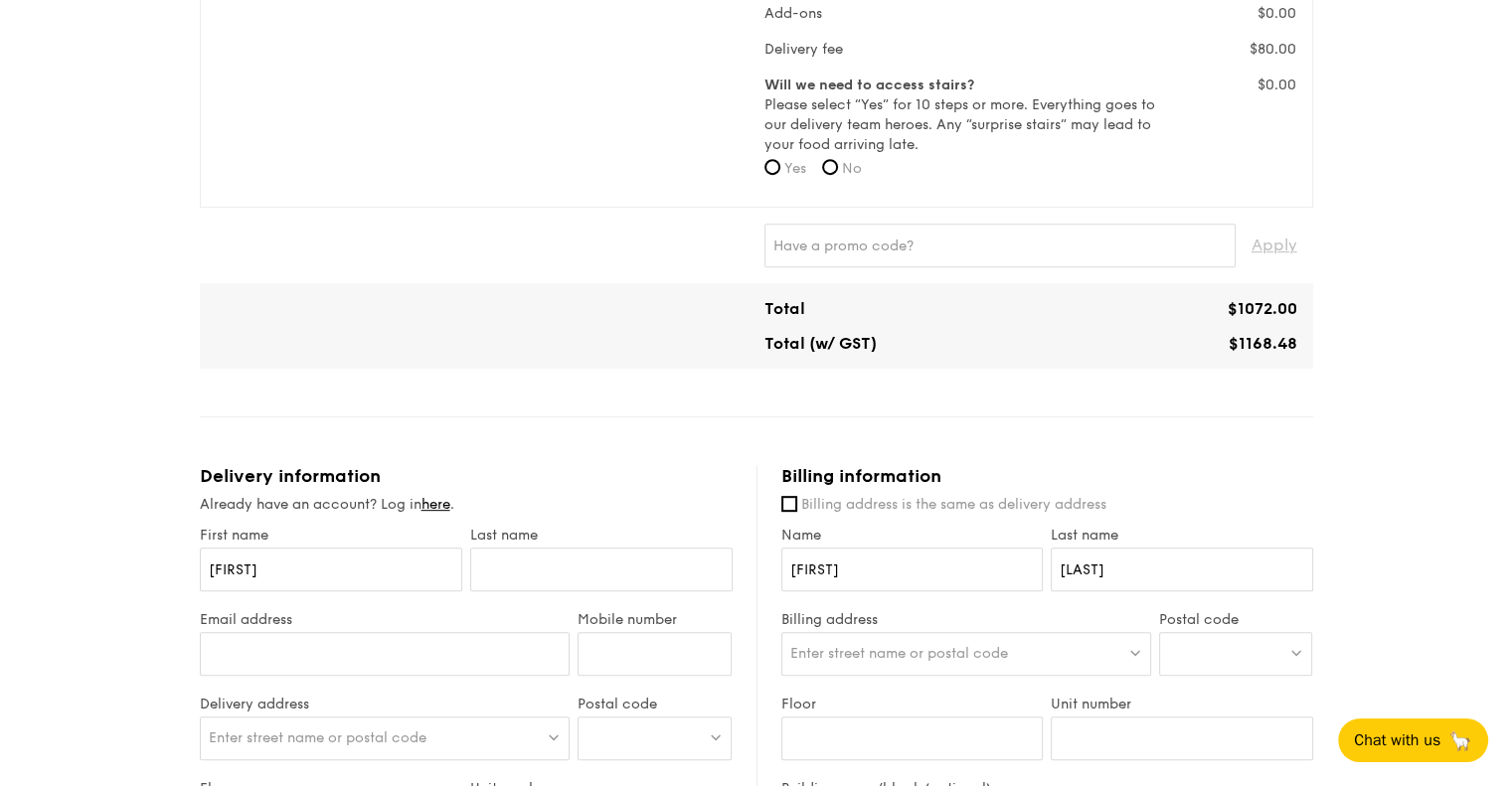 click on "Enter street name or postal code" at bounding box center [899, 653] 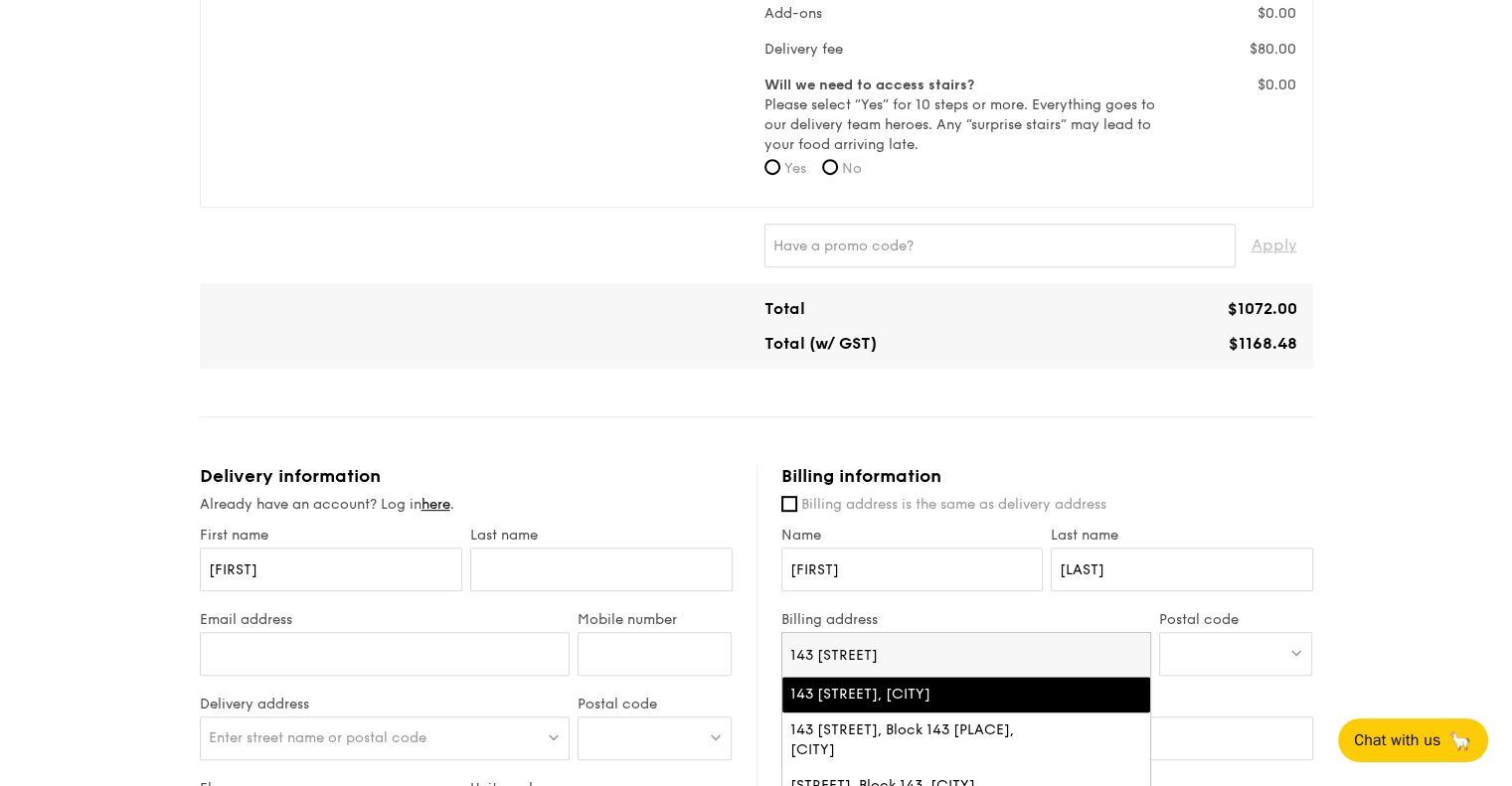 type on "143 [STREET]" 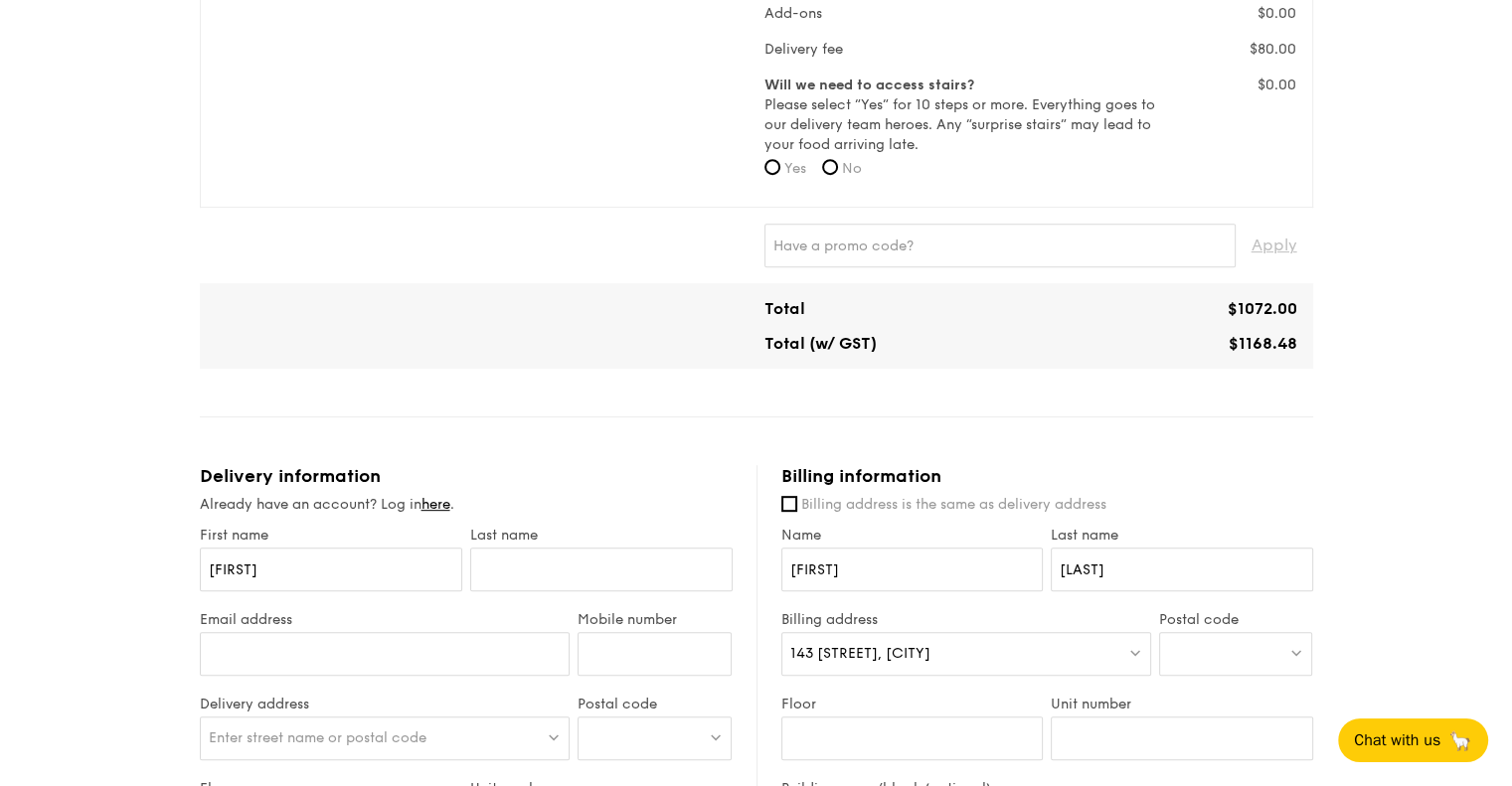 click at bounding box center [1236, 654] 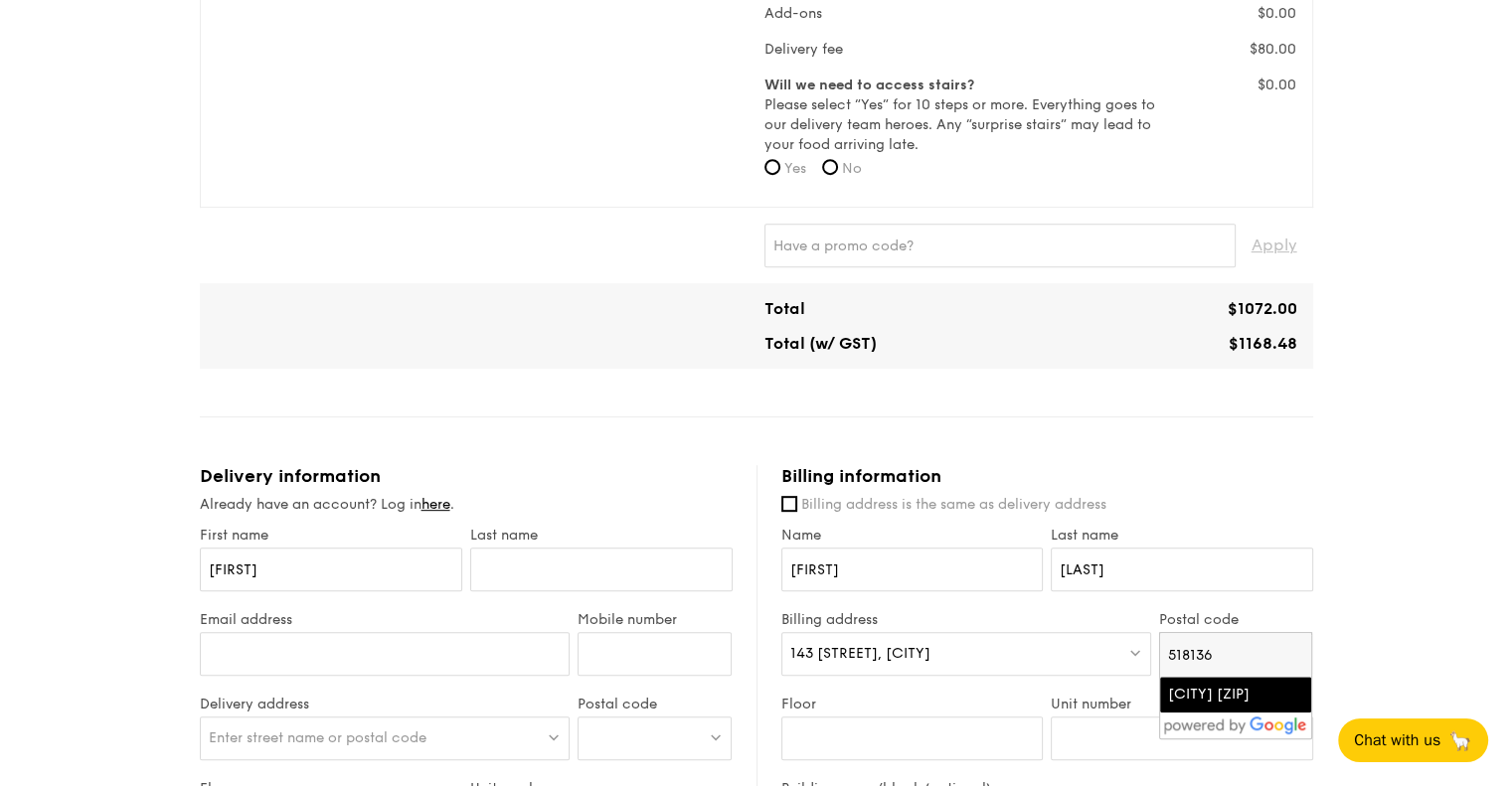 type on "518136" 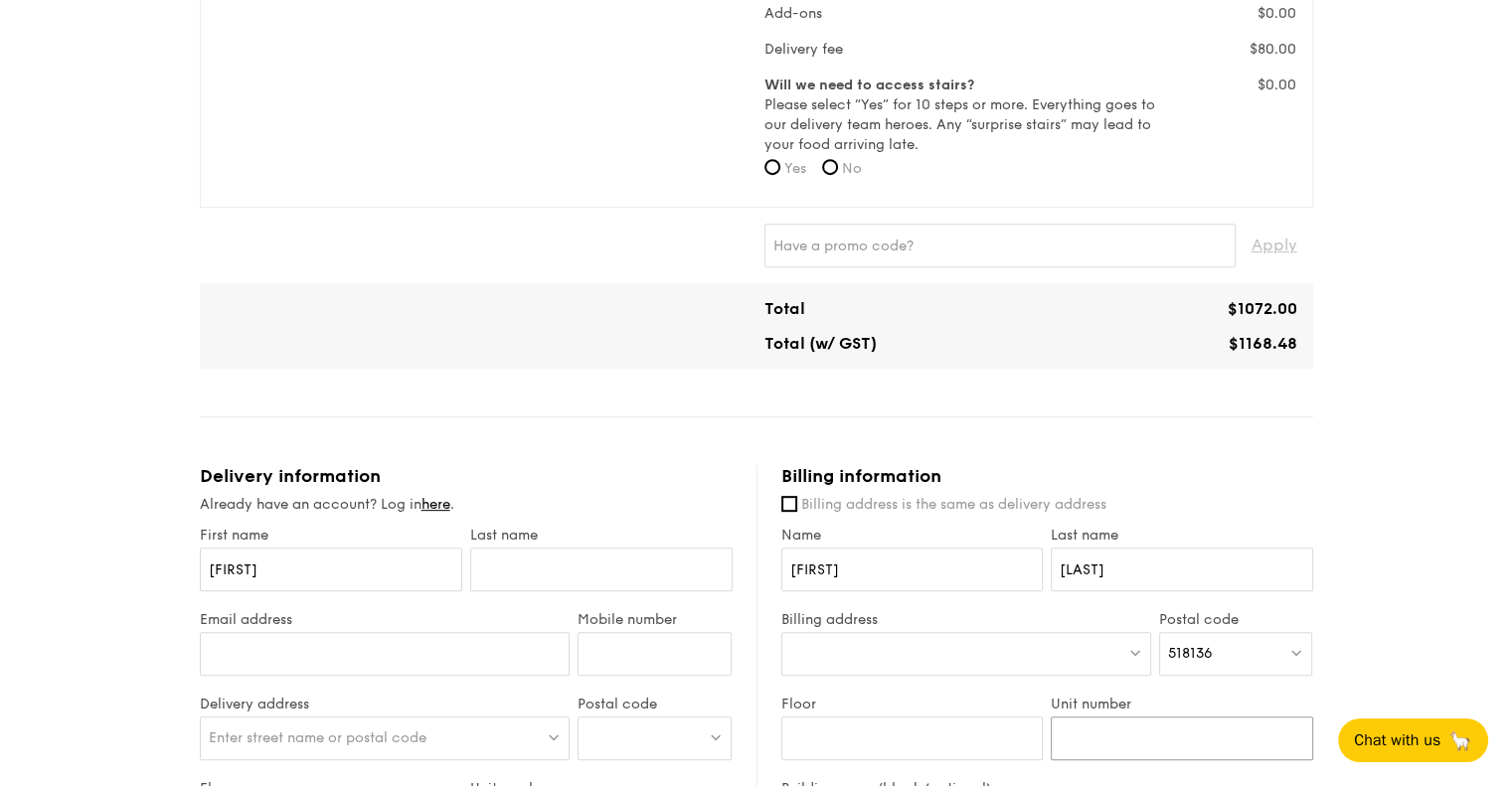 click on "Unit number" at bounding box center (1182, 738) 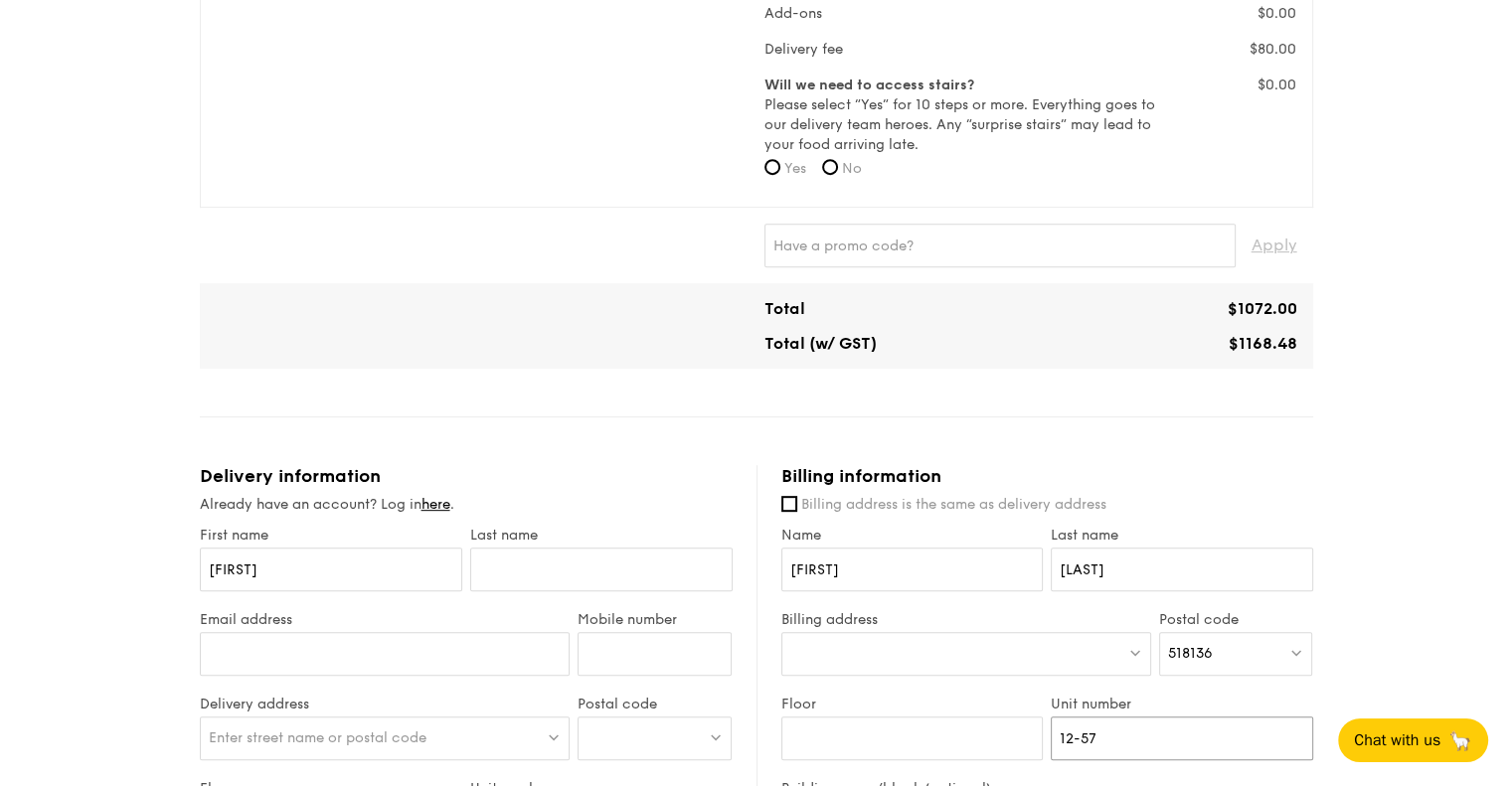 type on "12-57" 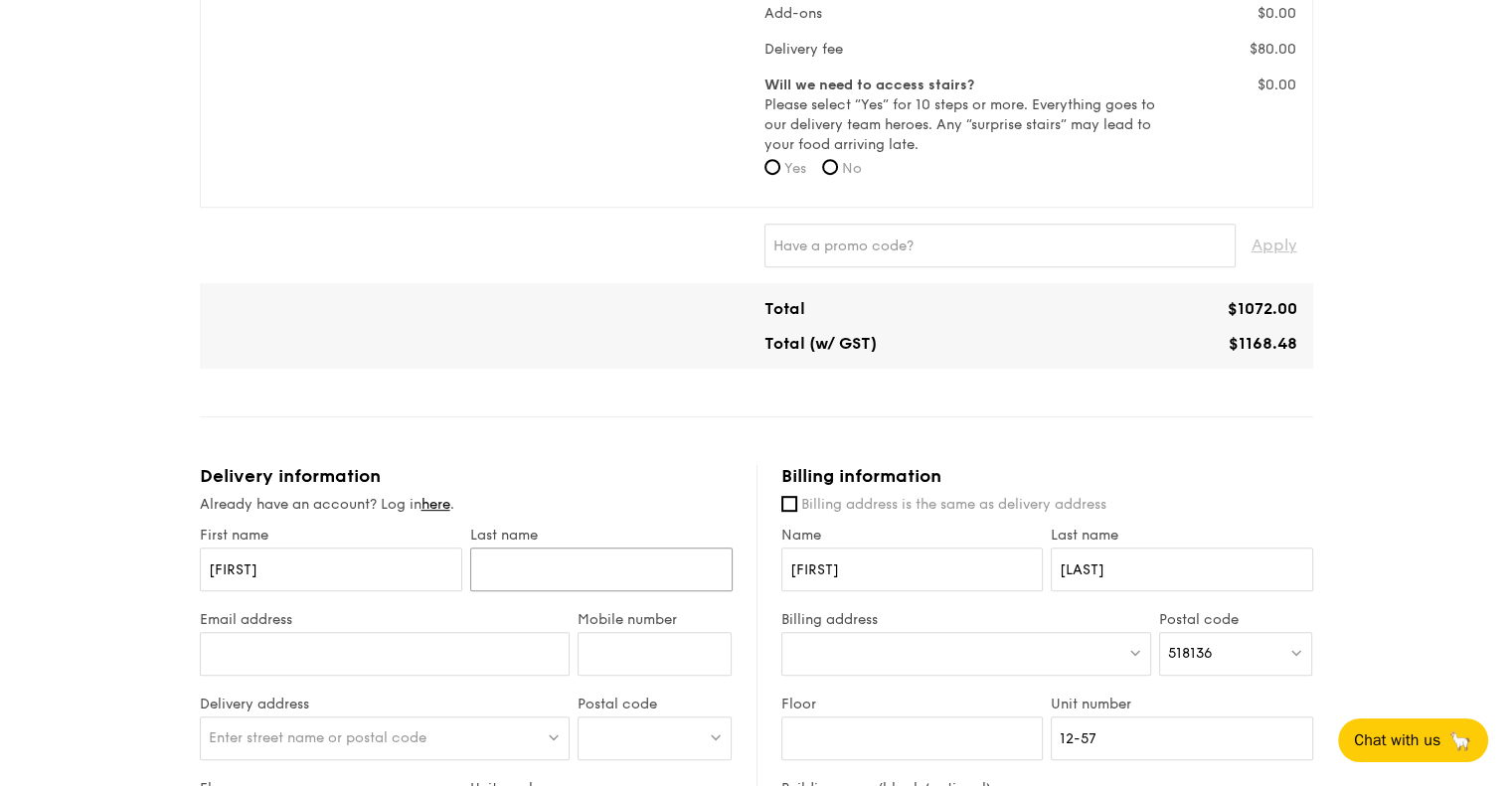click at bounding box center (601, 569) 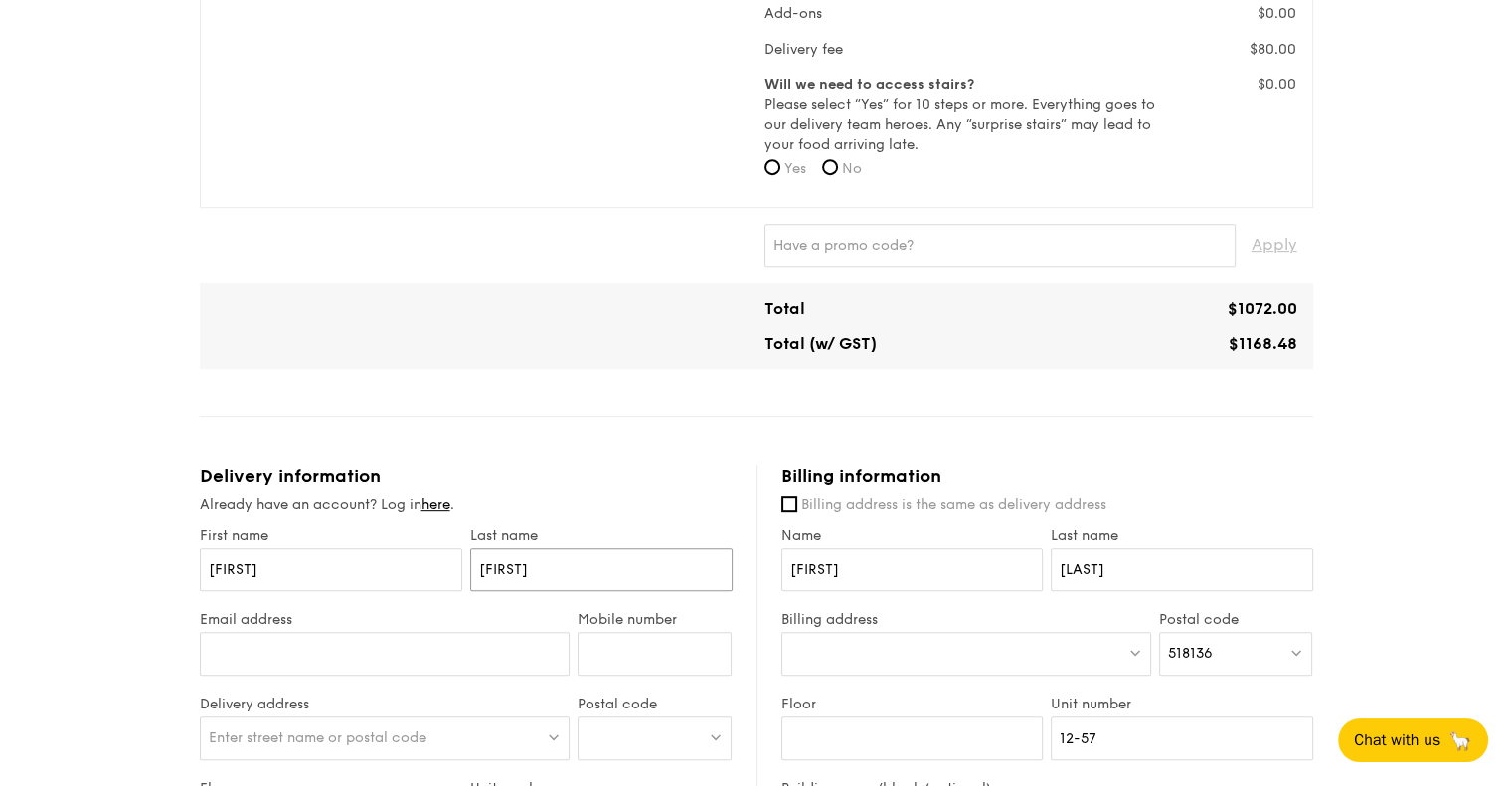 click on "[FIRST]" at bounding box center [601, 569] 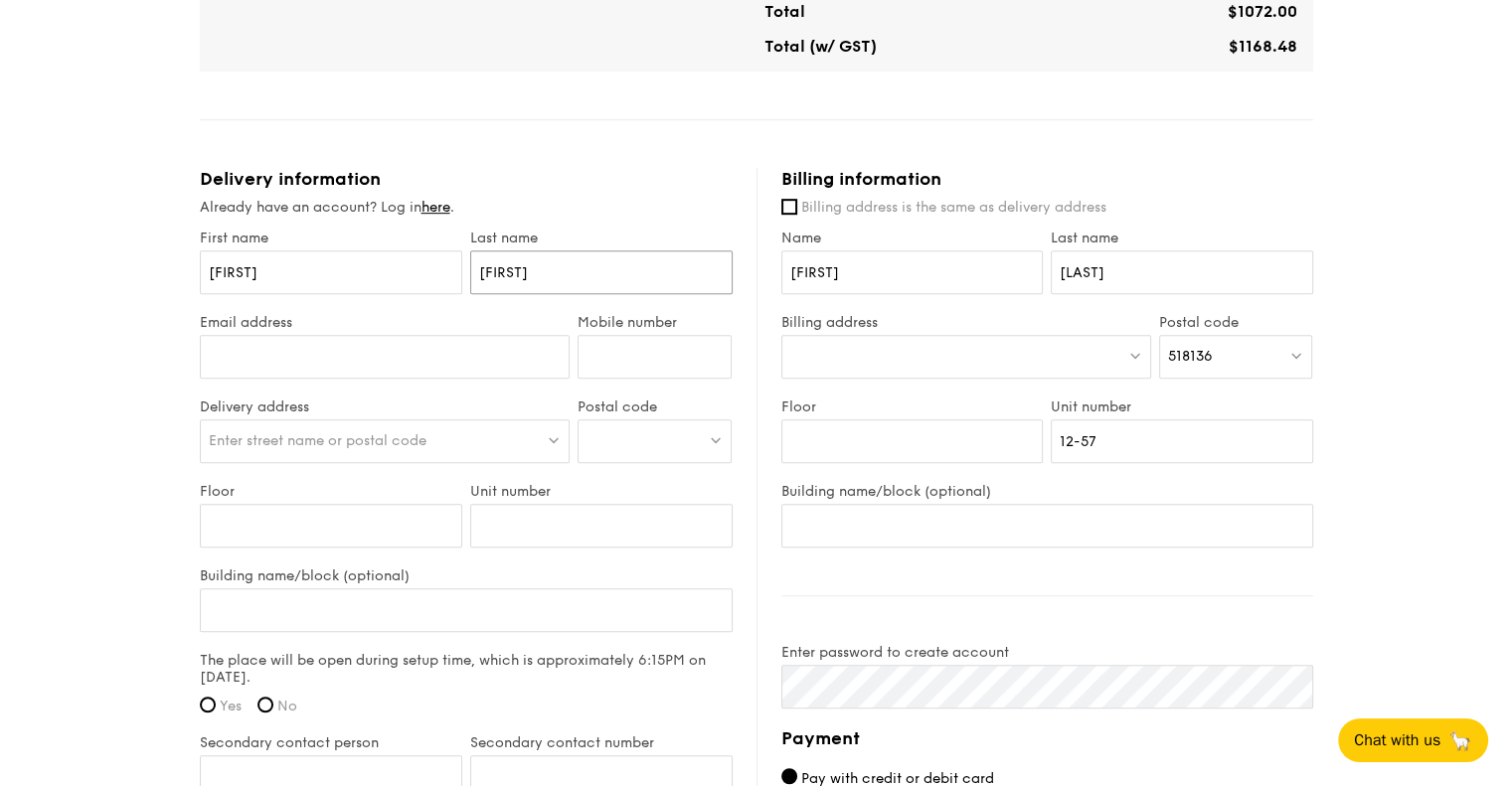 scroll, scrollTop: 1093, scrollLeft: 0, axis: vertical 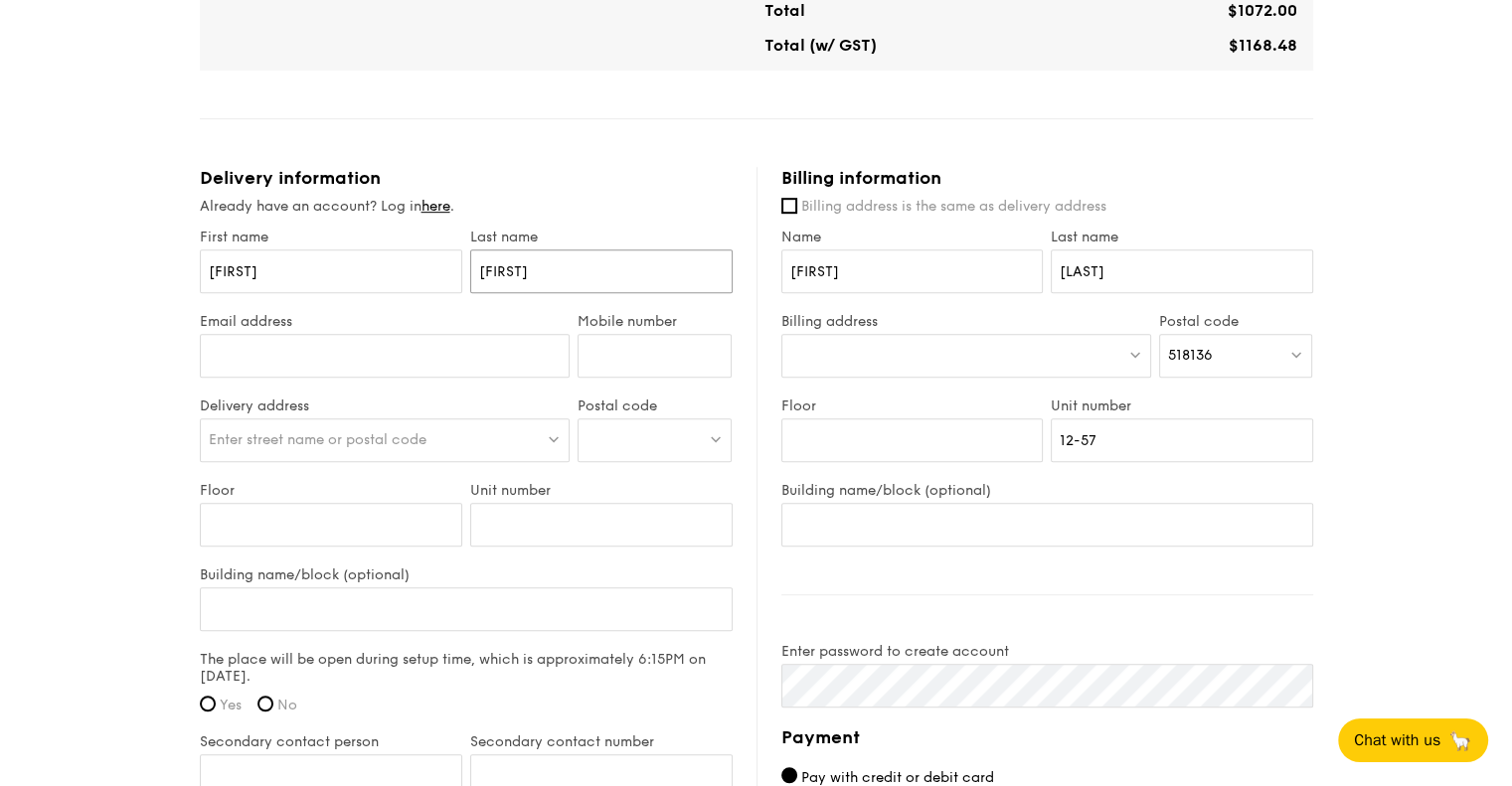 type on "[FIRST]" 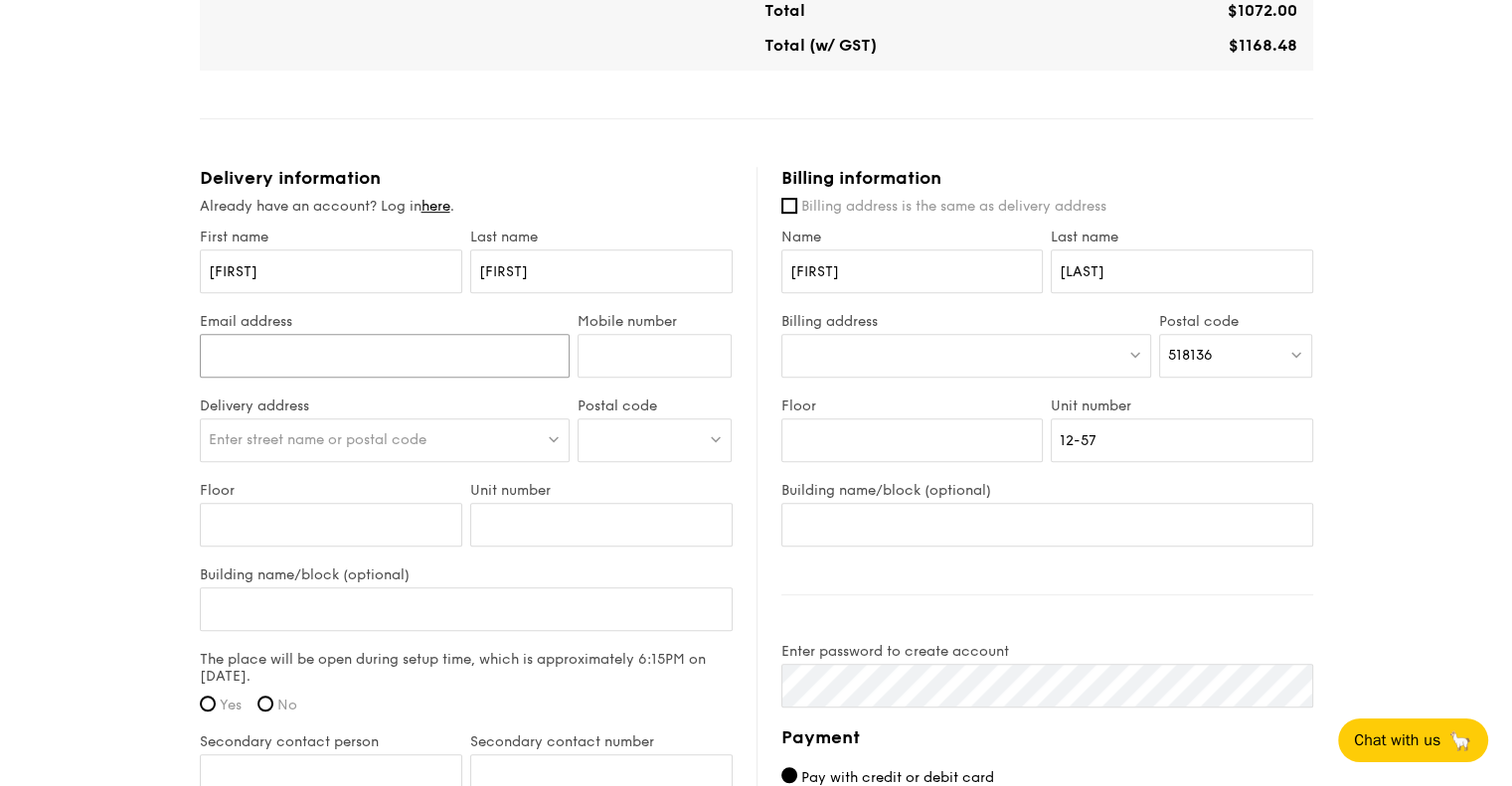 click on "Email address" at bounding box center (385, 356) 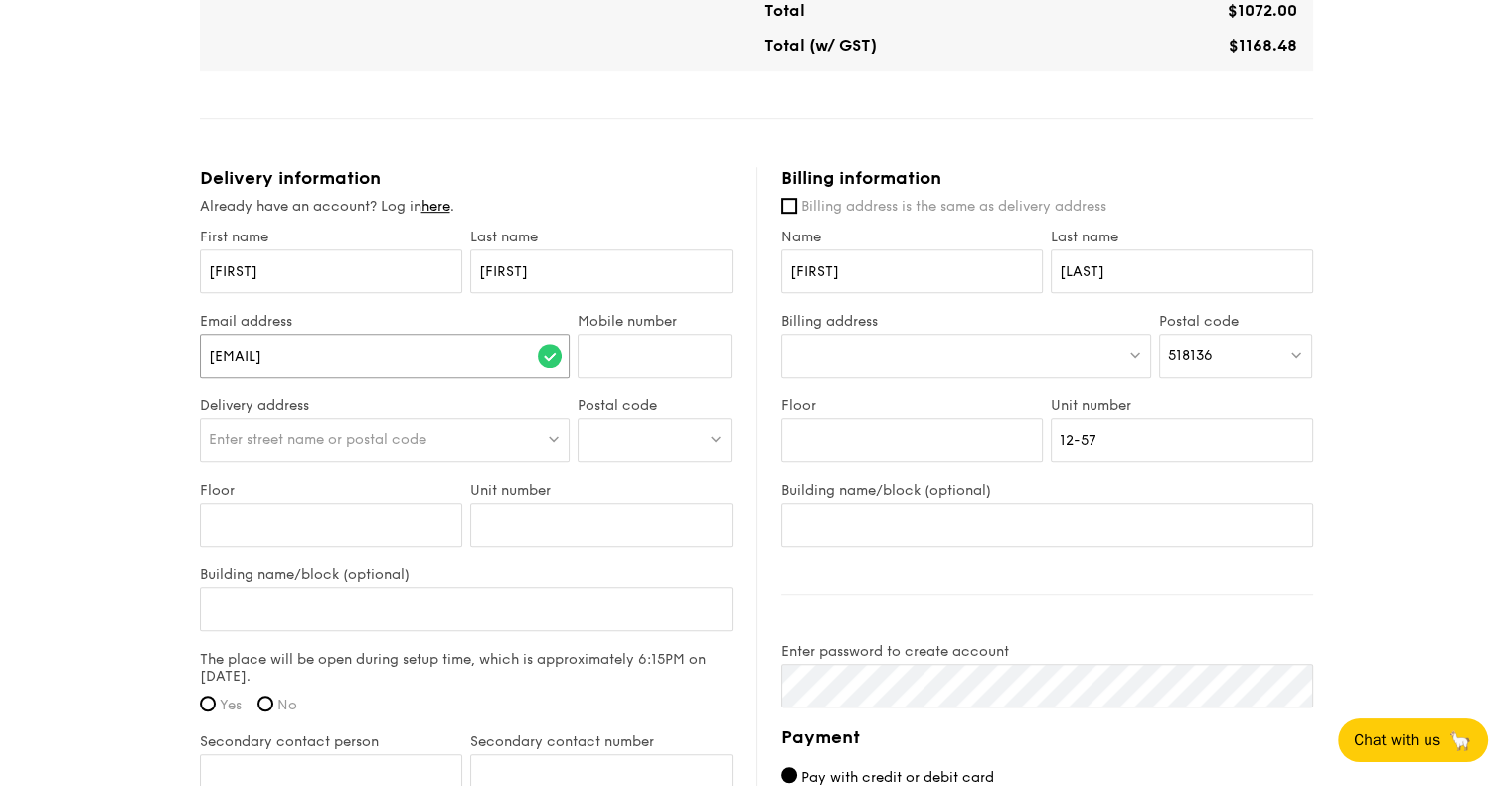 type on "[EMAIL]" 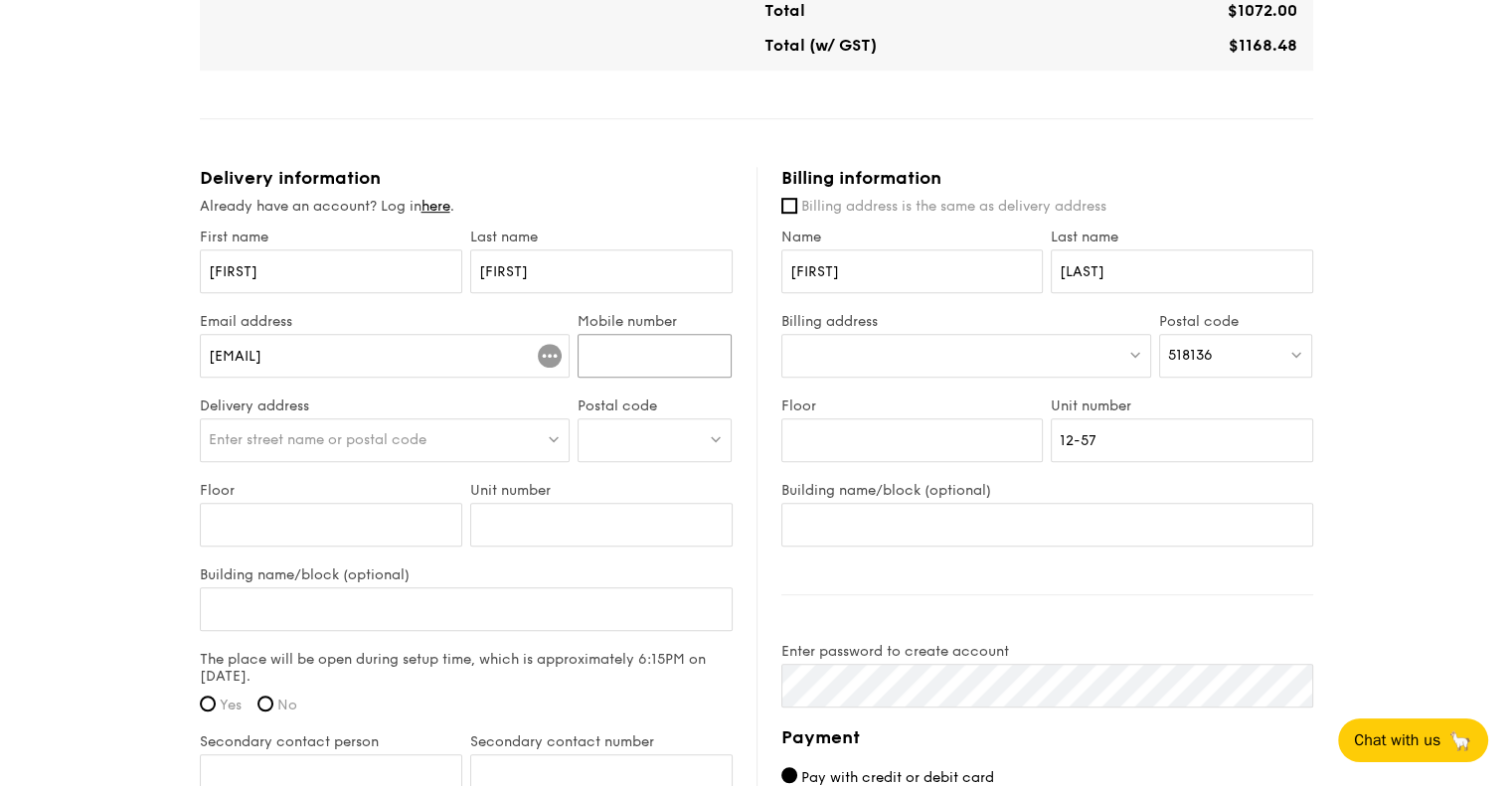 click on "Mobile number" at bounding box center (654, 356) 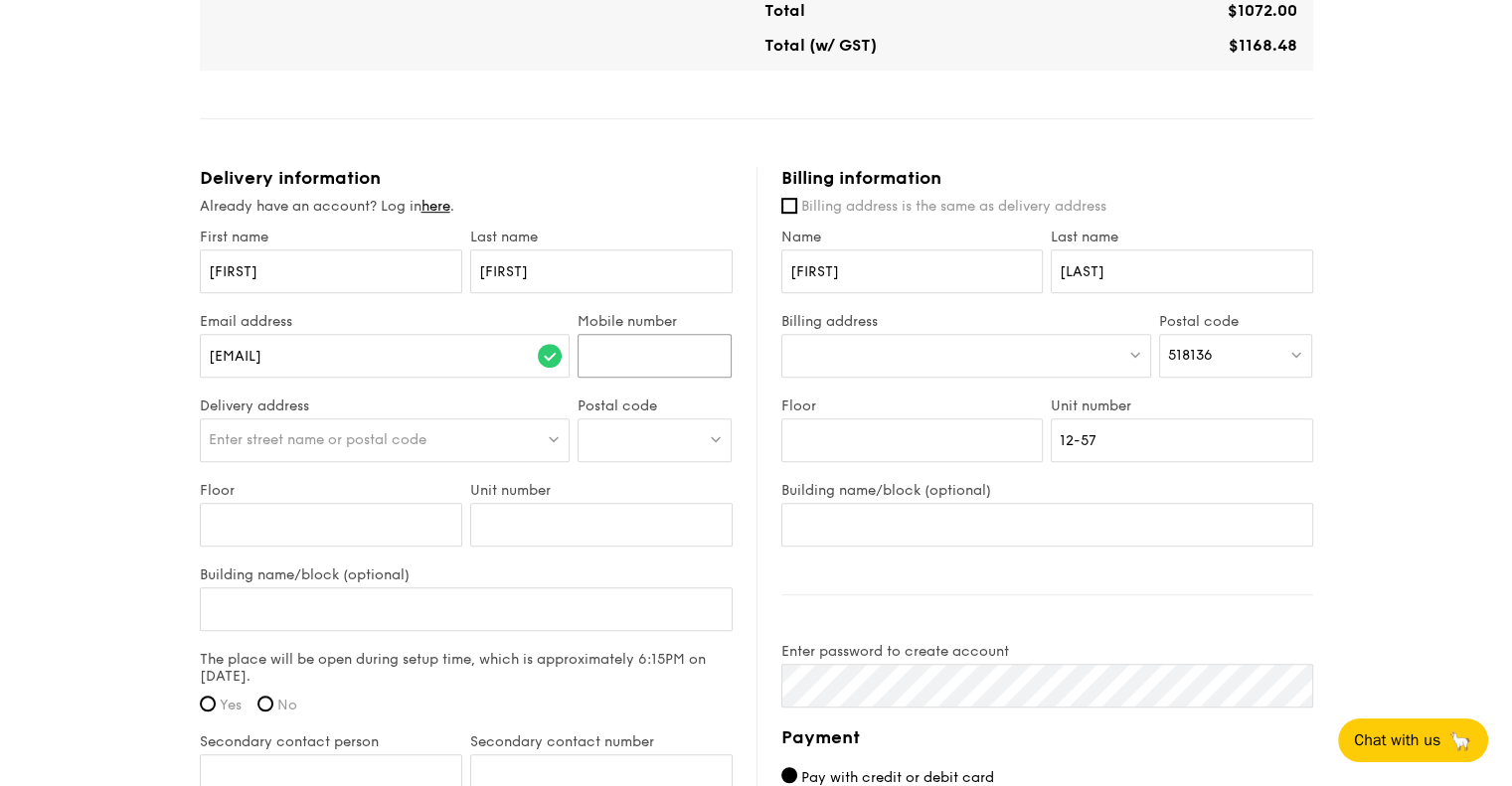 scroll, scrollTop: 1091, scrollLeft: 0, axis: vertical 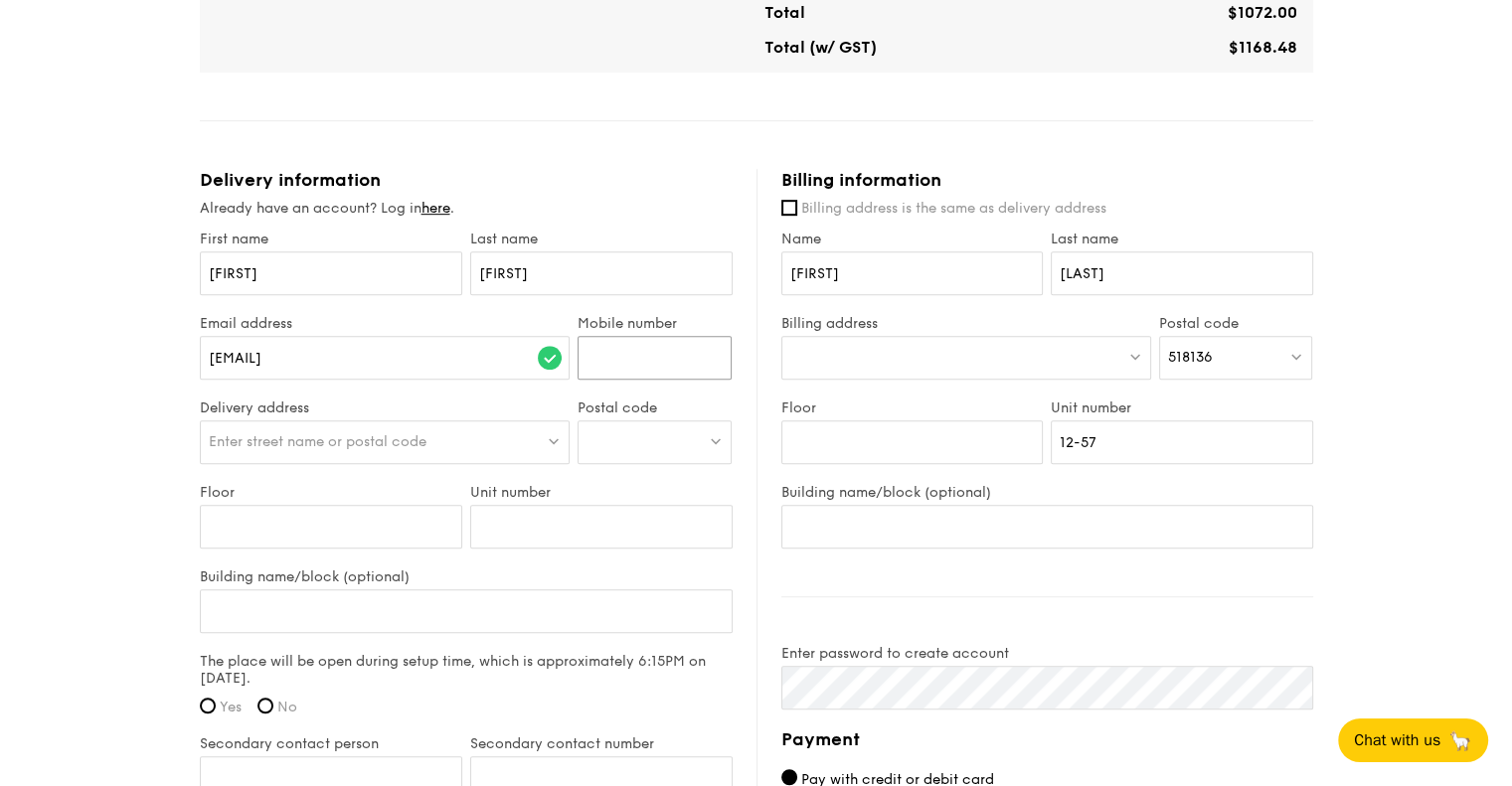 click on "Mobile number" at bounding box center (654, 358) 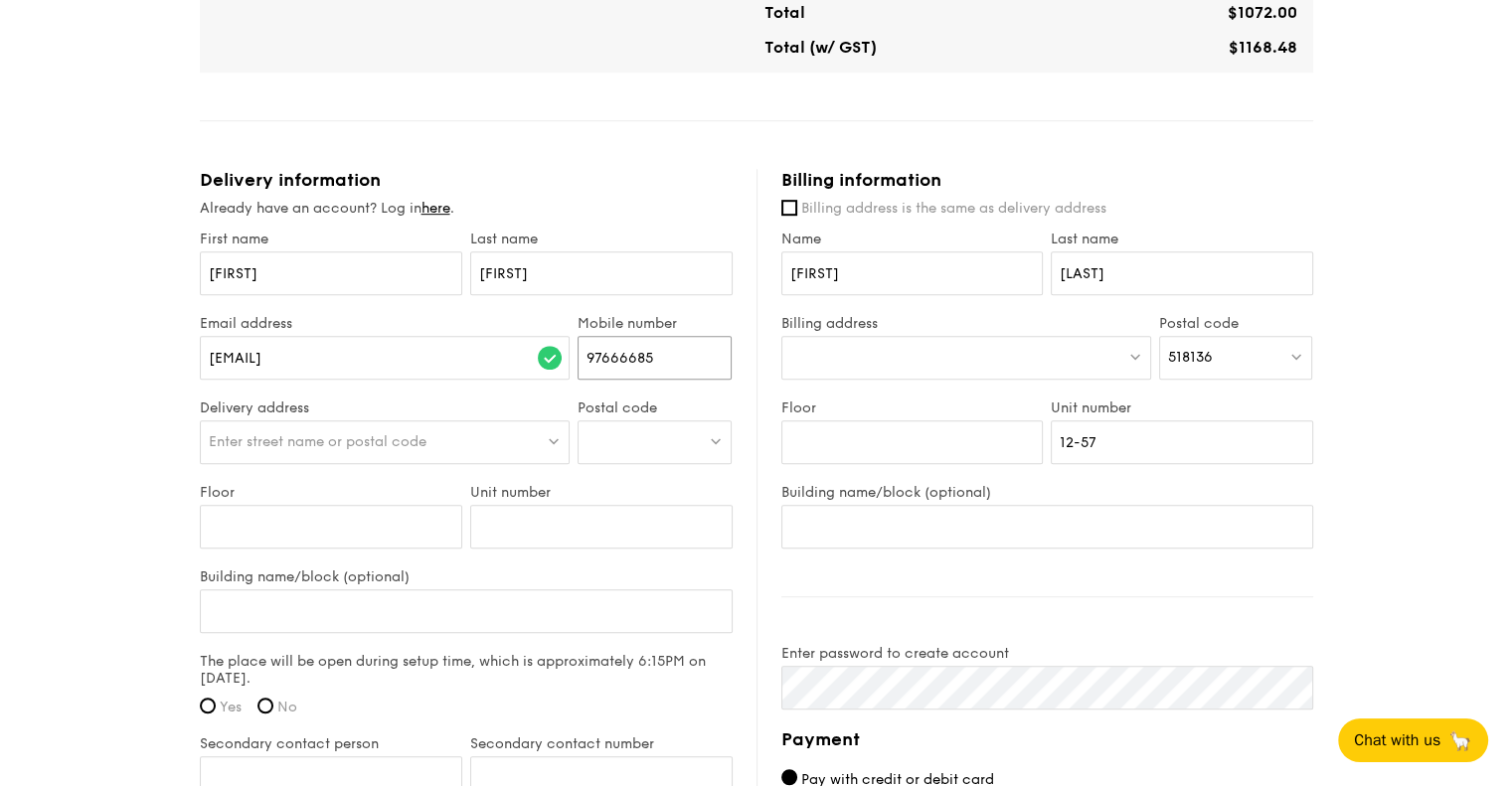 type on "97666685" 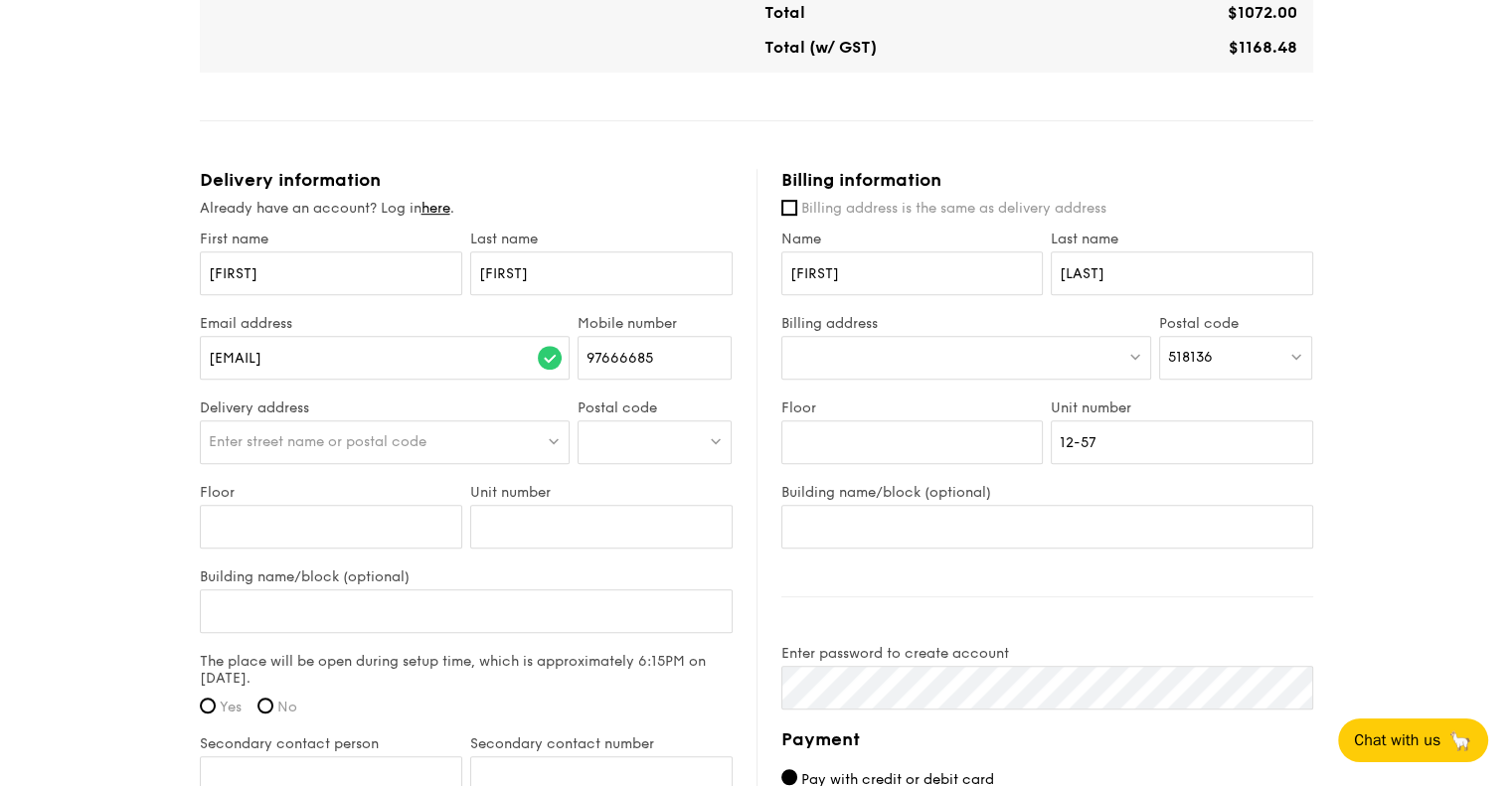 click on "Enter street name or postal code" at bounding box center [317, 441] 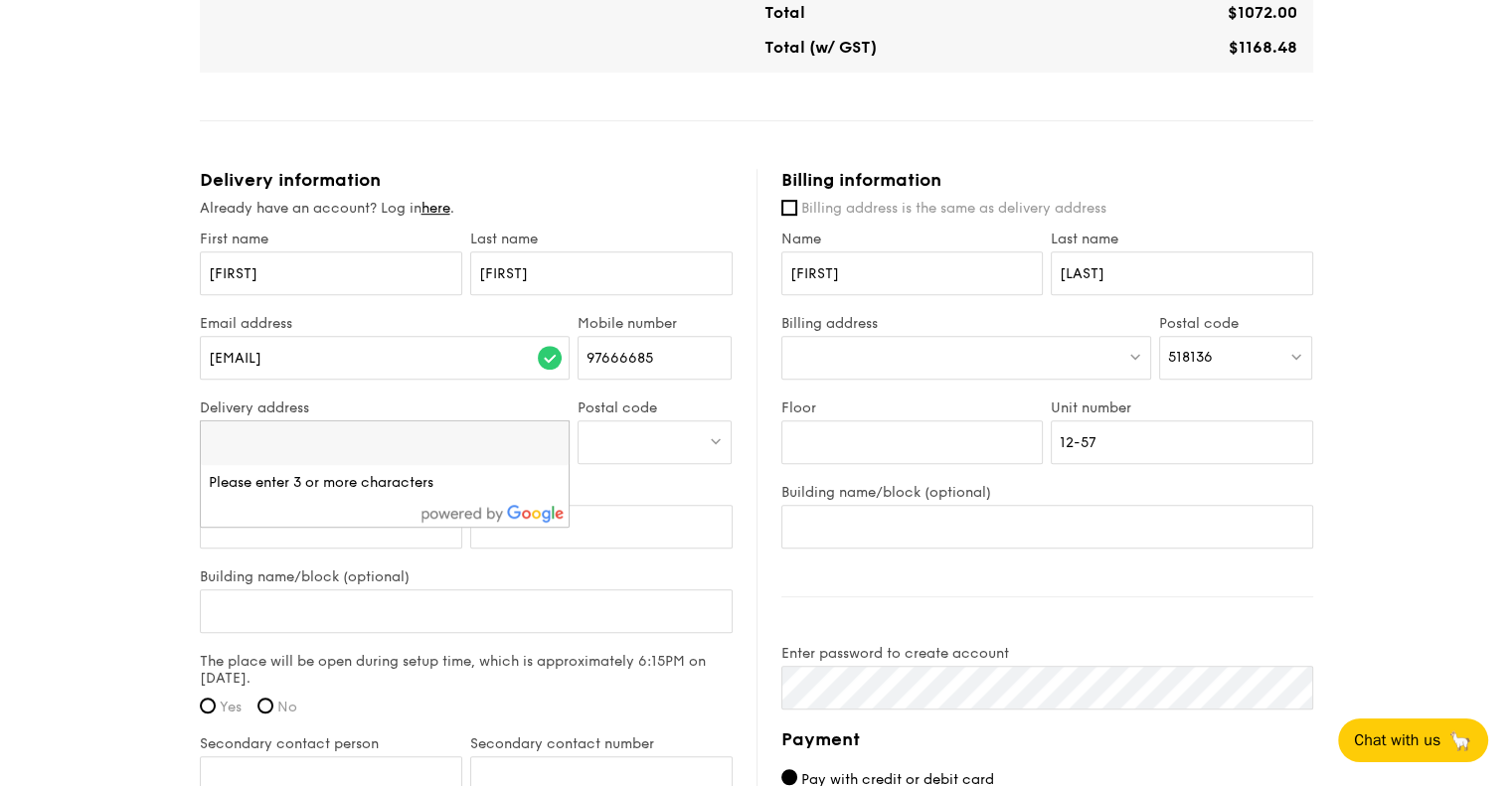 click at bounding box center [654, 442] 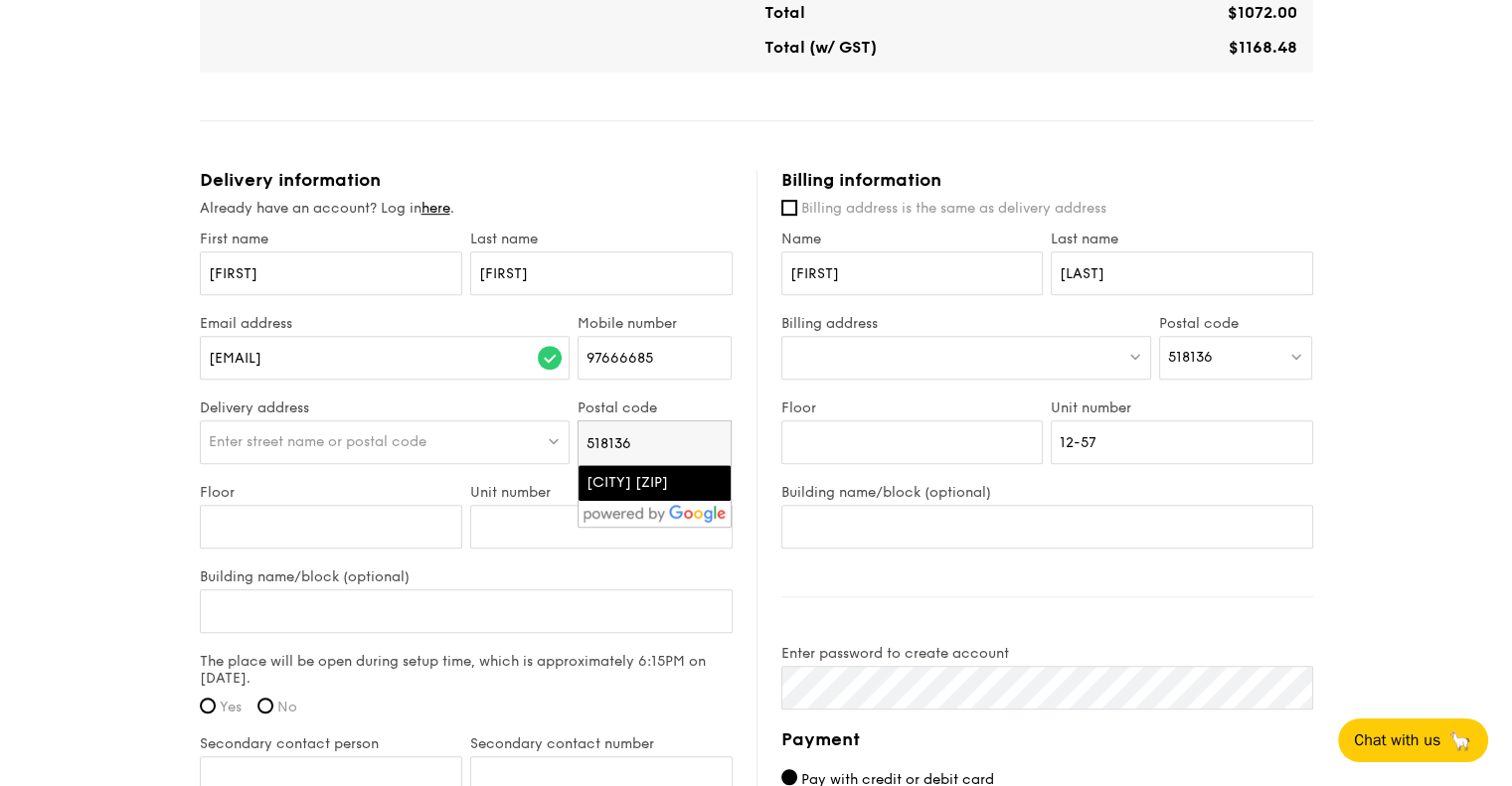 type on "518136" 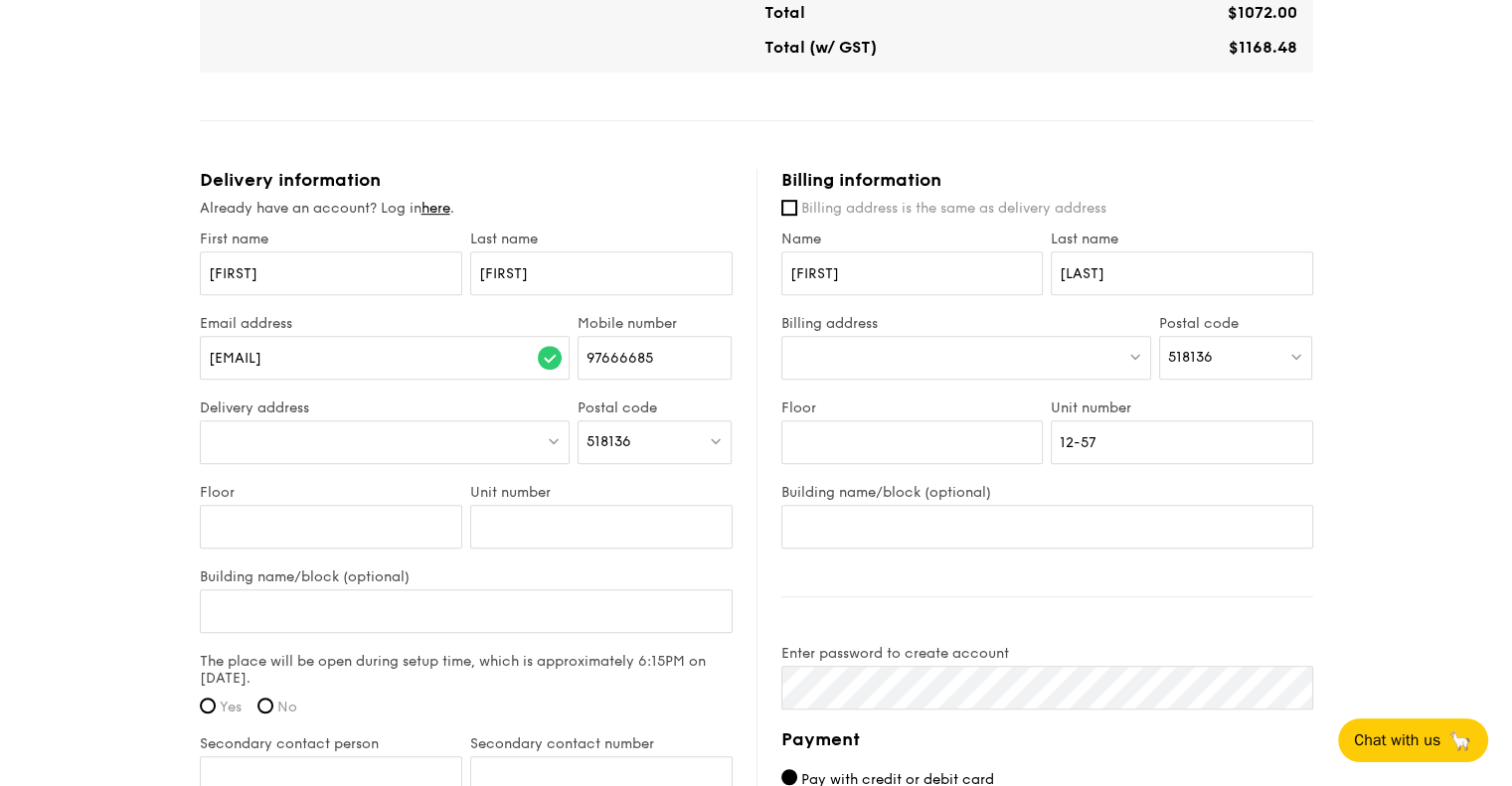 click at bounding box center [385, 442] 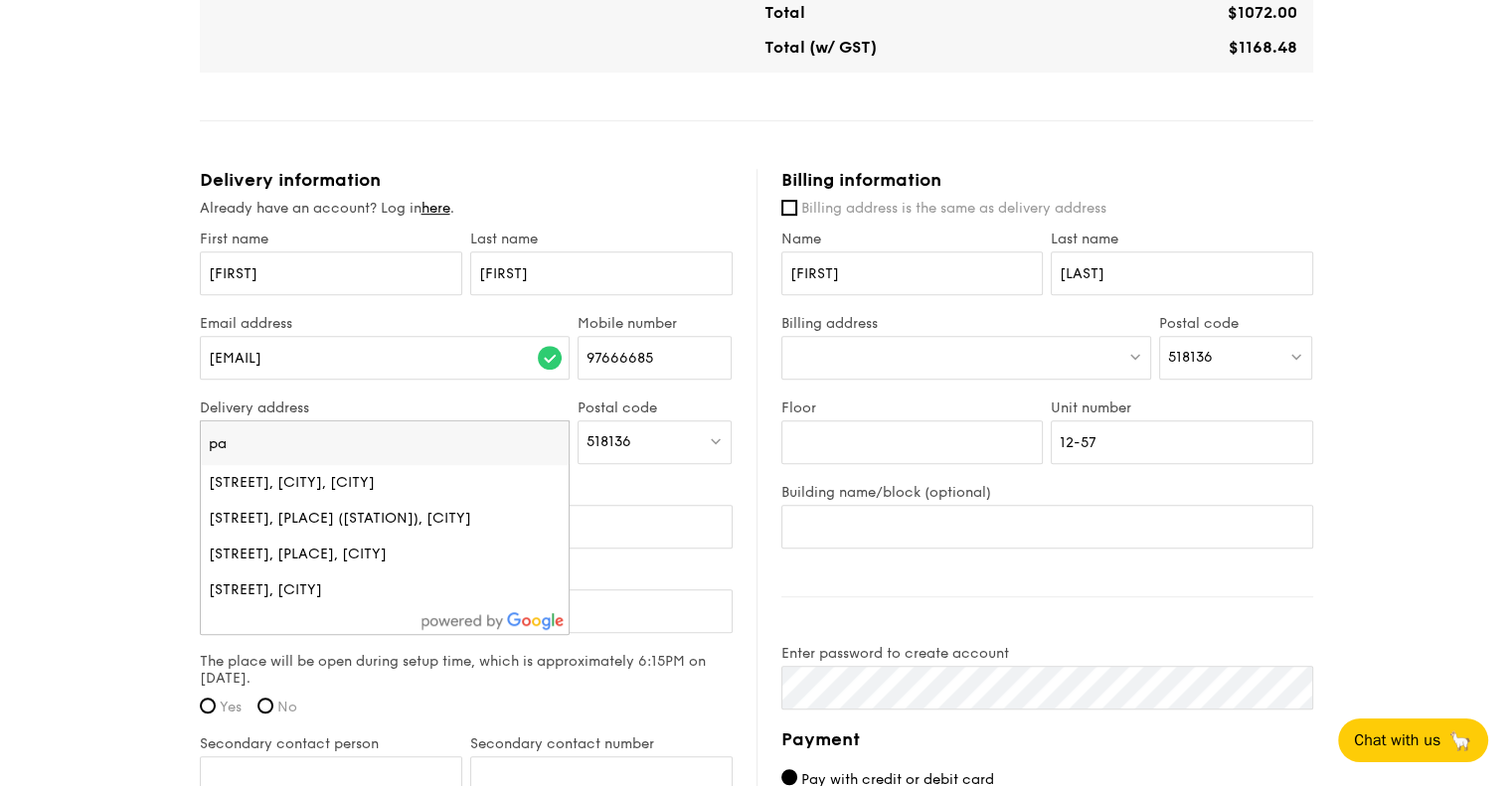 type on "p" 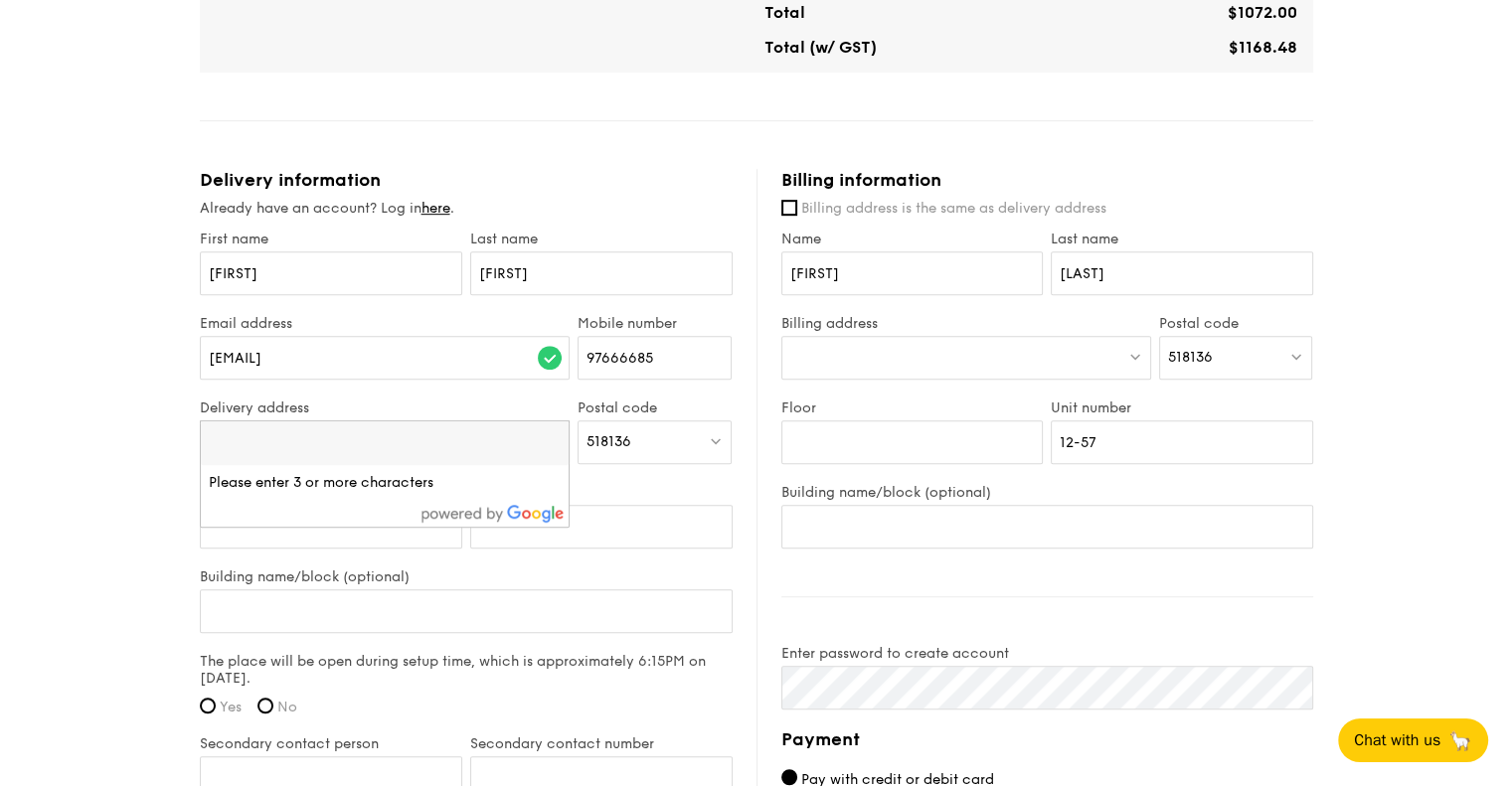 type on "1" 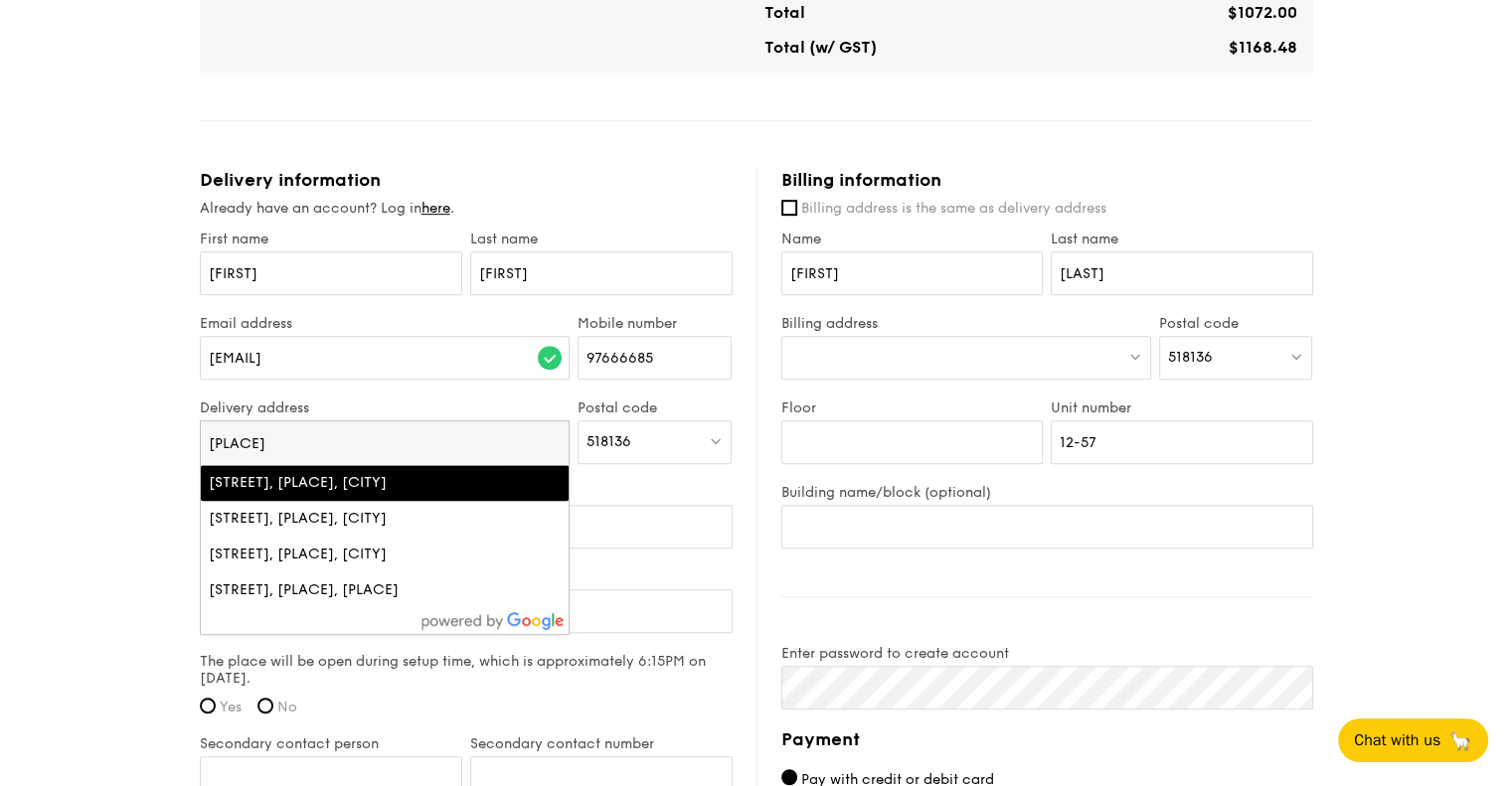 type on "[PLACE]" 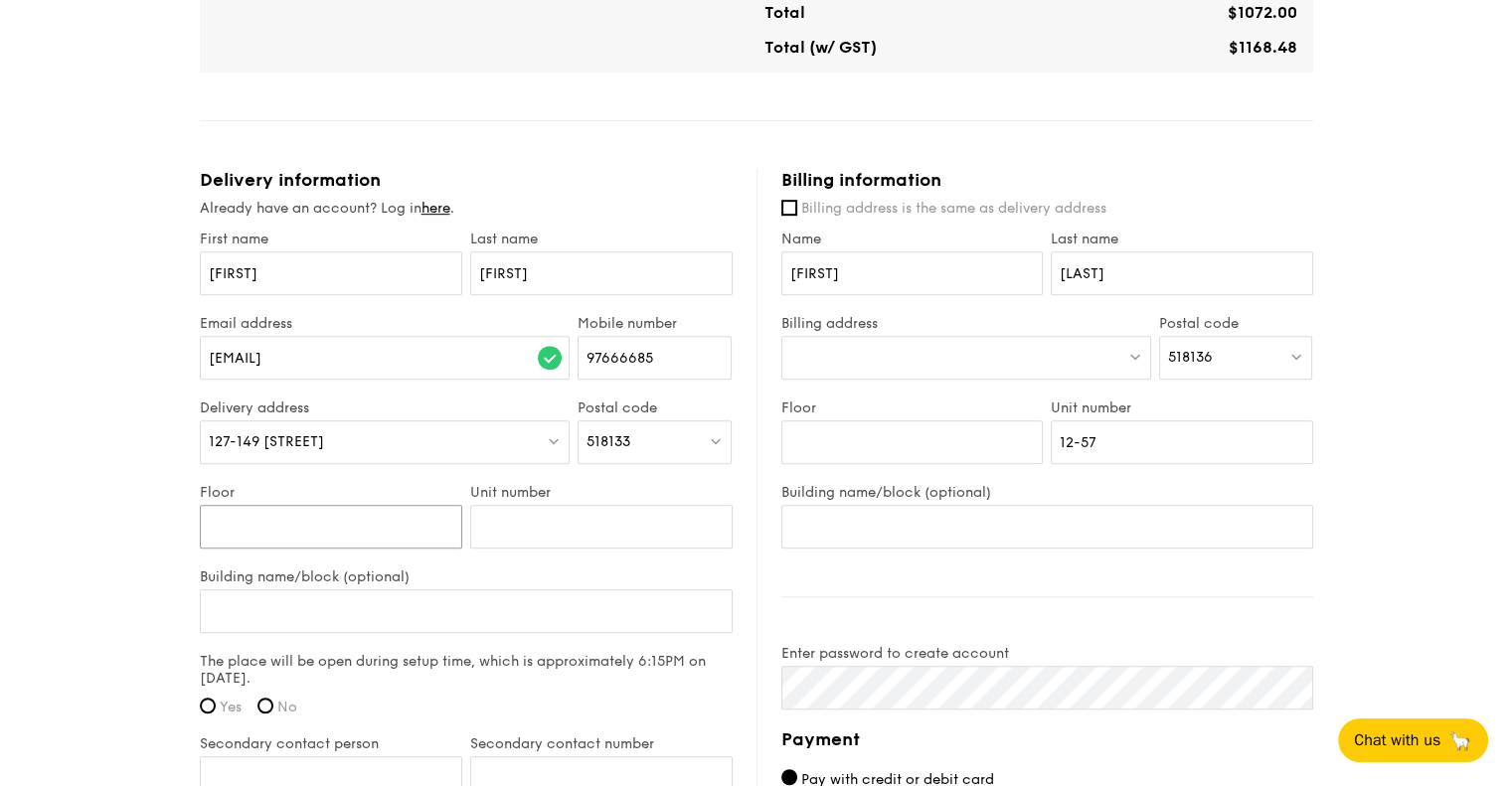 click on "Floor" at bounding box center [331, 527] 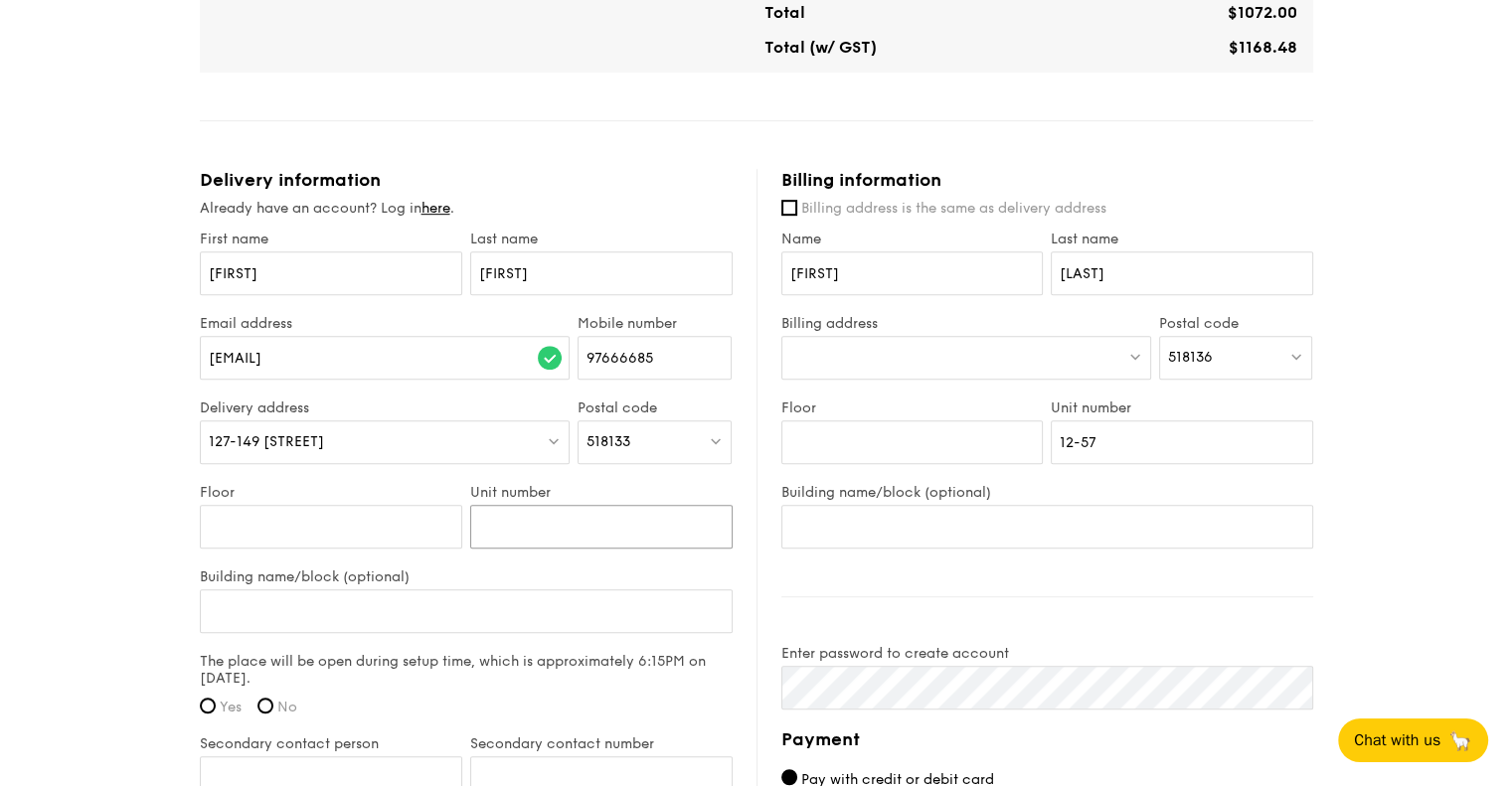 click on "Unit number" at bounding box center [601, 527] 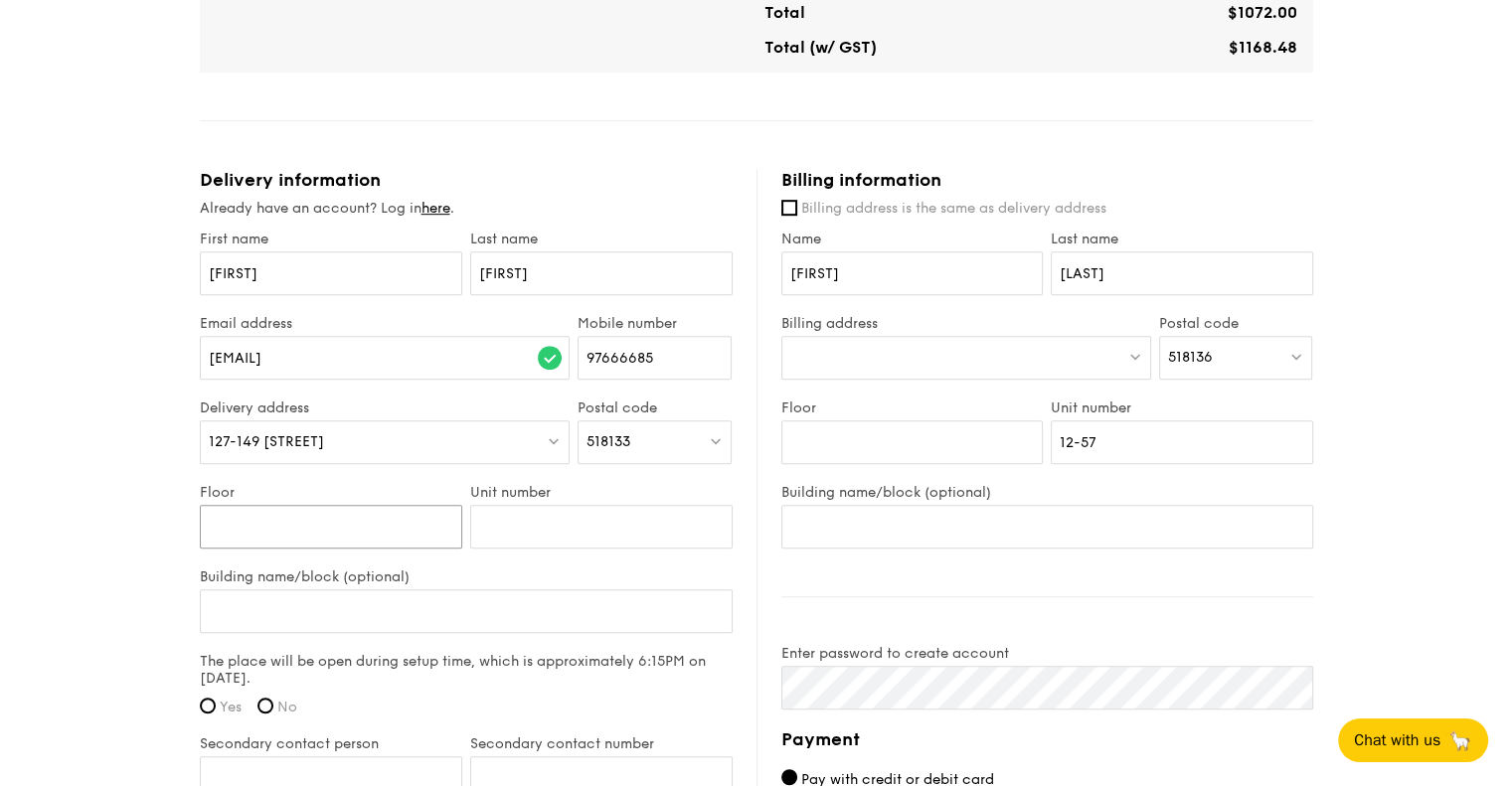 click on "Floor" at bounding box center [331, 527] 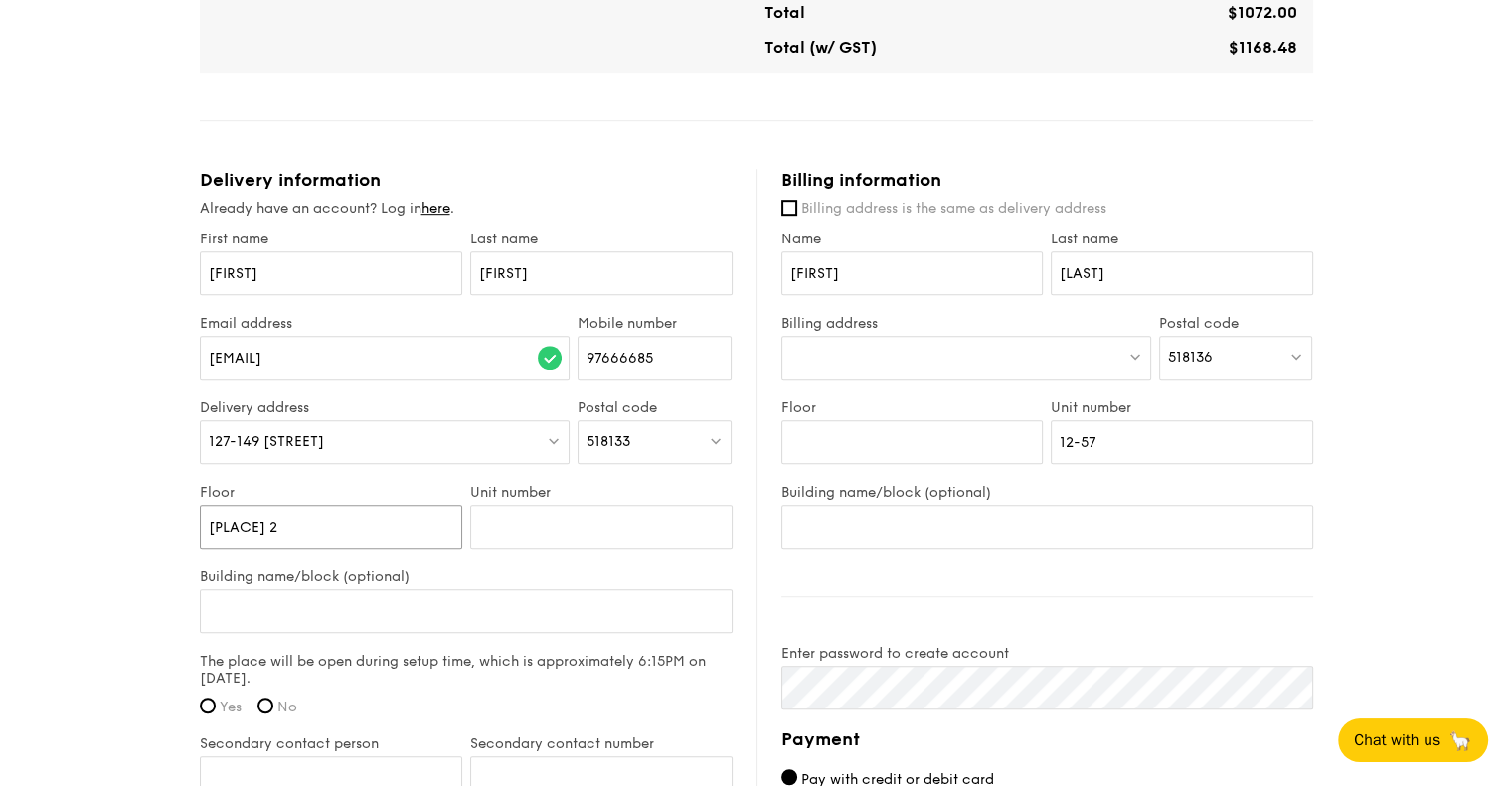 type on "[PLACE] 2" 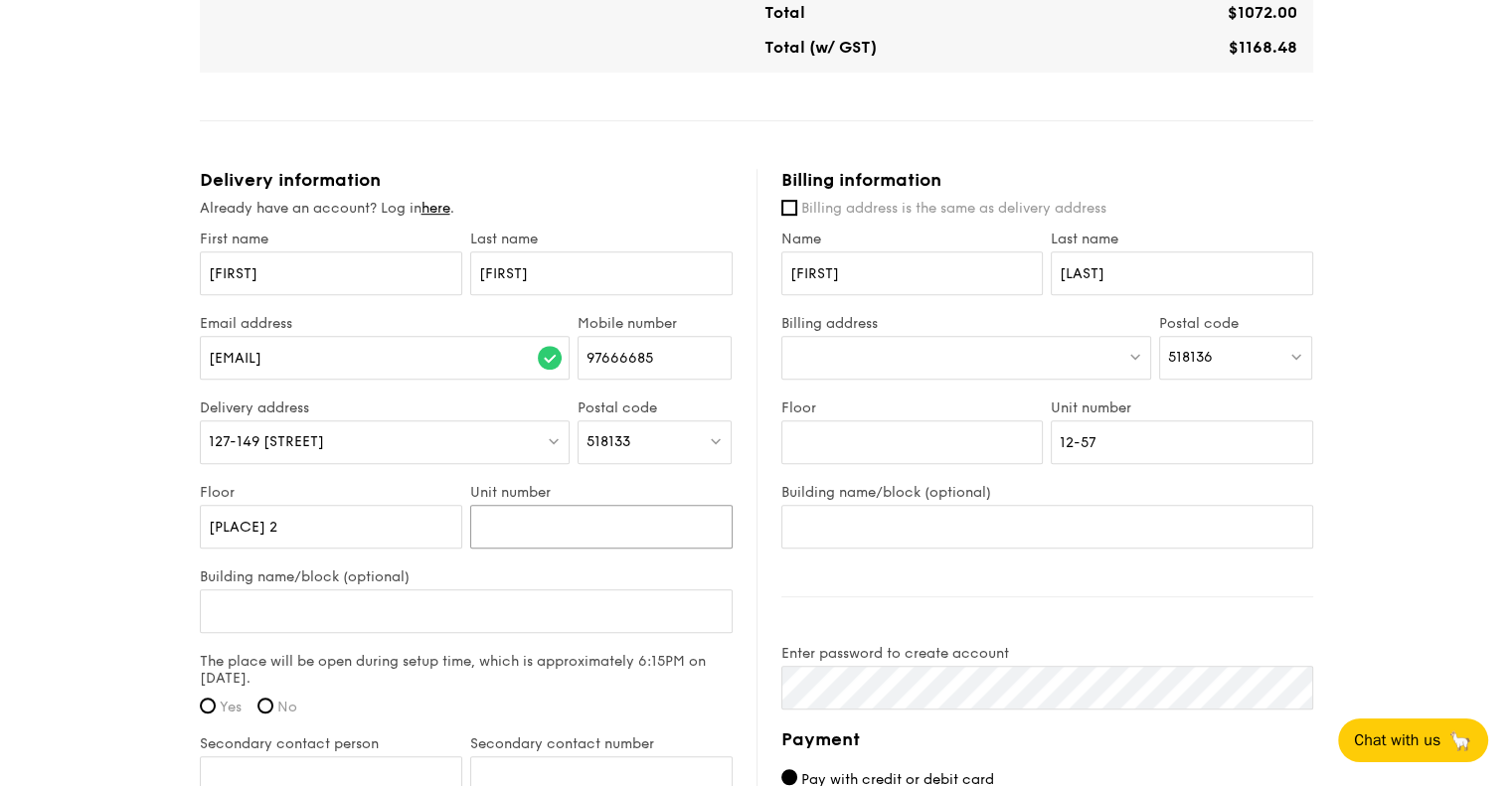 click on "Unit number" at bounding box center (601, 527) 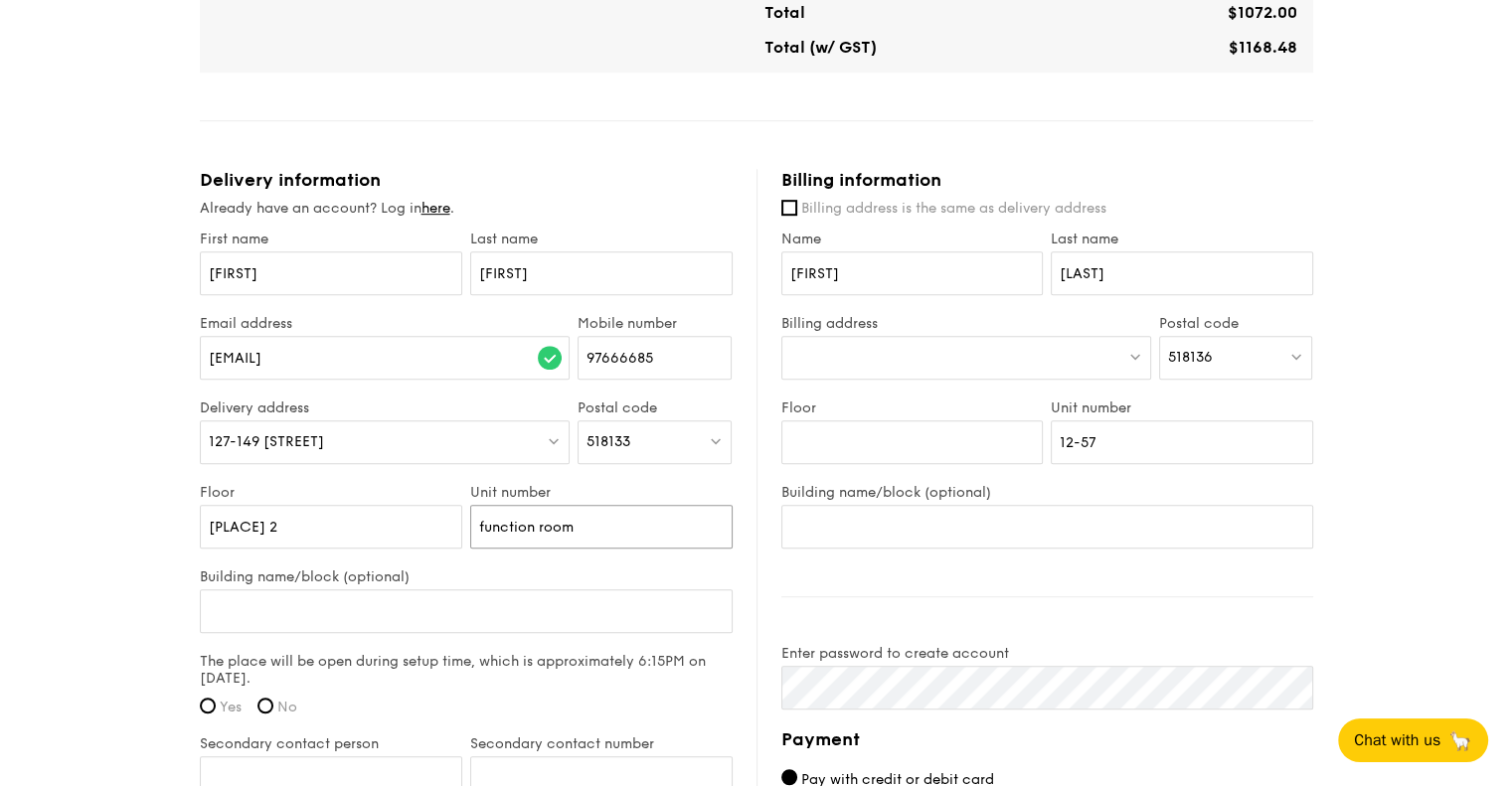type on "function room" 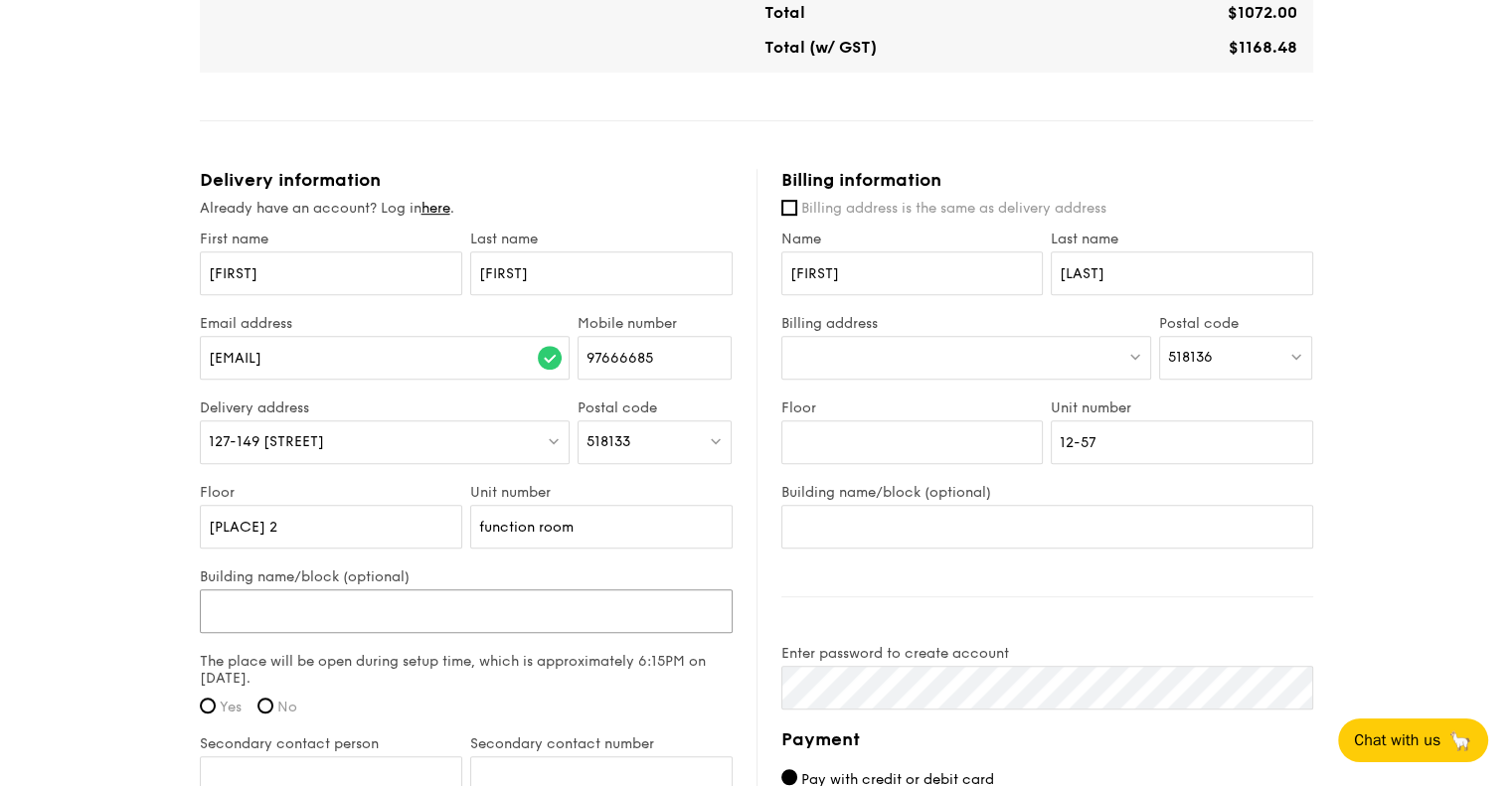 click on "Building name/block (optional)" at bounding box center (466, 611) 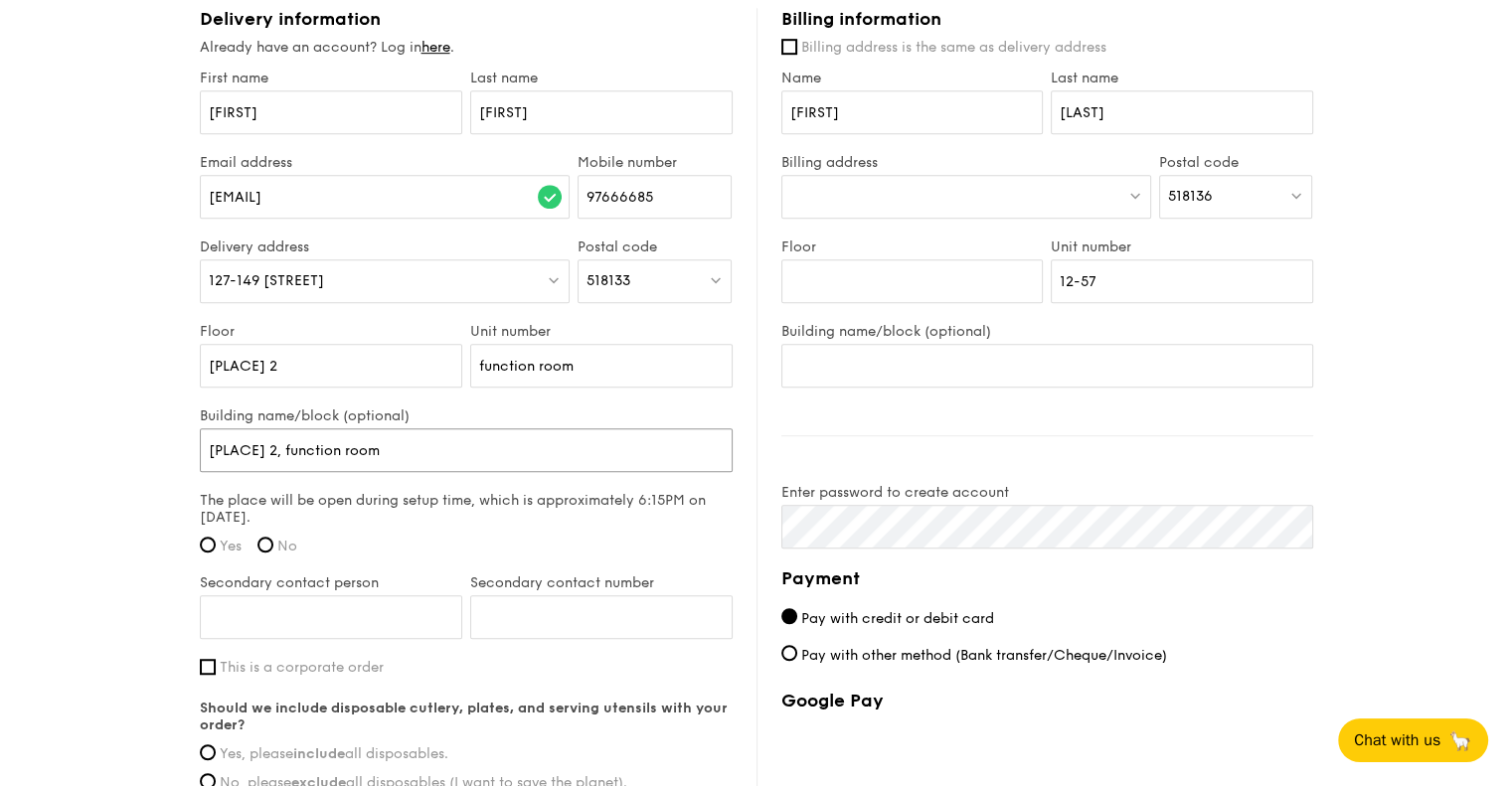 scroll, scrollTop: 1290, scrollLeft: 0, axis: vertical 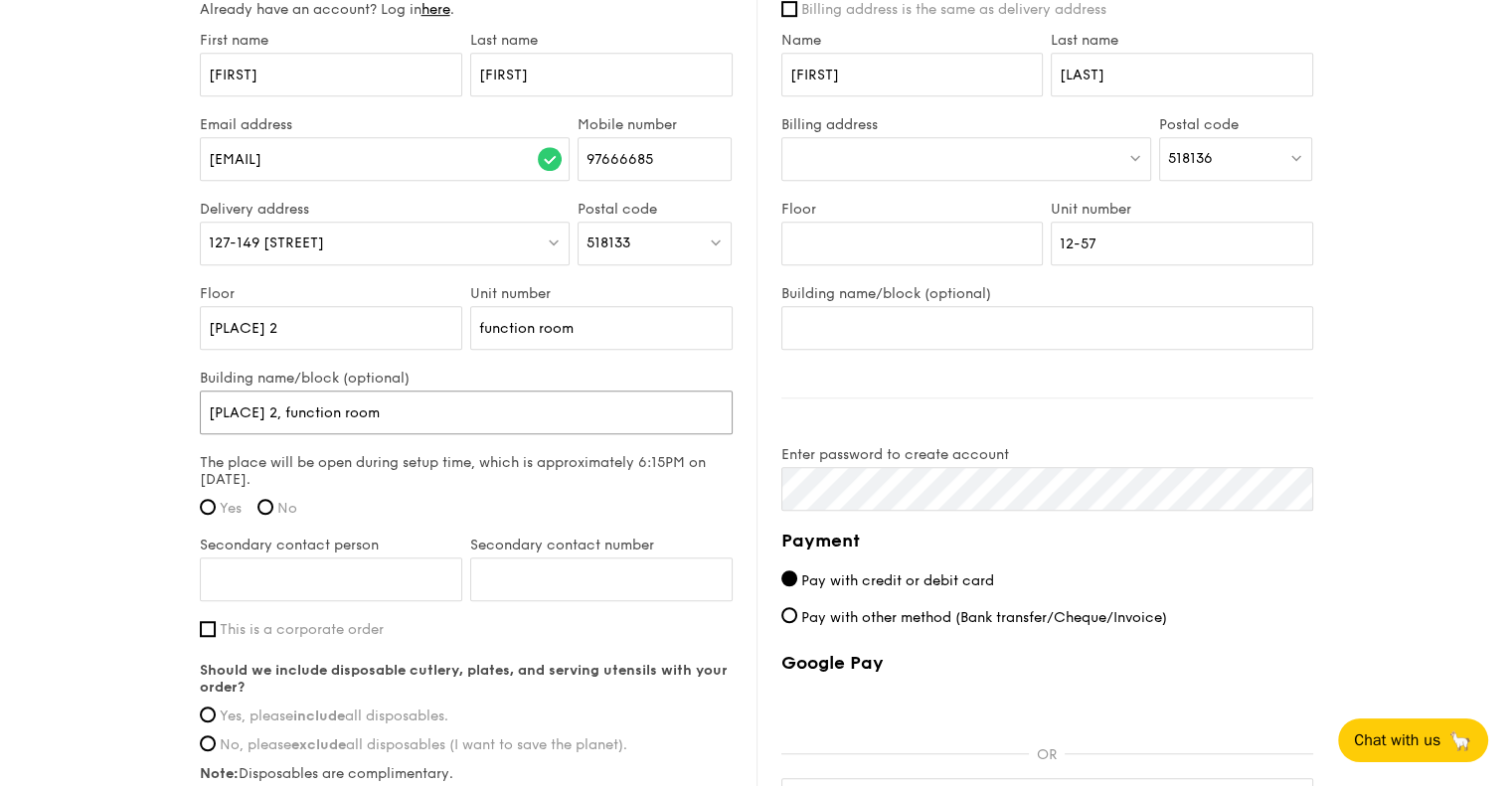 type on "[PLACE] 2, function room" 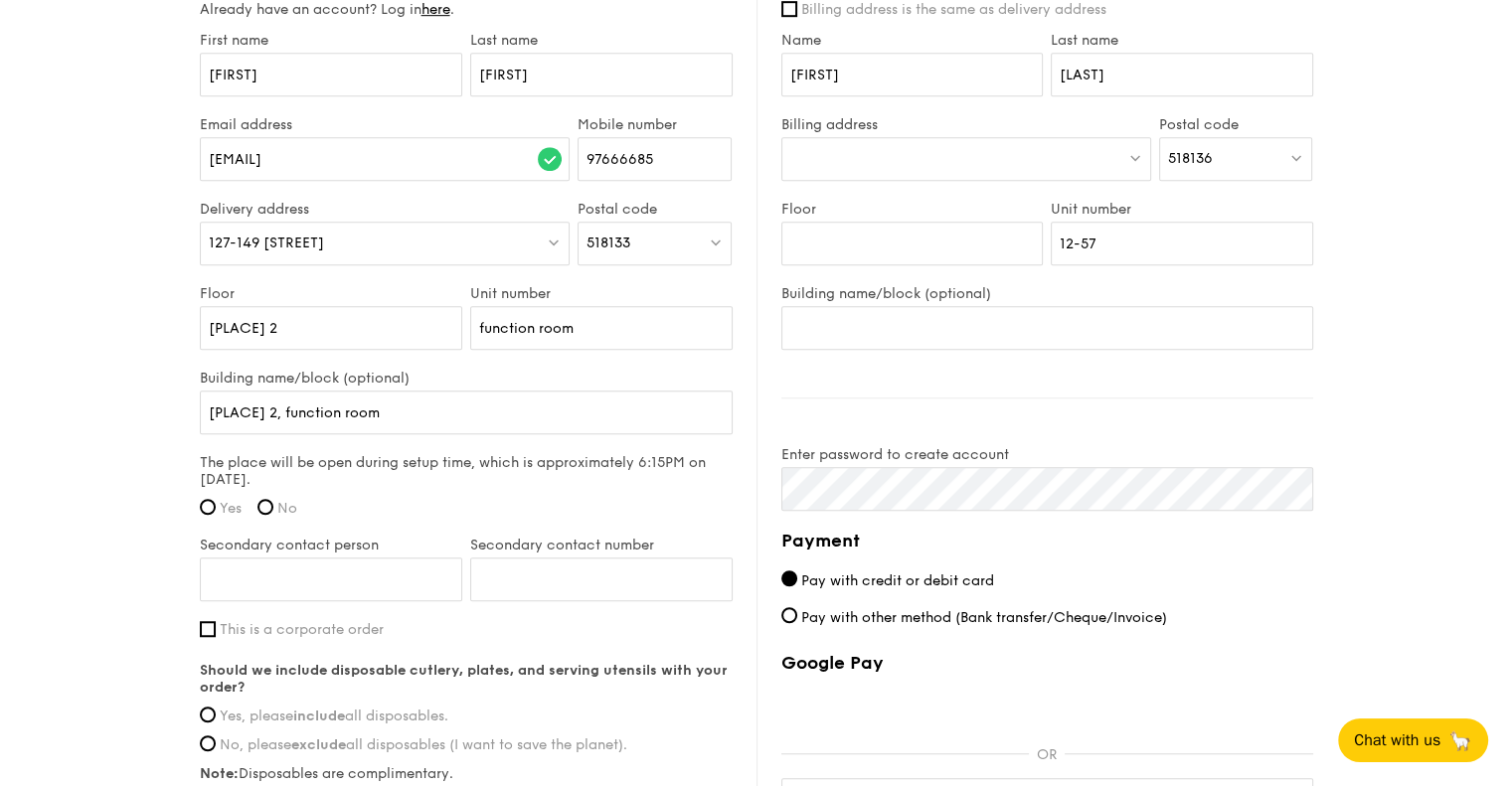 click on "The place will be open during setup time, which is approximately 6:15PM on [DATE]." at bounding box center (466, 491) 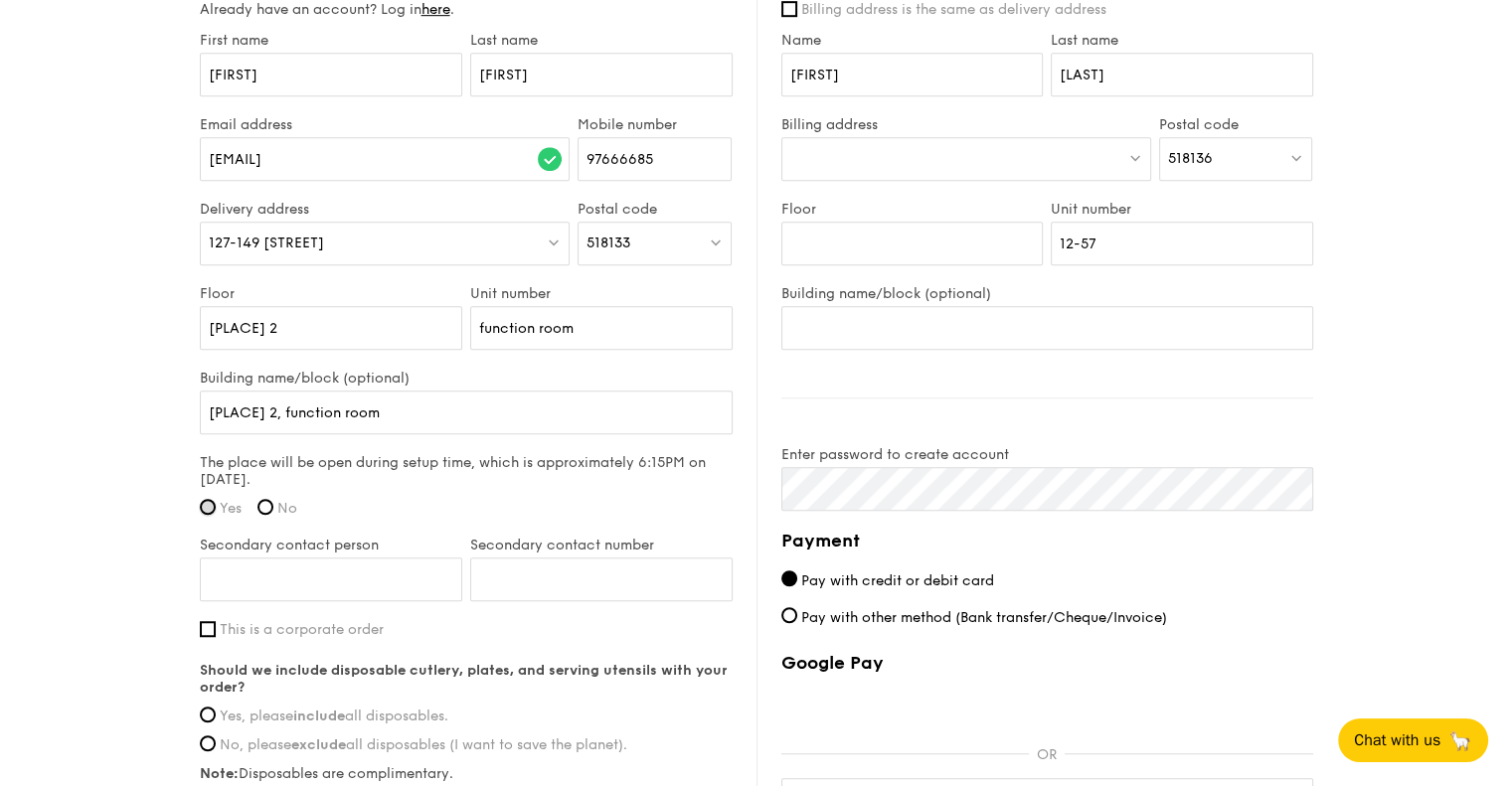 click on "Yes" at bounding box center (208, 507) 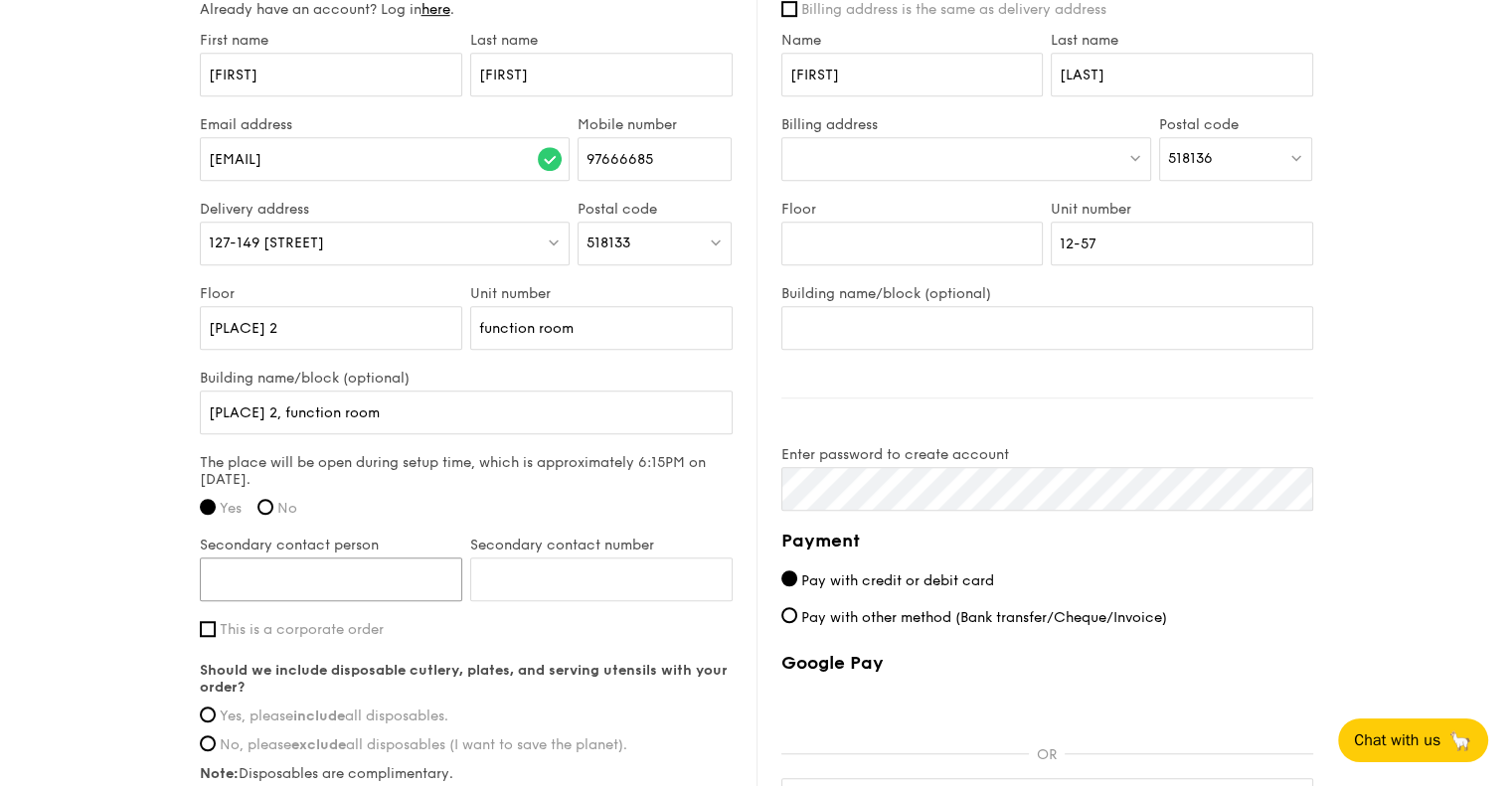 click on "Secondary contact person" at bounding box center [331, 579] 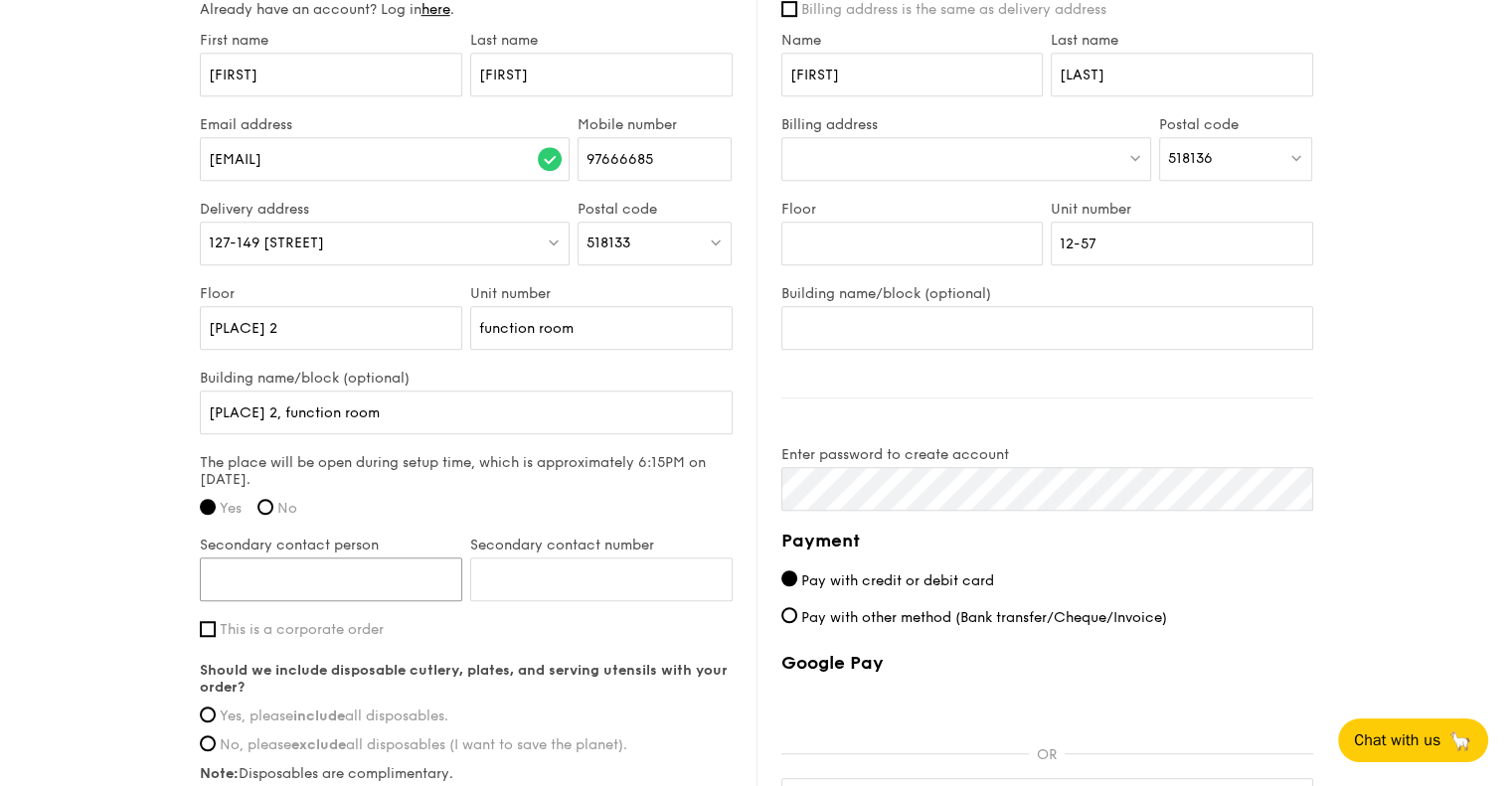 type on "[FIRST] [LAST]" 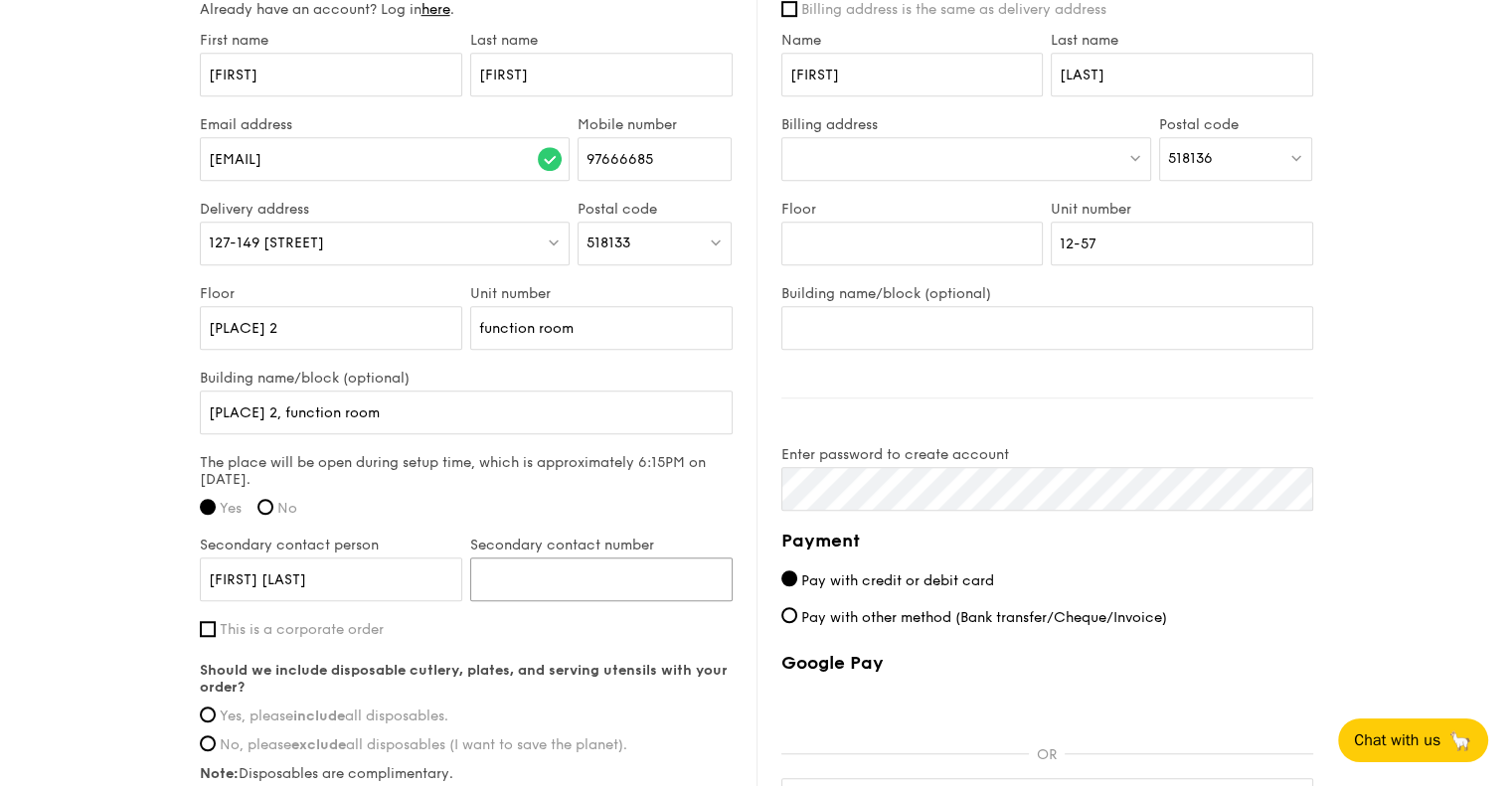 type on "90015153" 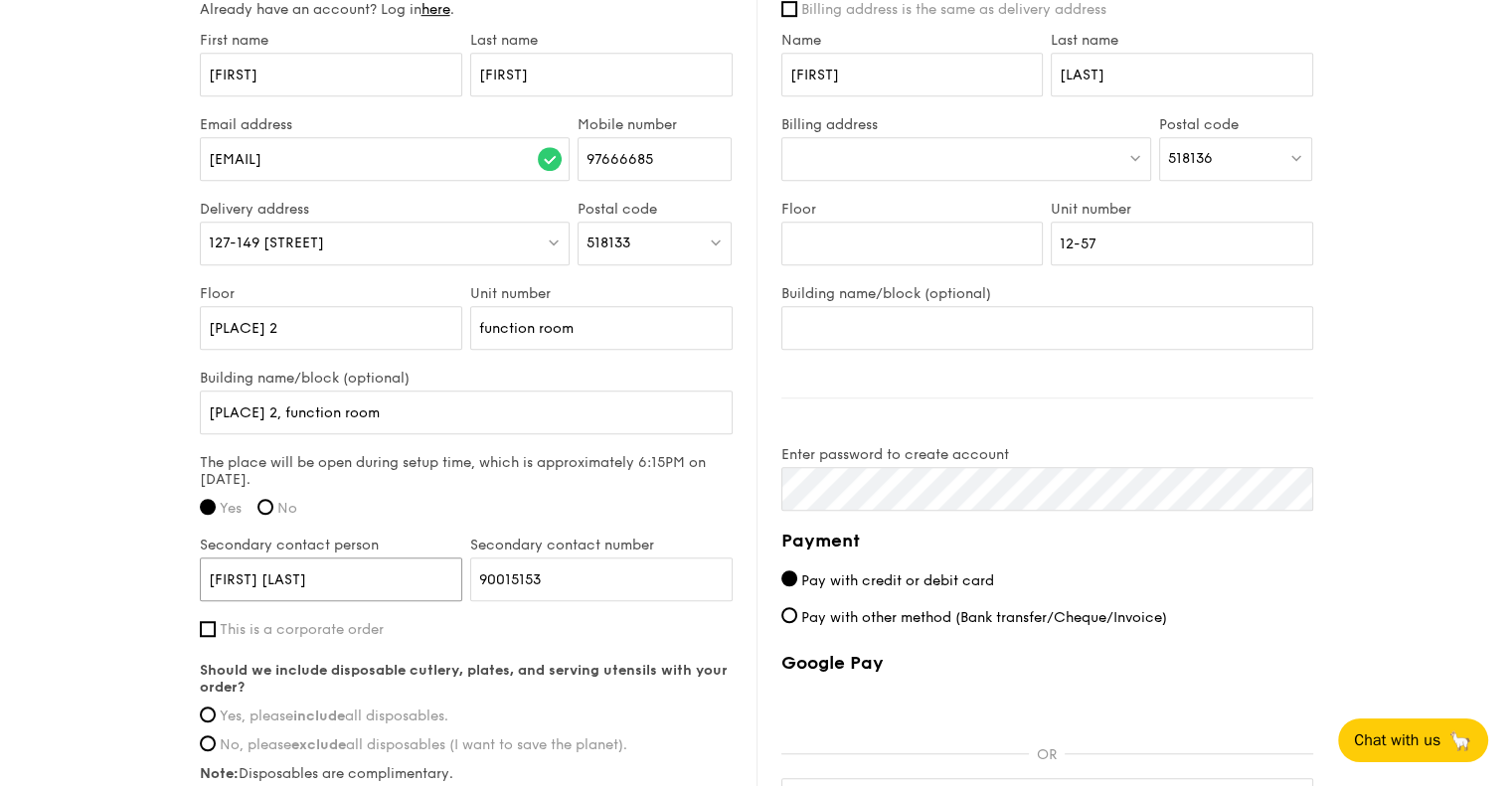 drag, startPoint x: 352, startPoint y: 588, endPoint x: 230, endPoint y: 563, distance: 124.53514 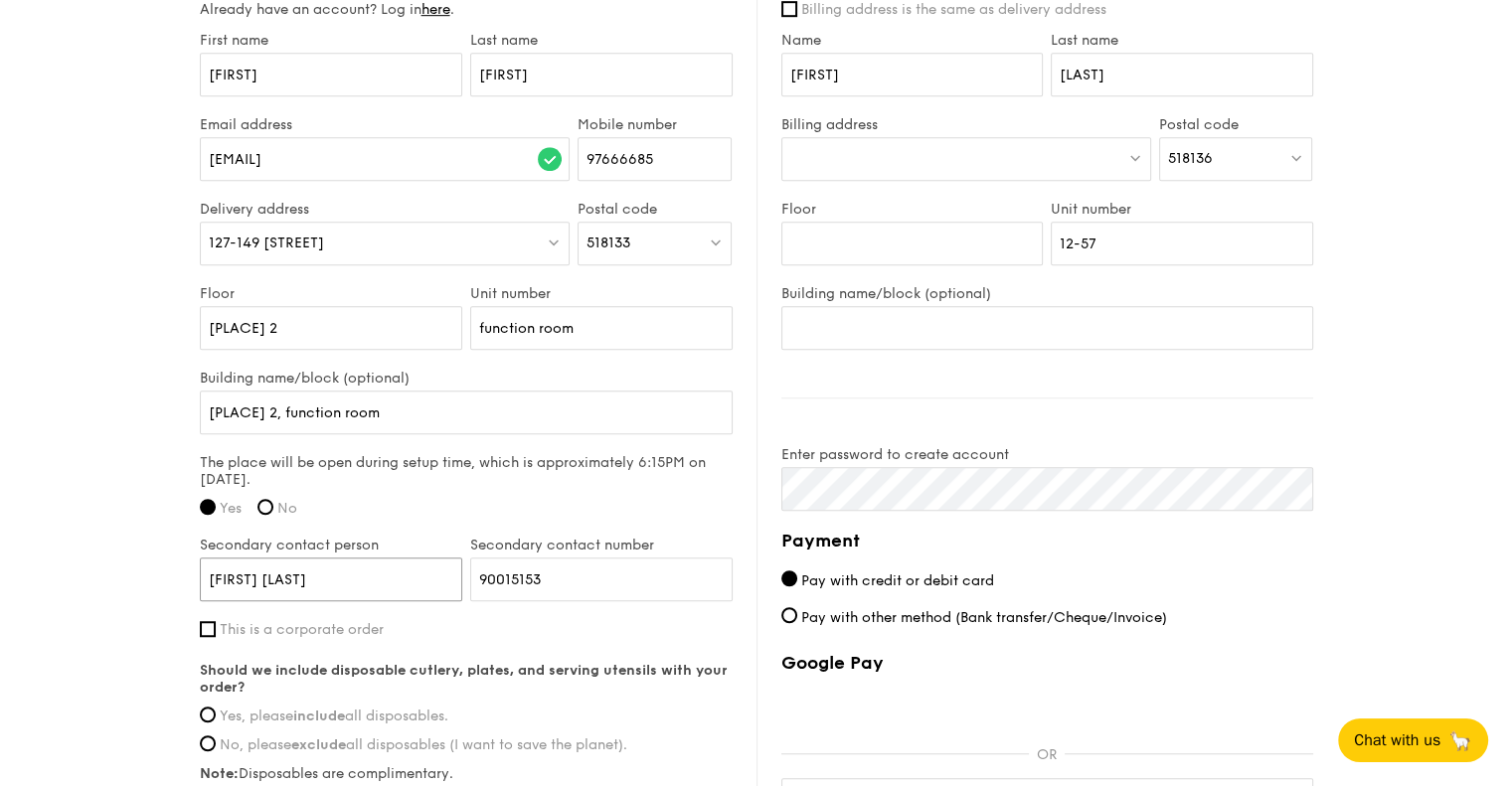 click on "[FIRST] [LAST]" at bounding box center (331, 579) 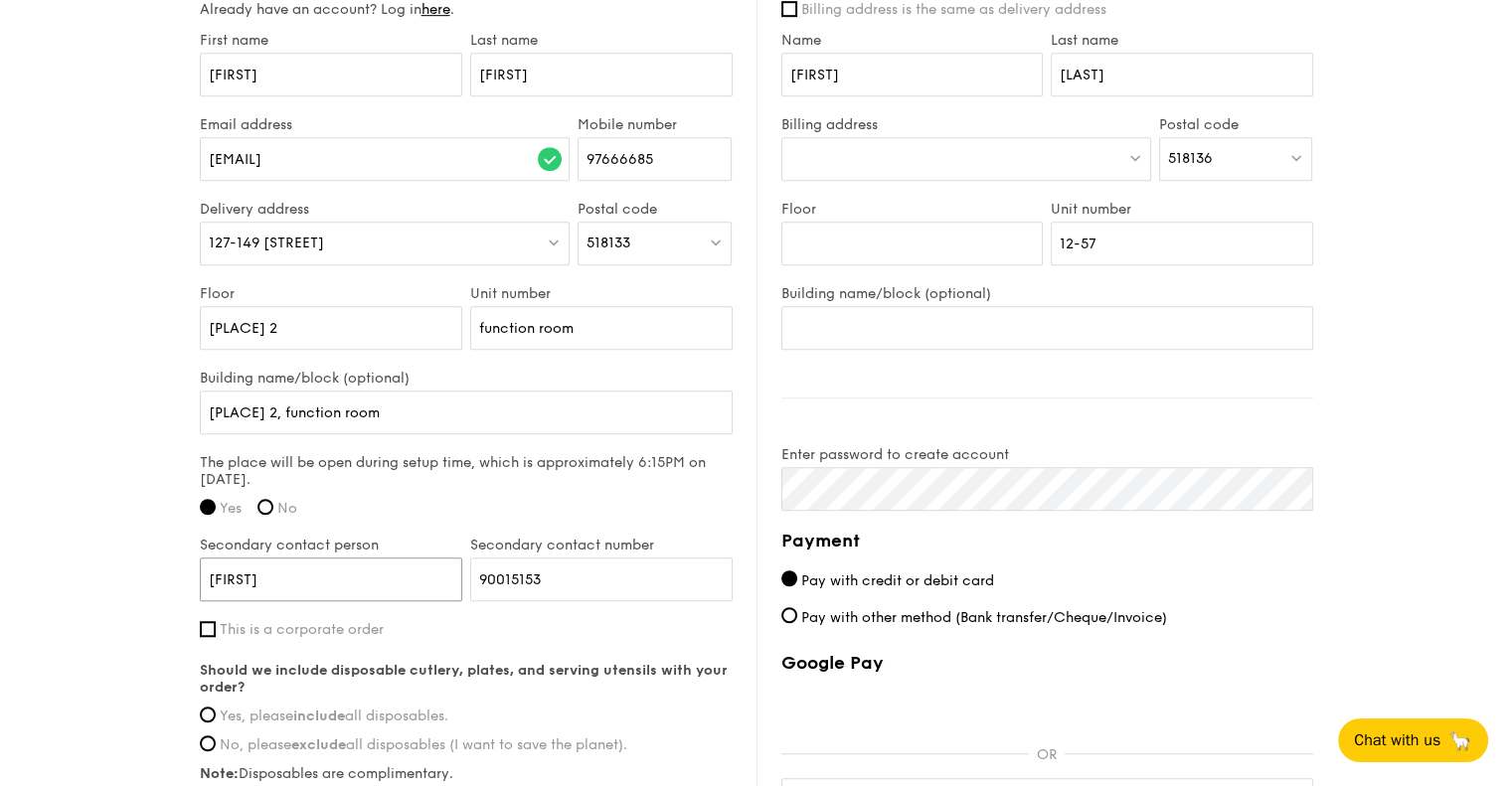type on "[FIRST]" 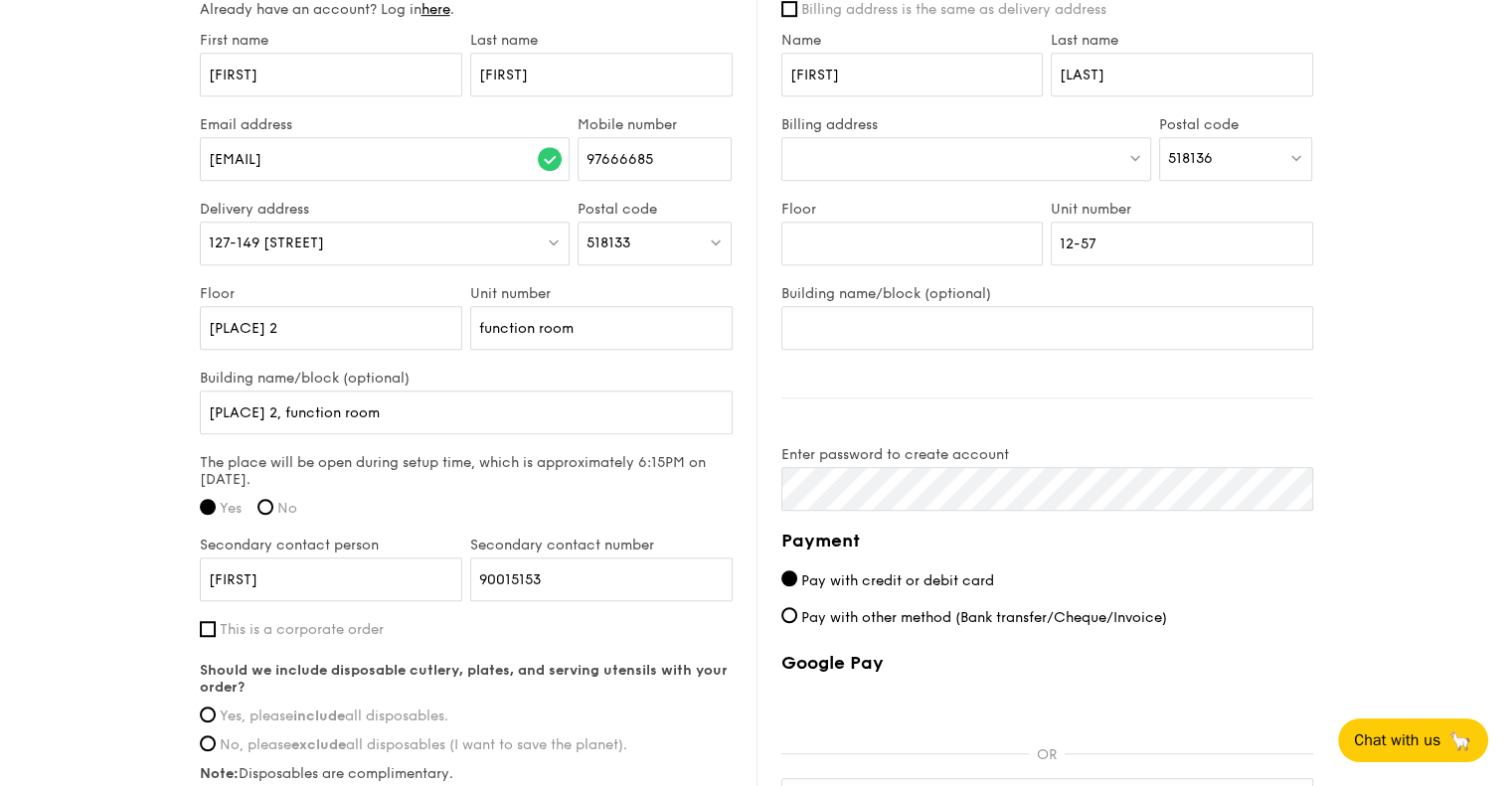 click on "1 - Select menu 2 - Select items 3 - Check out Classic Buffet $24.80 /guest ($27.03 w/ GST) 40 guests Serving time: [DATE], 7:15PM Teardown time: [DATE], 9:30PM Salad The Classic Caesar Salad - romaine lettuce, croutons, shaved parmesan flakes, cherry tomatoes, housemade caesar dressing Mains Butterfly Blue Pea Rice - shallots, coriander, supergarlicfied oil, blue pea flower Meat Grilled Farm Fresh Chicken - Indian inspired cajun chicken thigh, charred broccoli, slow baked cherry tomato Fish Maple Butter Dory - maple butter, romesco sauce, raisin, cherry tomato pickle Vegetable Levantine Cauliflower and Hummus - roasted sesame paste, pink peppercorn, fennel seed [FIRST]" at bounding box center (756, -133) 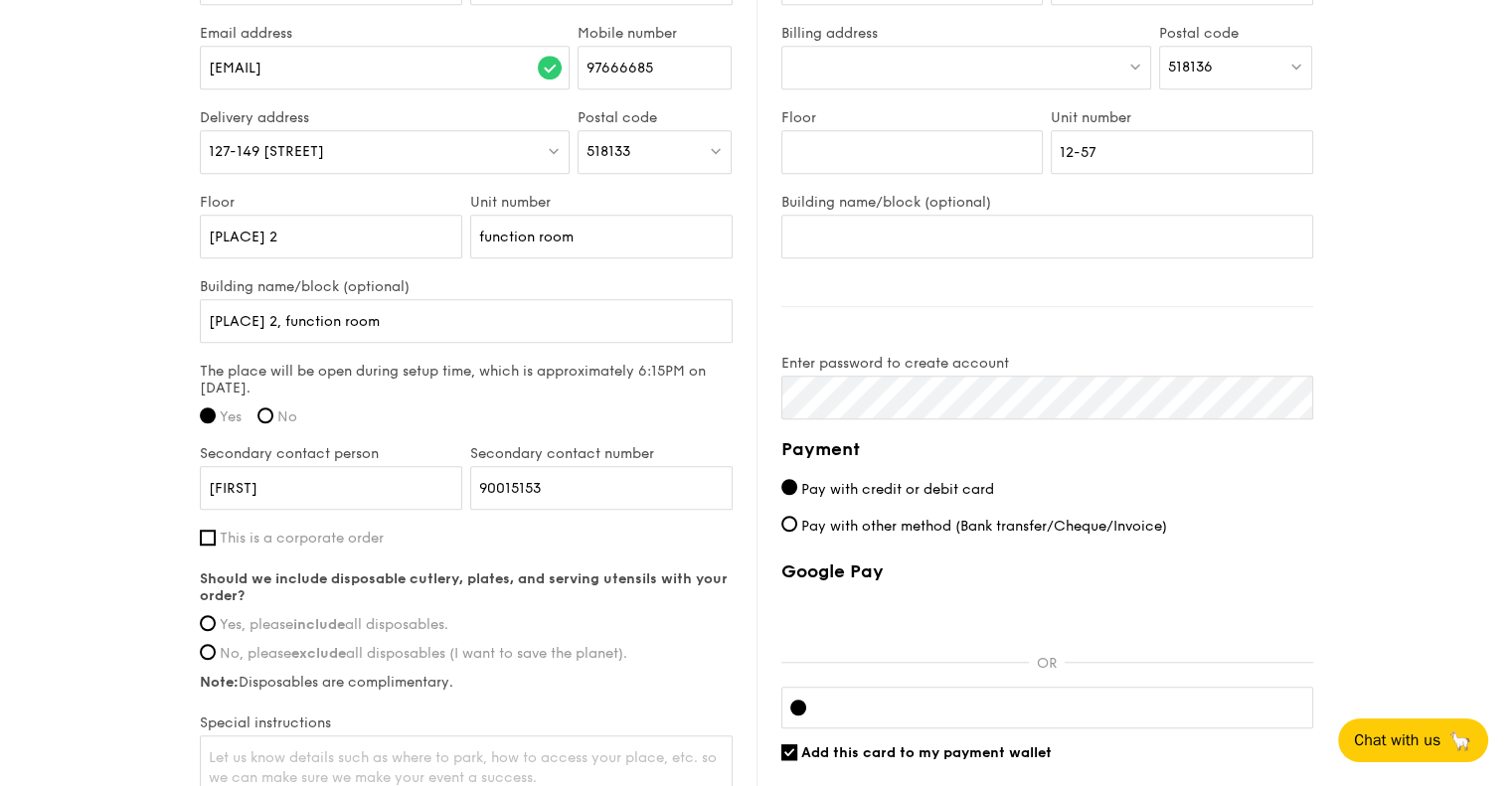 scroll, scrollTop: 1389, scrollLeft: 0, axis: vertical 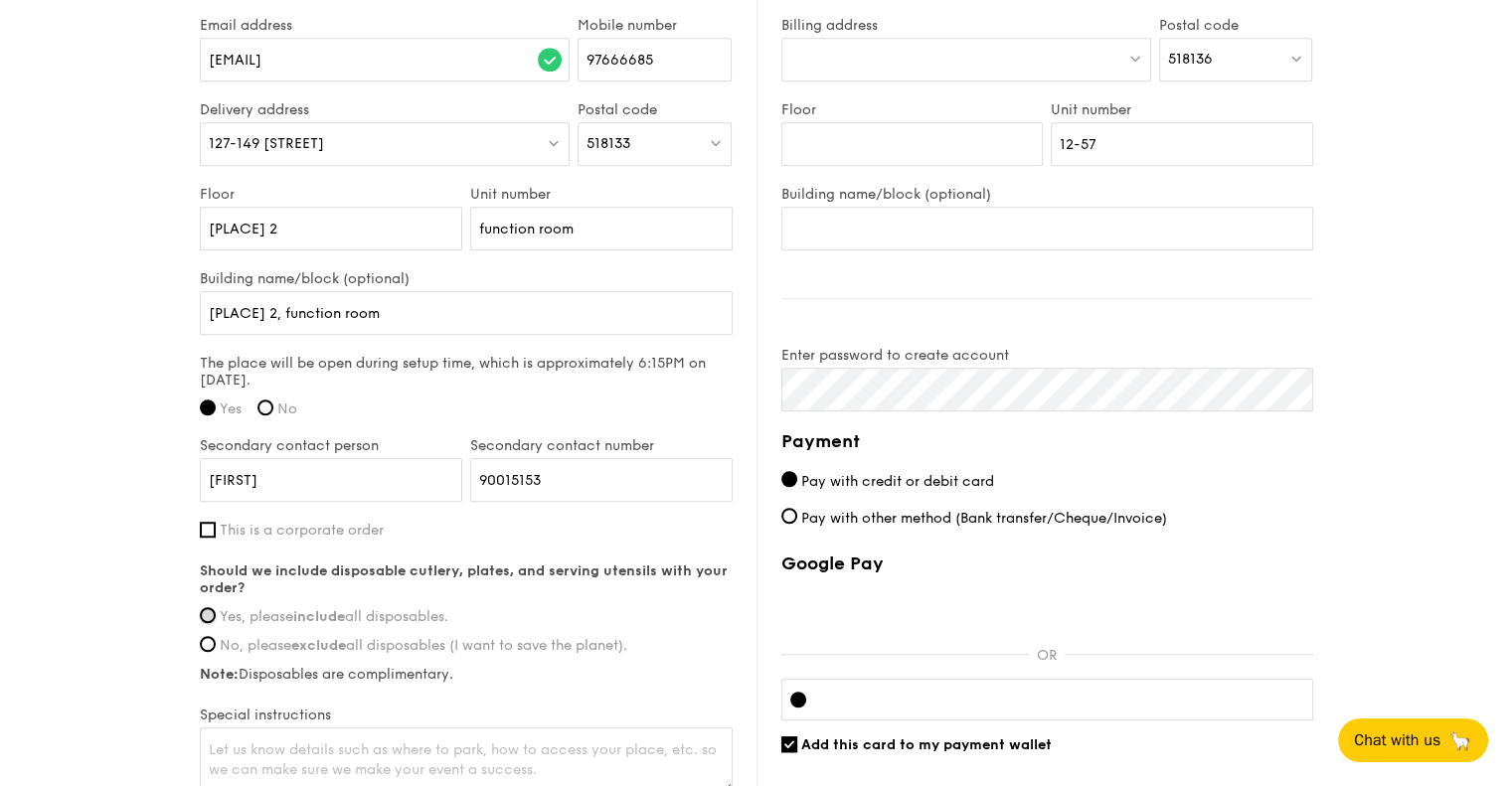 click on "Yes, please  include  all disposables." at bounding box center [208, 615] 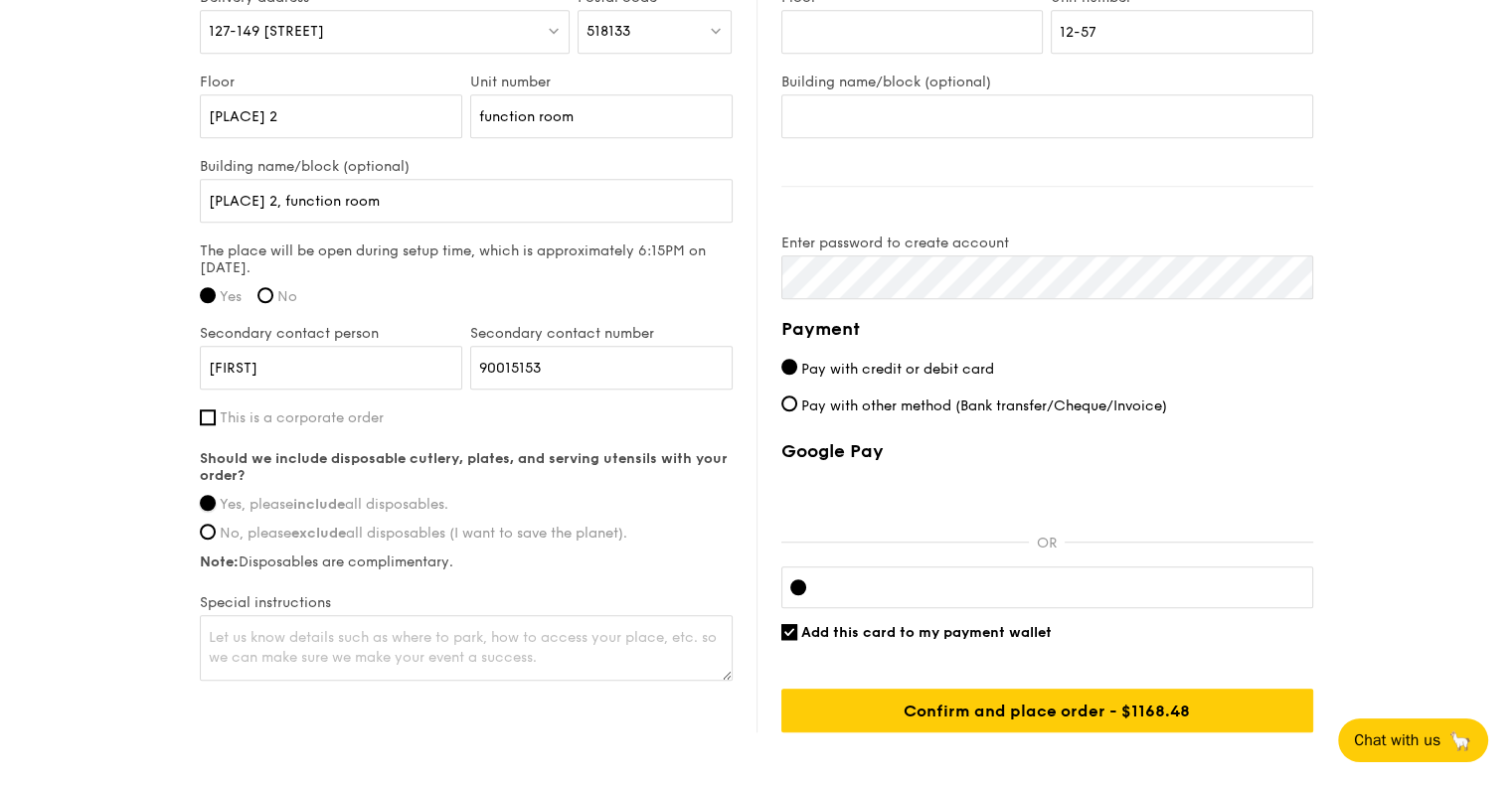 scroll, scrollTop: 1502, scrollLeft: 0, axis: vertical 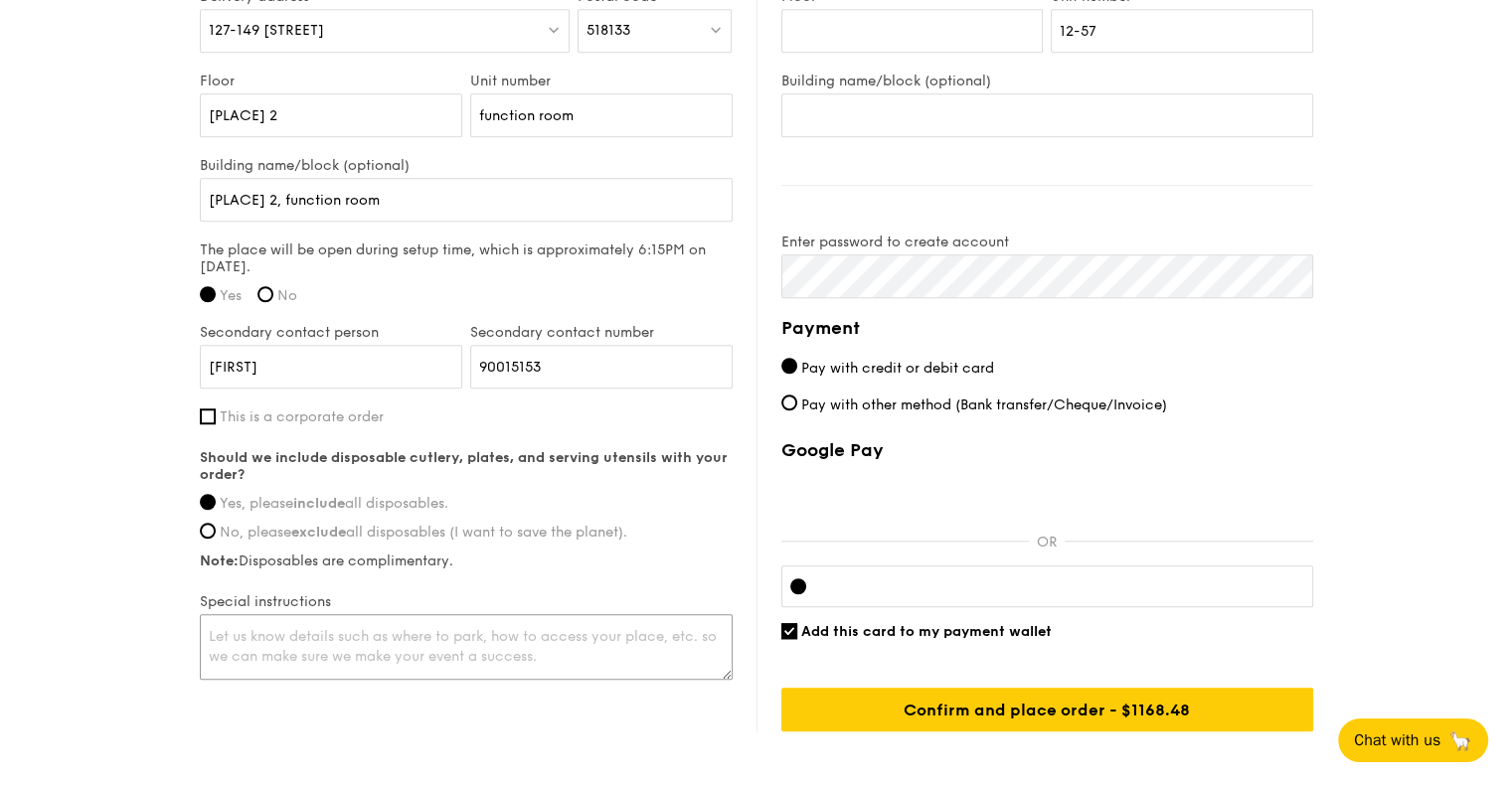 click at bounding box center [466, 647] 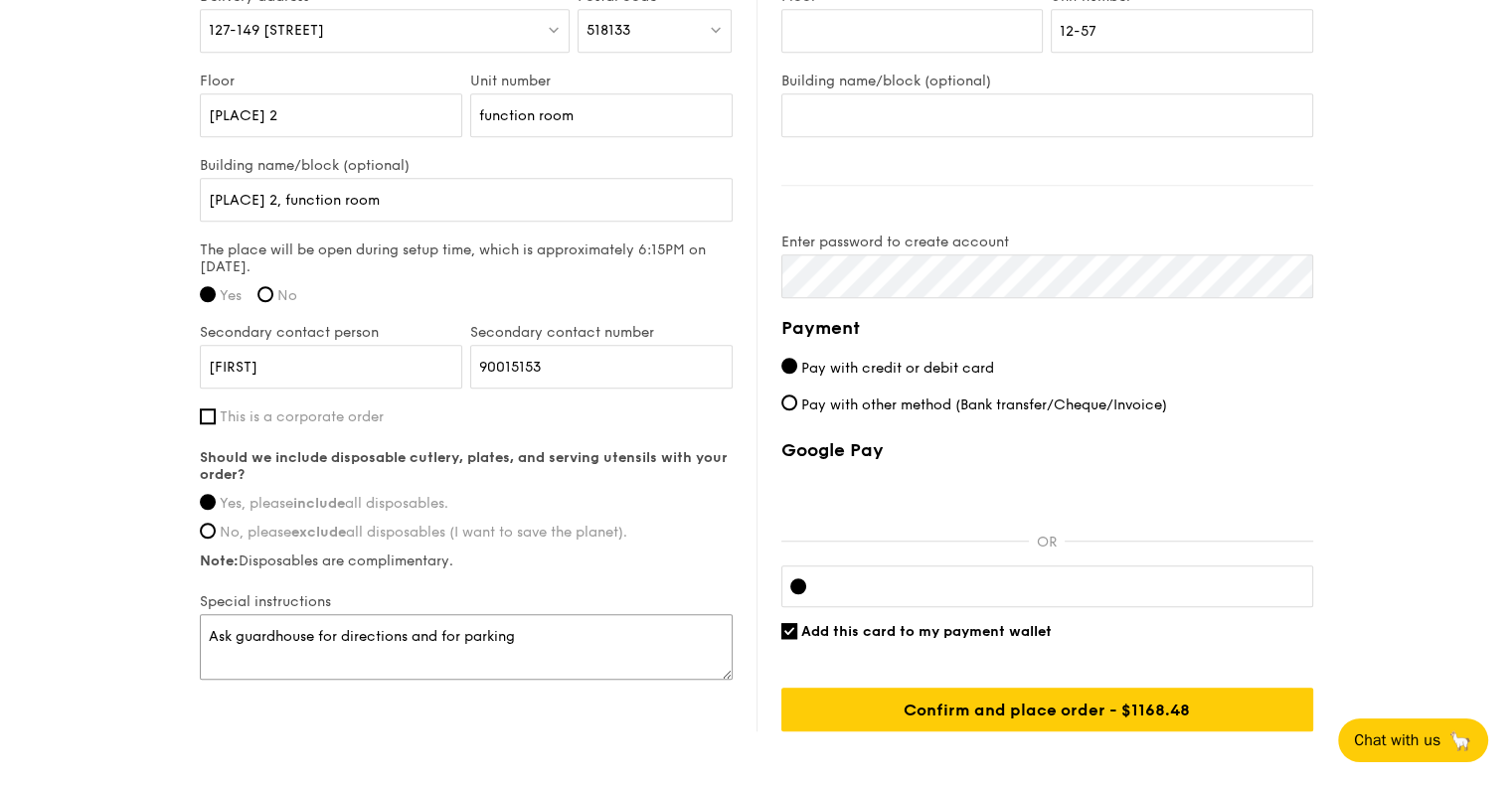 type on "Ask guardhouse for directions and for parking" 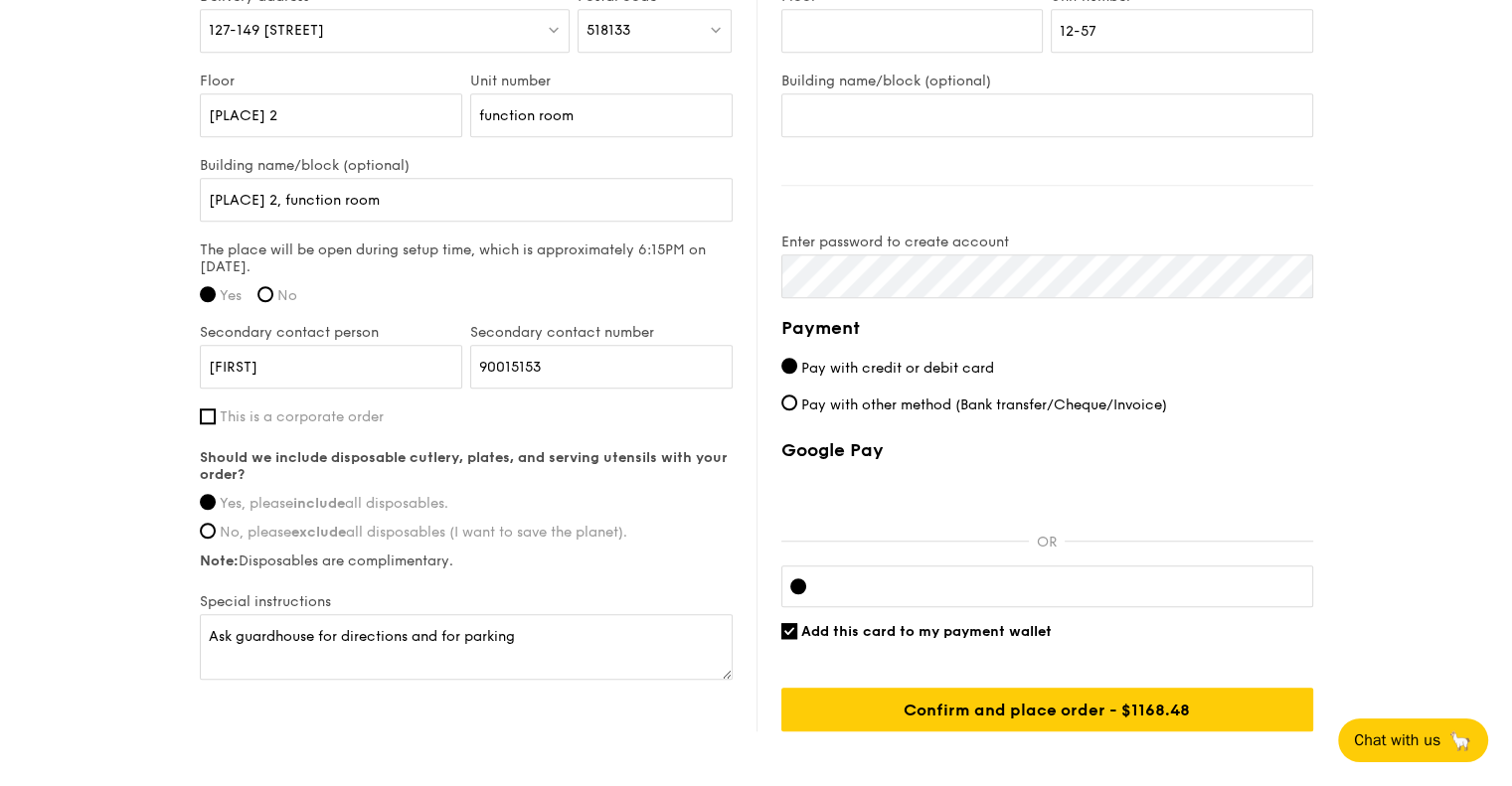click on "1 - Select menu 2 - Select items 3 - Check out Classic Buffet $24.80 /guest ($27.03 w/ GST) 40 guests Serving time: [DATE], 7:15PM Teardown time: [DATE], 9:30PM Salad The Classic Caesar Salad - romaine lettuce, croutons, shaved parmesan flakes, cherry tomatoes, housemade caesar dressing Mains Butterfly Blue Pea Rice - shallots, coriander, supergarlicfied oil, blue pea flower Meat Grilled Farm Fresh Chicken - Indian inspired cajun chicken thigh, charred broccoli, slow baked cherry tomato Fish Maple Butter Dory - maple butter, romesco sauce, raisin, cherry tomato pickle Vegetable Levantine Cauliflower and Hummus - roasted sesame paste, pink peppercorn, fennel seed [FIRST]" at bounding box center (756, -346) 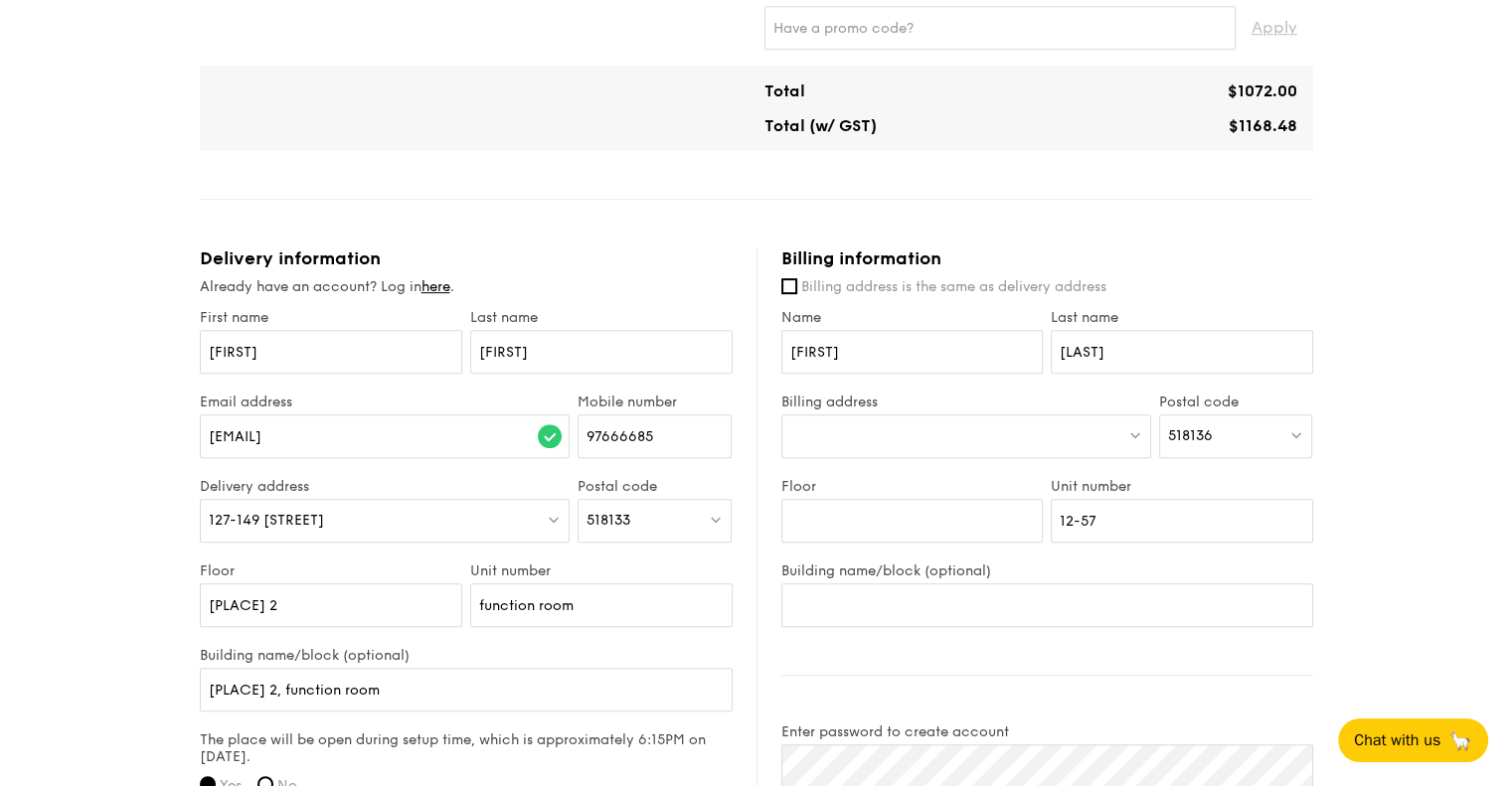 scroll, scrollTop: 1006, scrollLeft: 0, axis: vertical 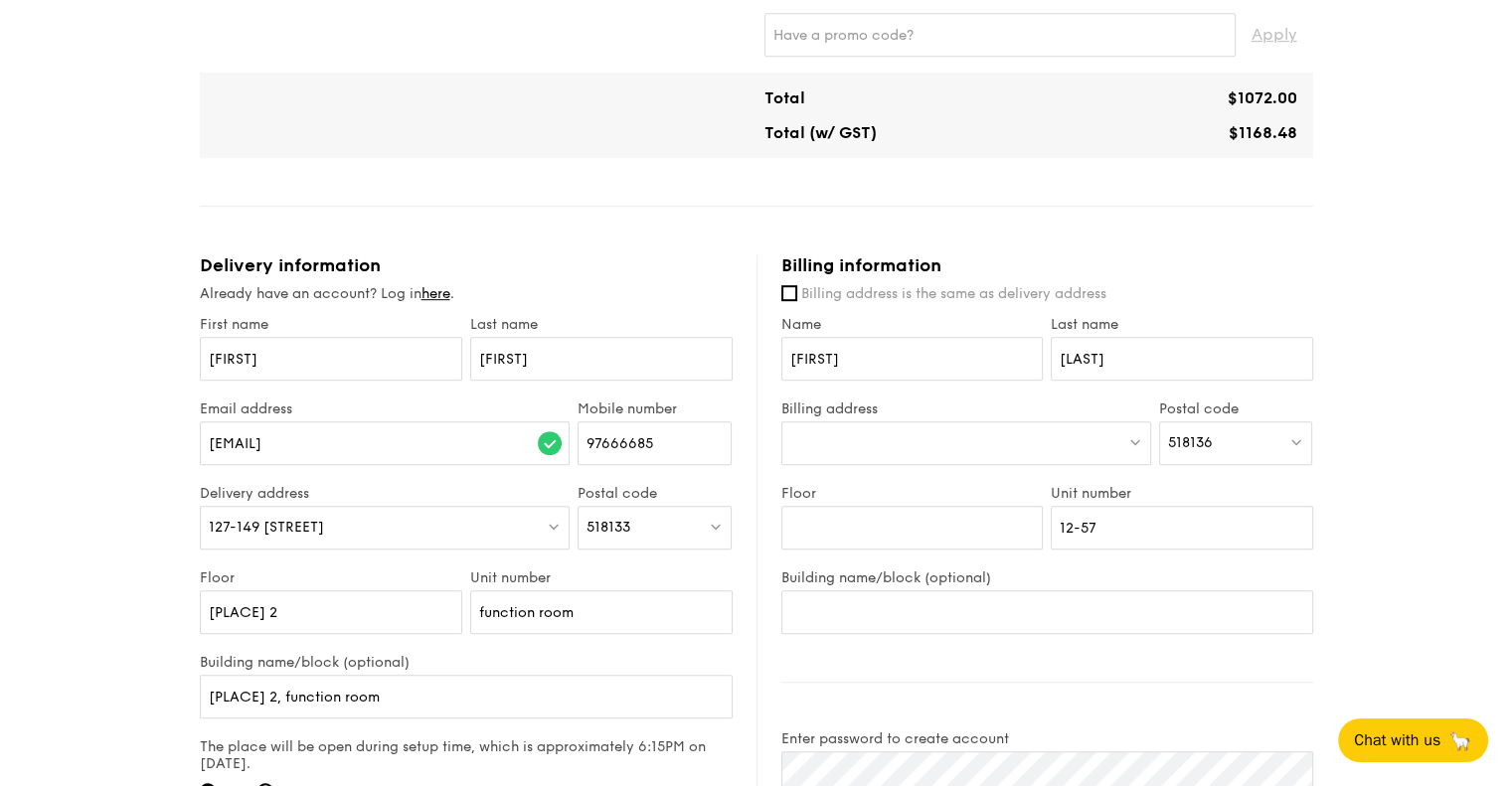 click at bounding box center [966, 443] 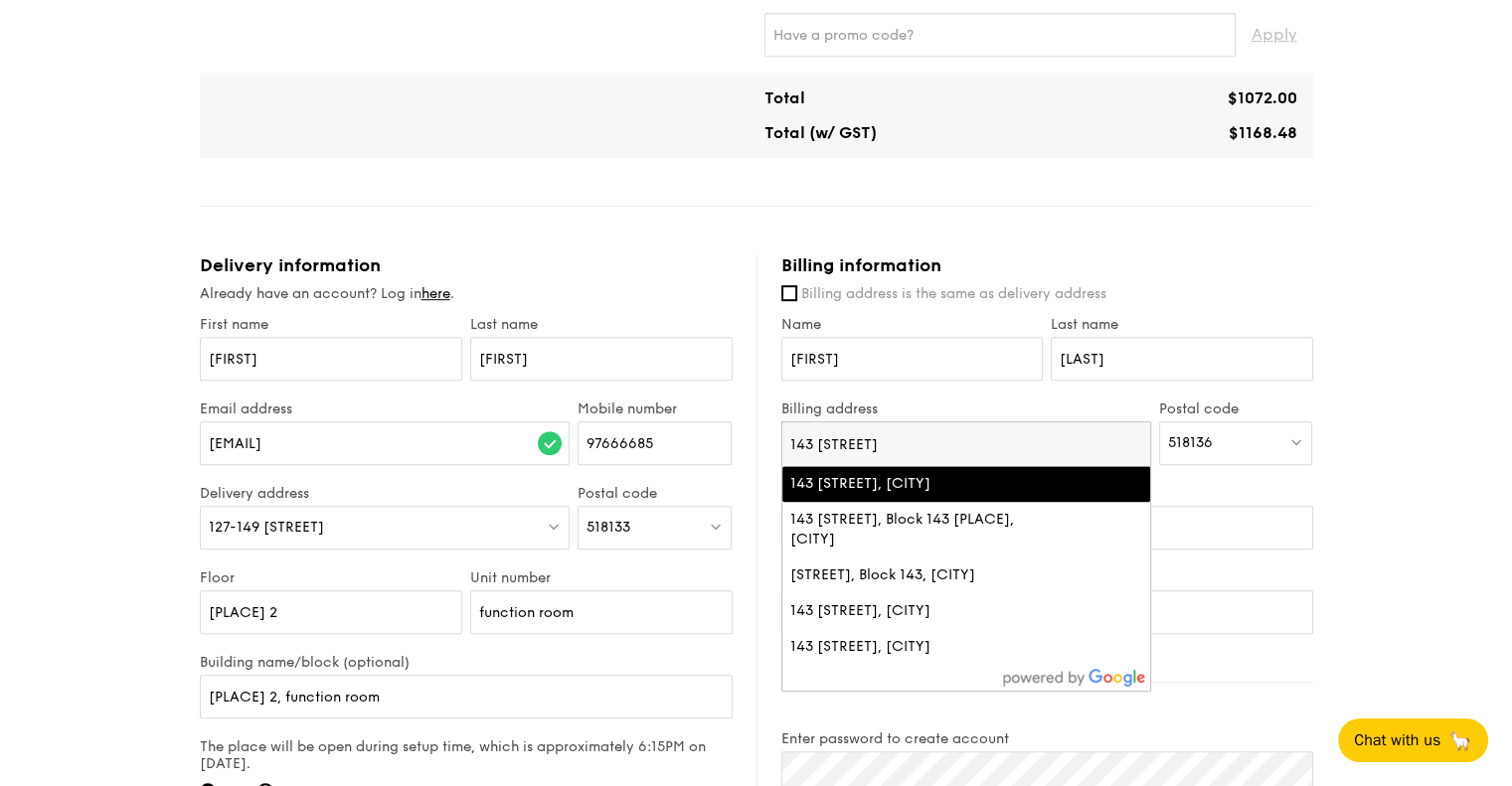 click on "143 [STREET], [CITY]" at bounding box center (923, 484) 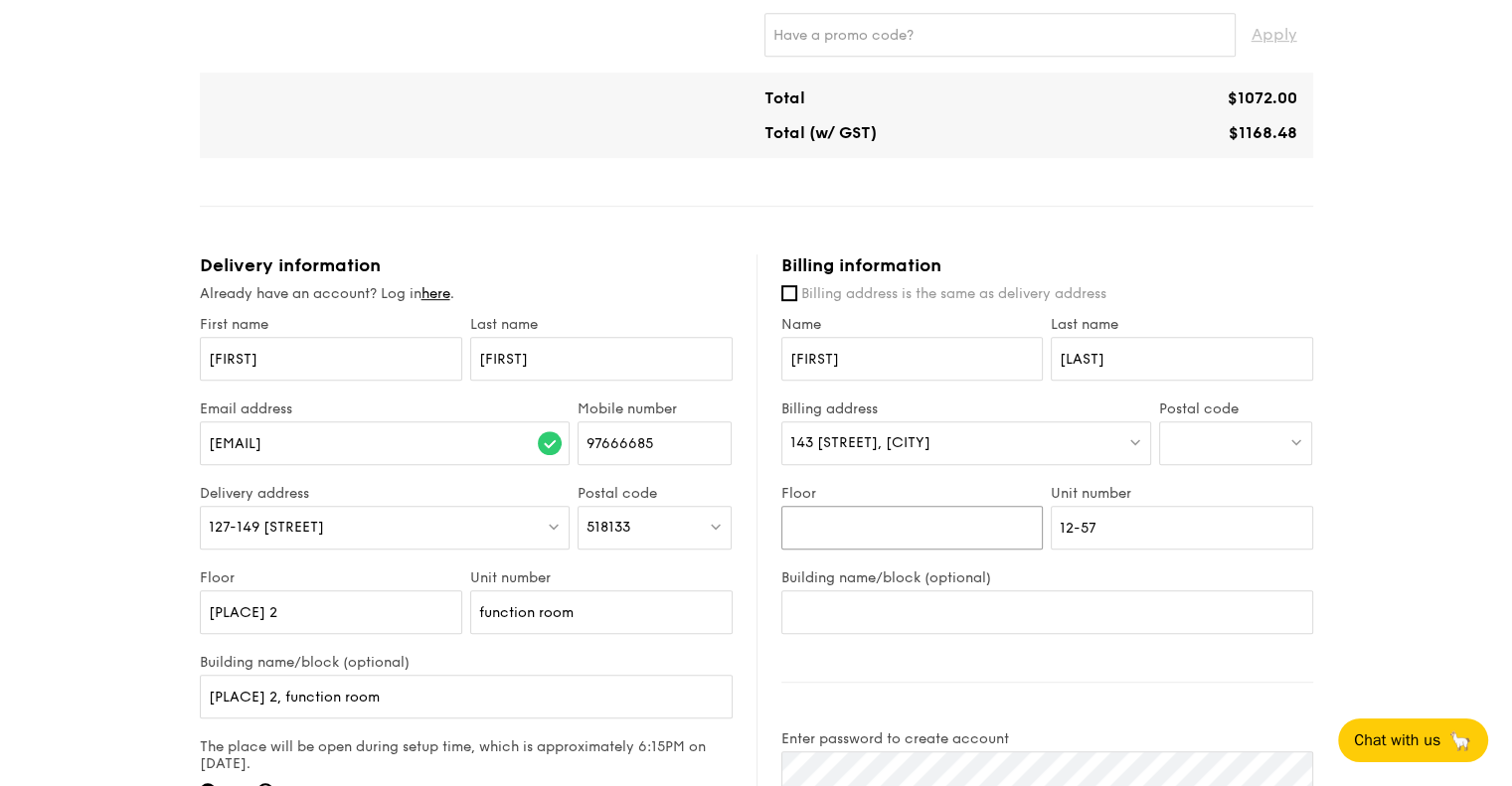 click on "Floor" at bounding box center [913, 528] 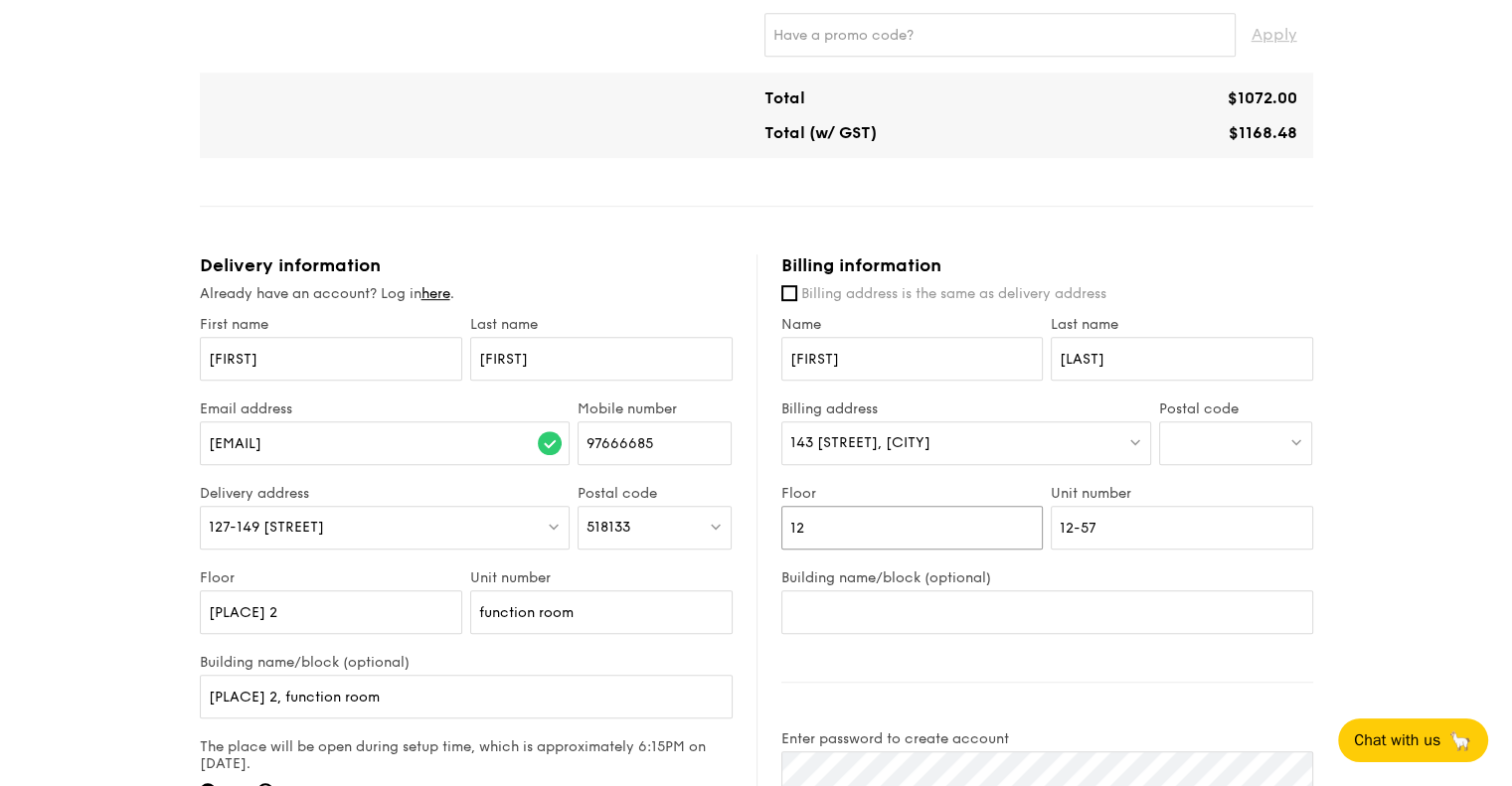 type on "12" 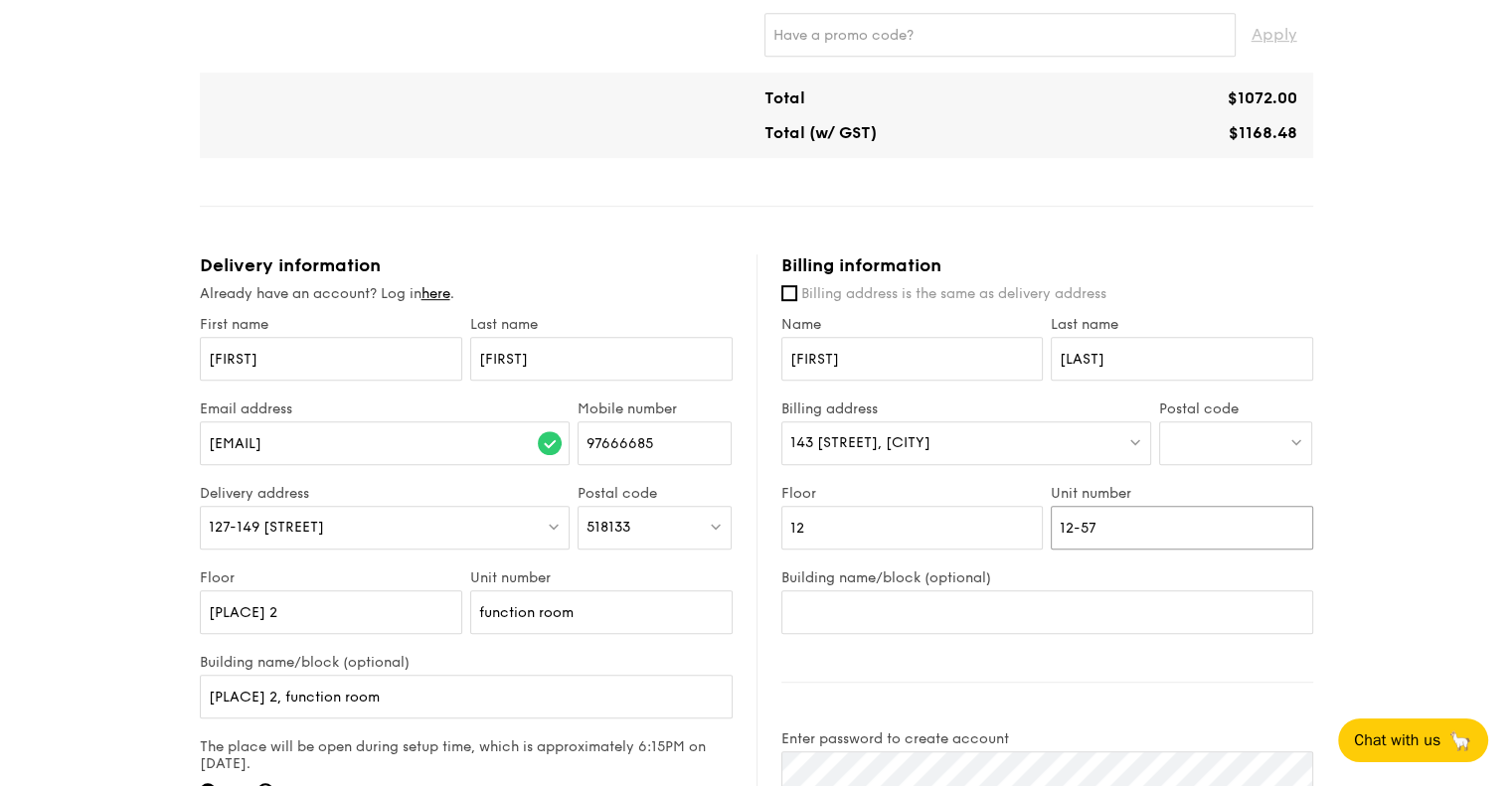 drag, startPoint x: 1078, startPoint y: 528, endPoint x: 1038, endPoint y: 530, distance: 40.04997 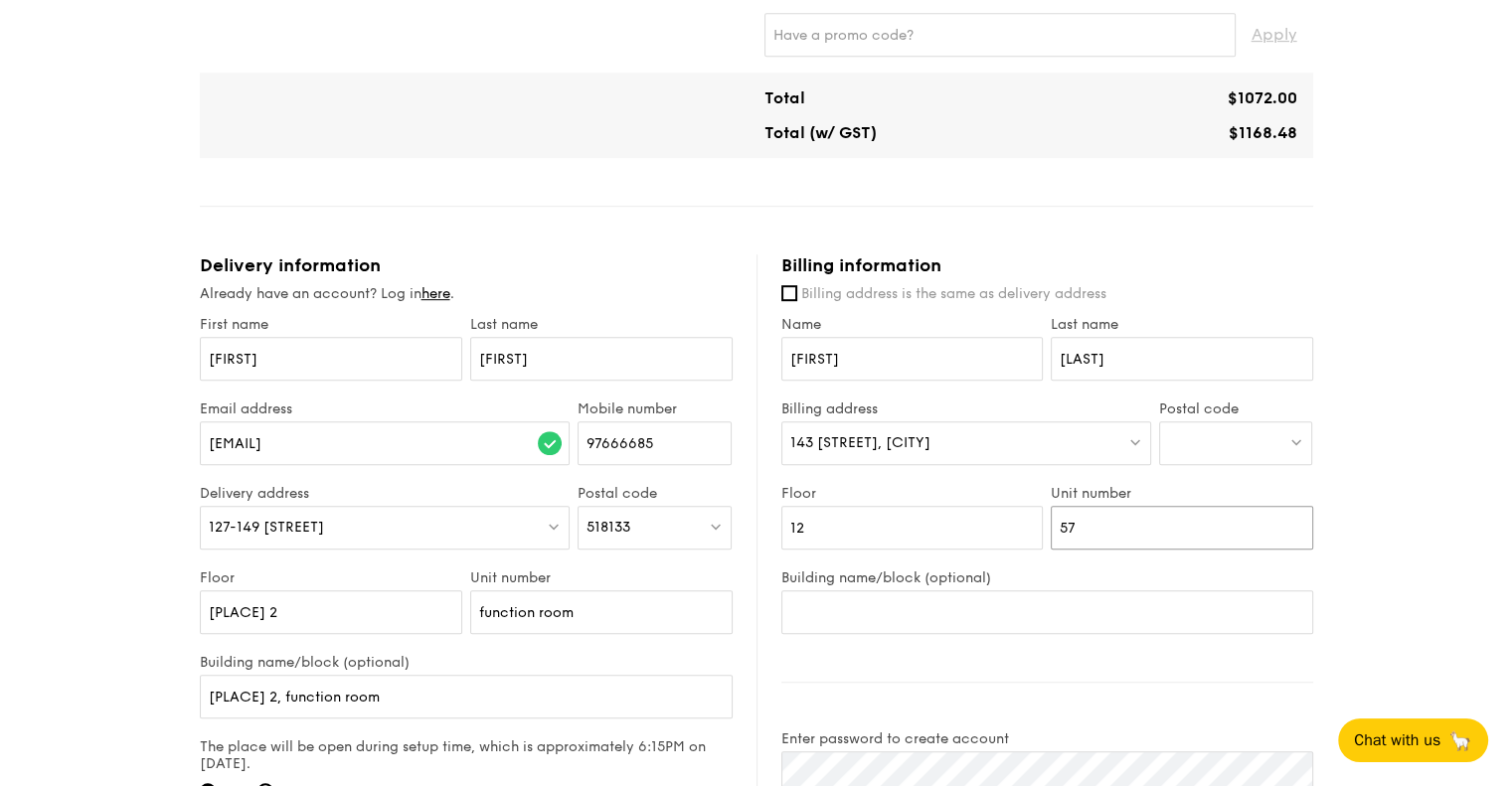 type on "57" 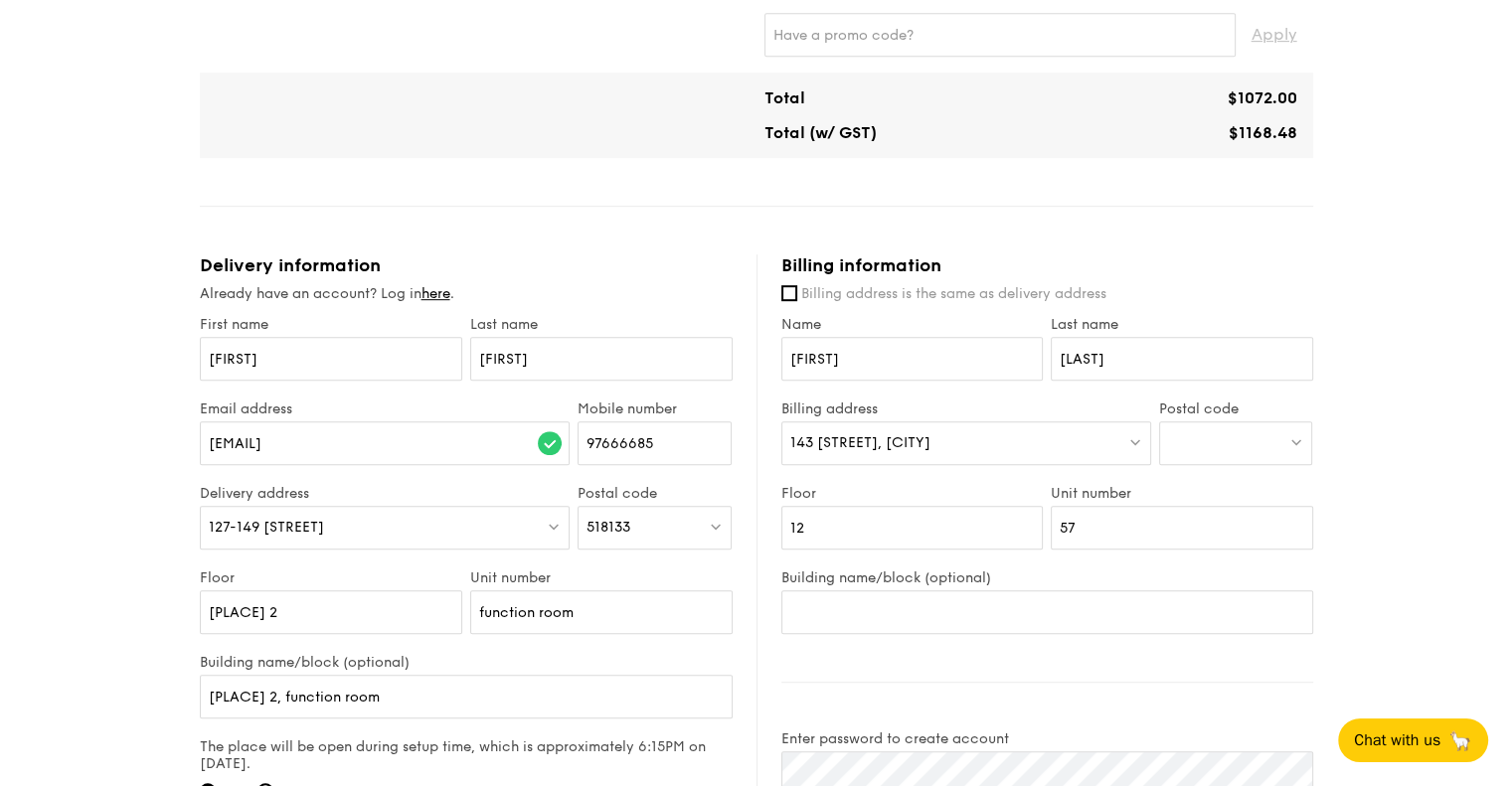 click on "1 - Select menu 2 - Select items 3 - Check out Classic Buffet $24.80 /guest ($27.03 w/ GST) 40 guests Serving time: [DATE], 7:15PM Teardown time: [DATE], 9:30PM Salad The Classic Caesar Salad - romaine lettuce, croutons, shaved parmesan flakes, cherry tomatoes, housemade caesar dressing Mains Butterfly Blue Pea Rice - shallots, coriander, supergarlicfied oil, blue pea flower Meat Grilled Farm Fresh Chicken - Indian inspired cajun chicken thigh, charred broccoli, slow baked cherry tomato Fish Maple Butter Dory - maple butter, romesco sauce, raisin, cherry tomato pickle Vegetable Levantine Cauliflower and Hummus - roasted sesame paste, pink peppercorn, fennel seed [FIRST]" at bounding box center [756, 151] 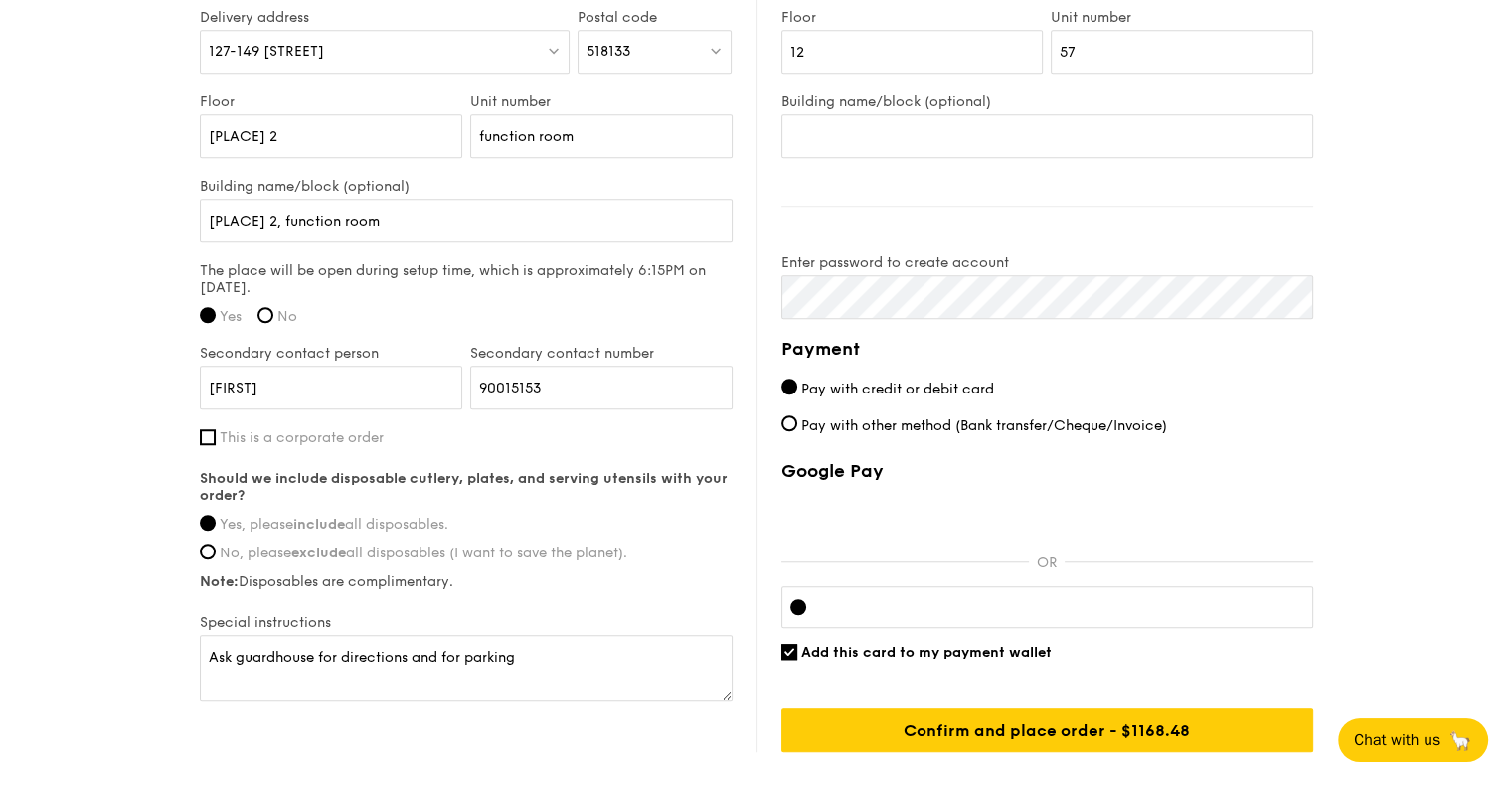 scroll, scrollTop: 1502, scrollLeft: 0, axis: vertical 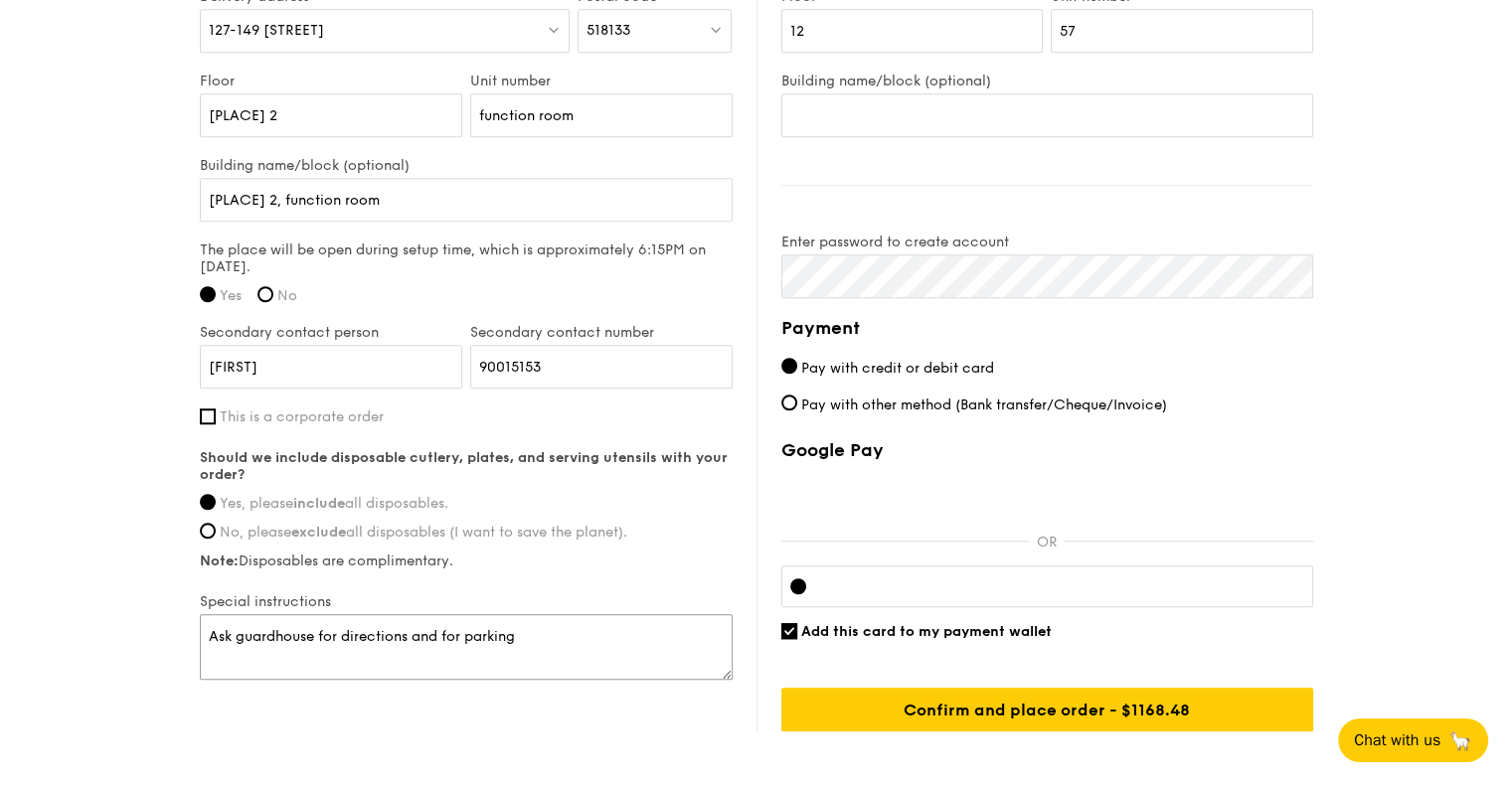 click on "Ask guardhouse for directions and for parking" at bounding box center (466, 647) 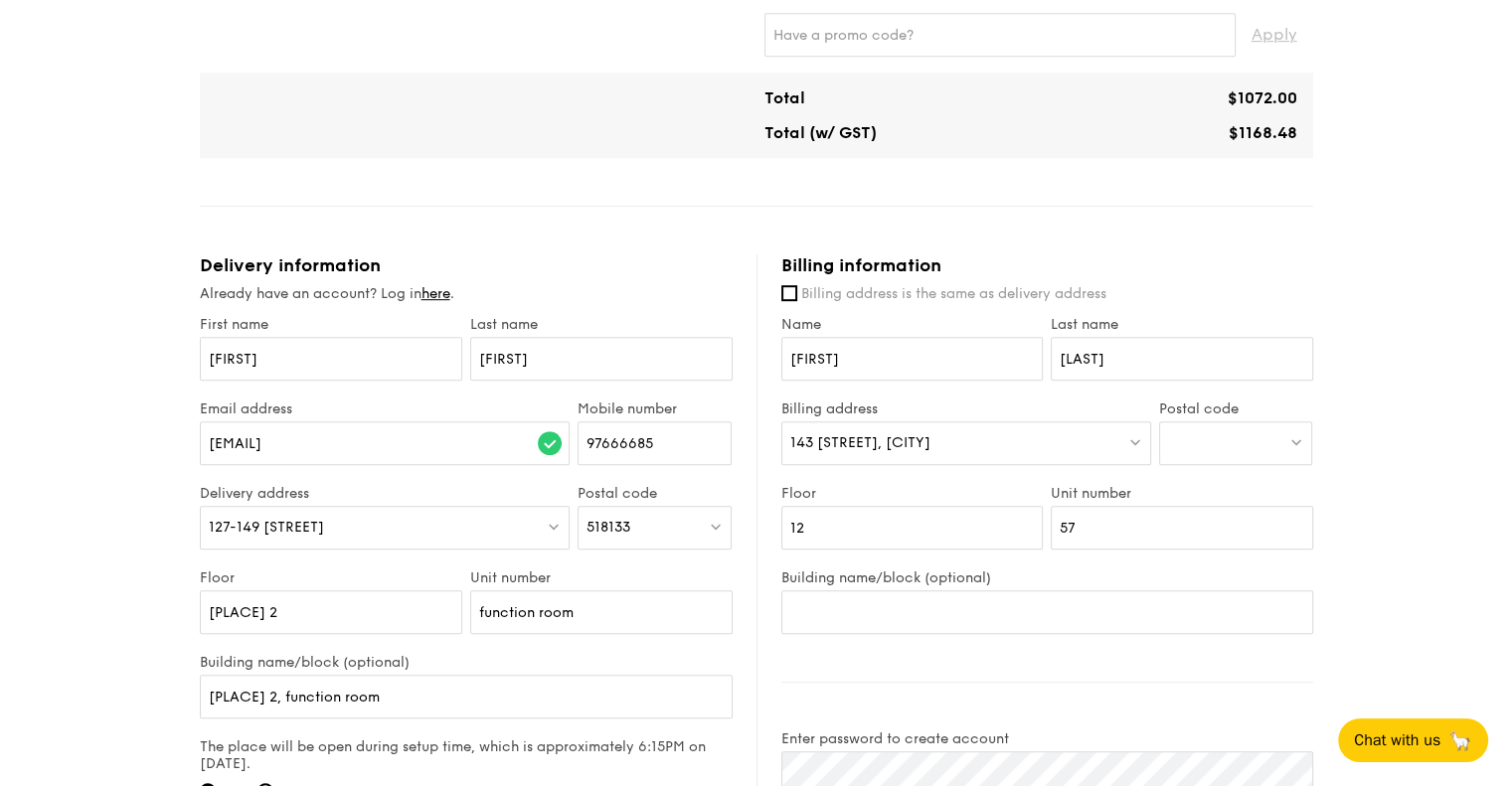 scroll, scrollTop: 1403, scrollLeft: 0, axis: vertical 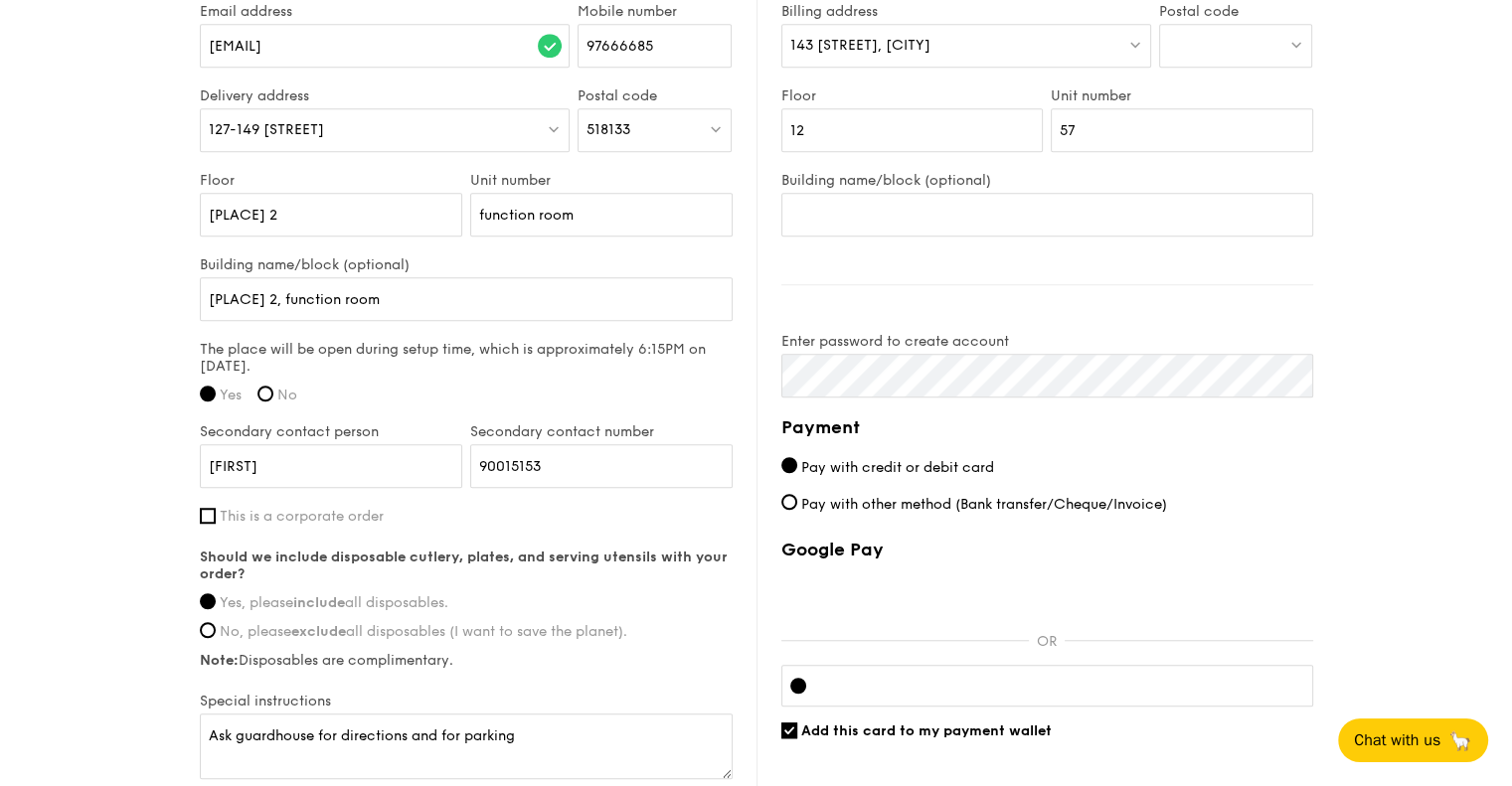 click at bounding box center [1047, 686] 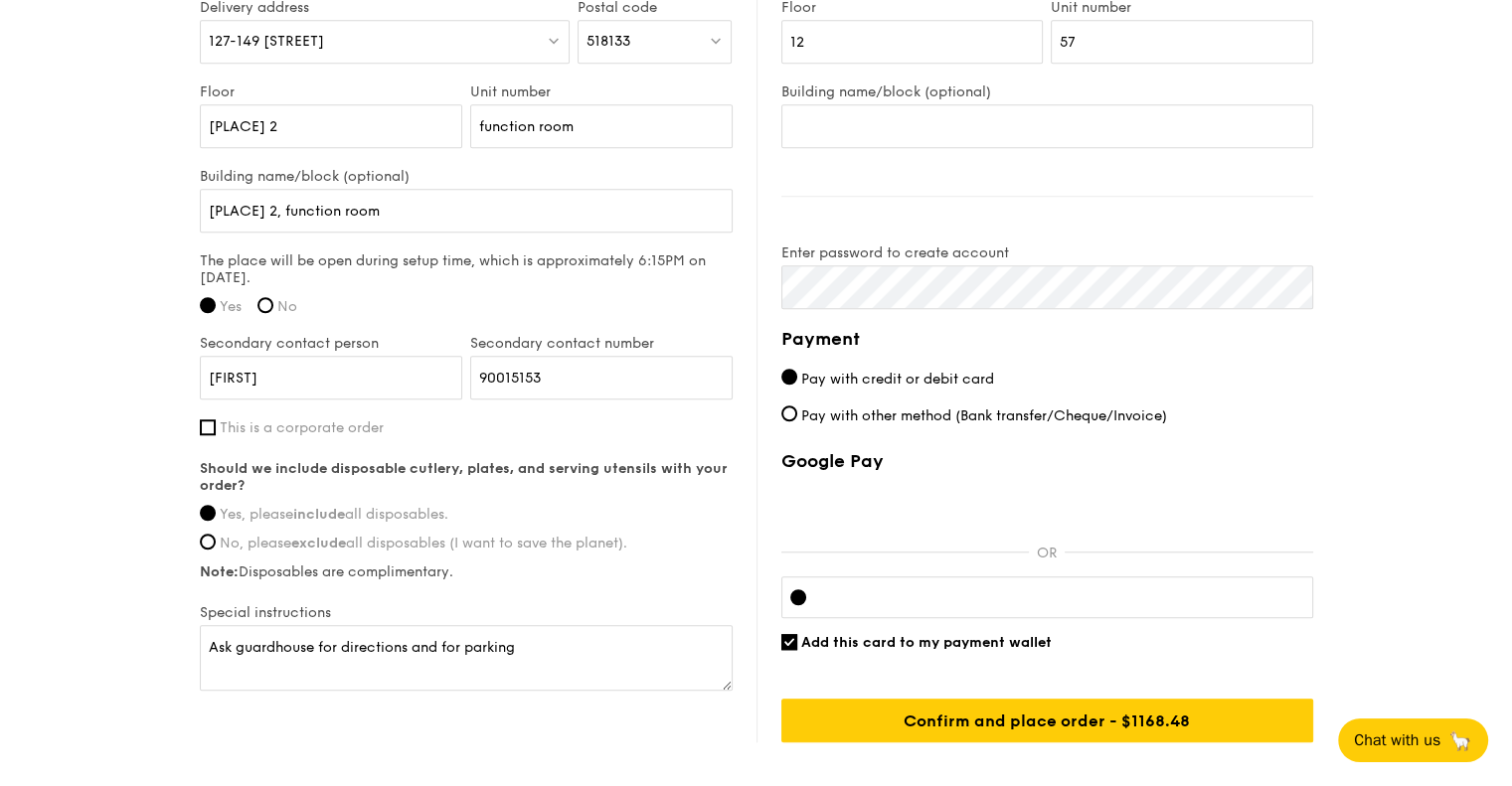 scroll, scrollTop: 1502, scrollLeft: 0, axis: vertical 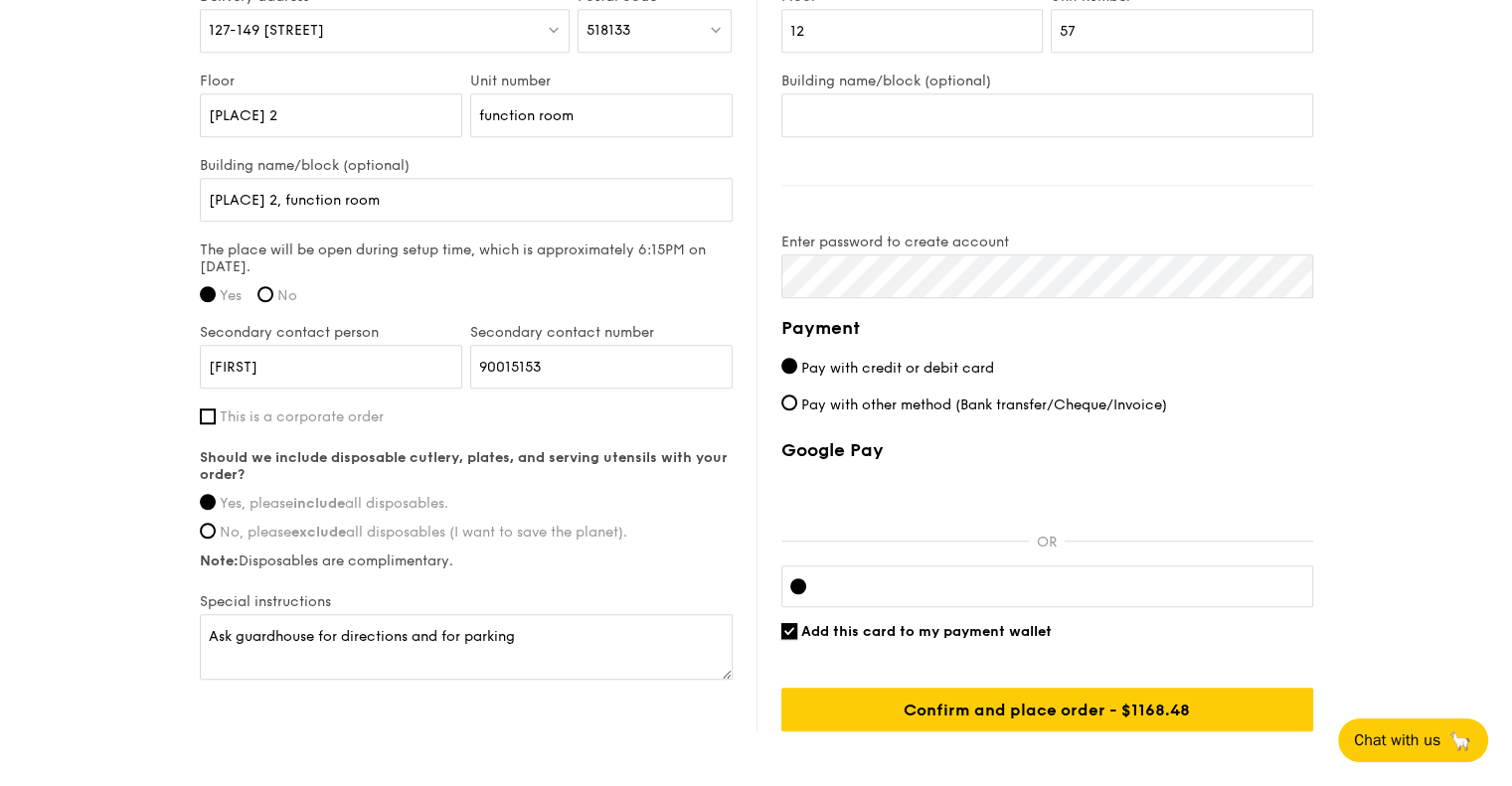 click on "Add this card to my payment wallet" at bounding box center [789, 631] 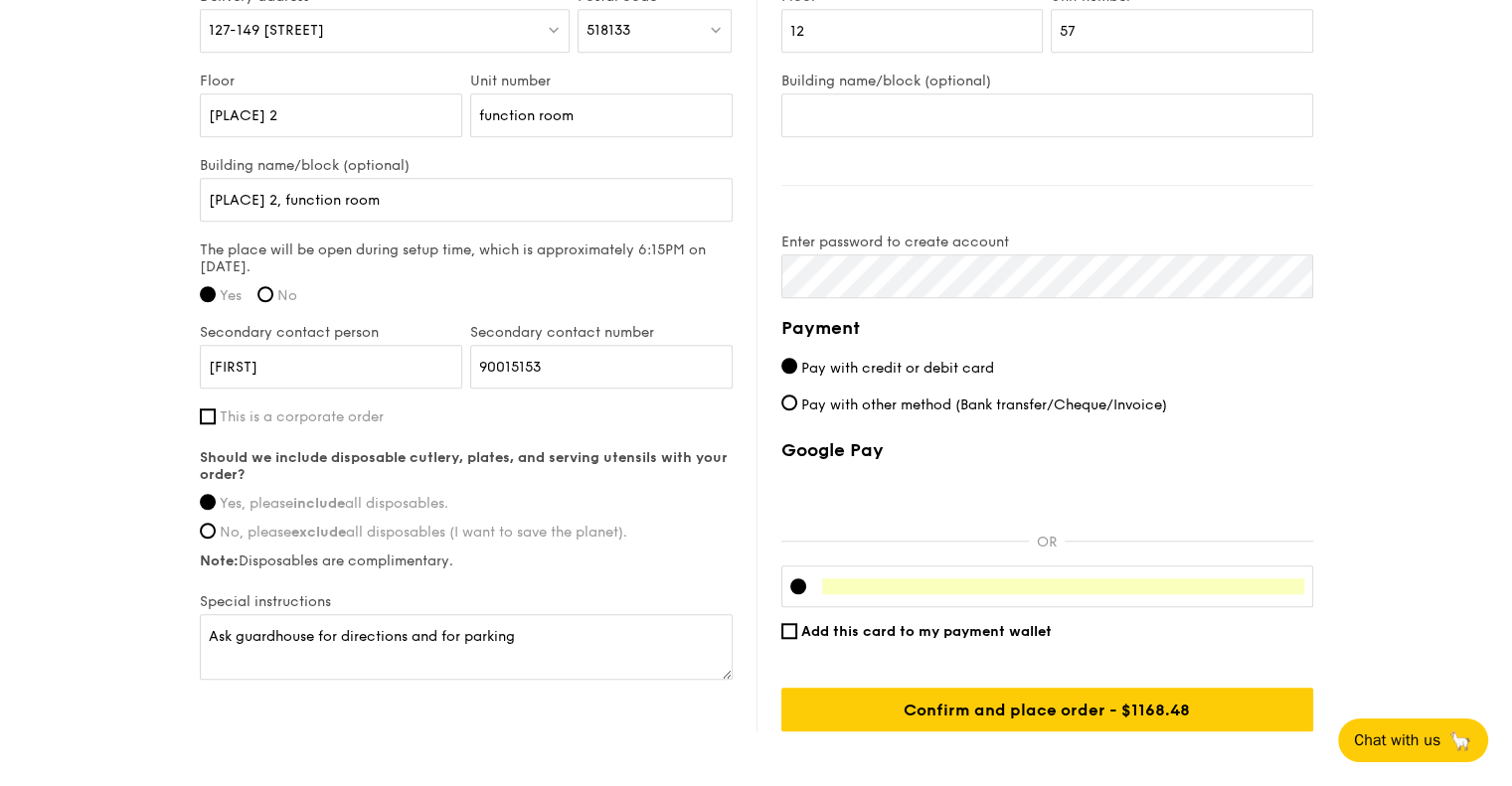 click on "1 - Select menu 2 - Select items 3 - Check out Classic Buffet $24.80 /guest ($27.03 w/ GST) 40 guests Serving time: [DATE], 7:15PM Teardown time: [DATE], 9:30PM Salad The Classic Caesar Salad - romaine lettuce, croutons, shaved parmesan flakes, cherry tomatoes, housemade caesar dressing Mains Butterfly Blue Pea Rice - shallots, coriander, supergarlicfied oil, blue pea flower Meat Grilled Farm Fresh Chicken - Indian inspired cajun chicken thigh, charred broccoli, slow baked cherry tomato Fish Maple Butter Dory - maple butter, romesco sauce, raisin, cherry tomato pickle Vegetable Levantine Cauliflower and Hummus - roasted sesame paste, pink peppercorn, fennel seed [FIRST]" at bounding box center [756, -346] 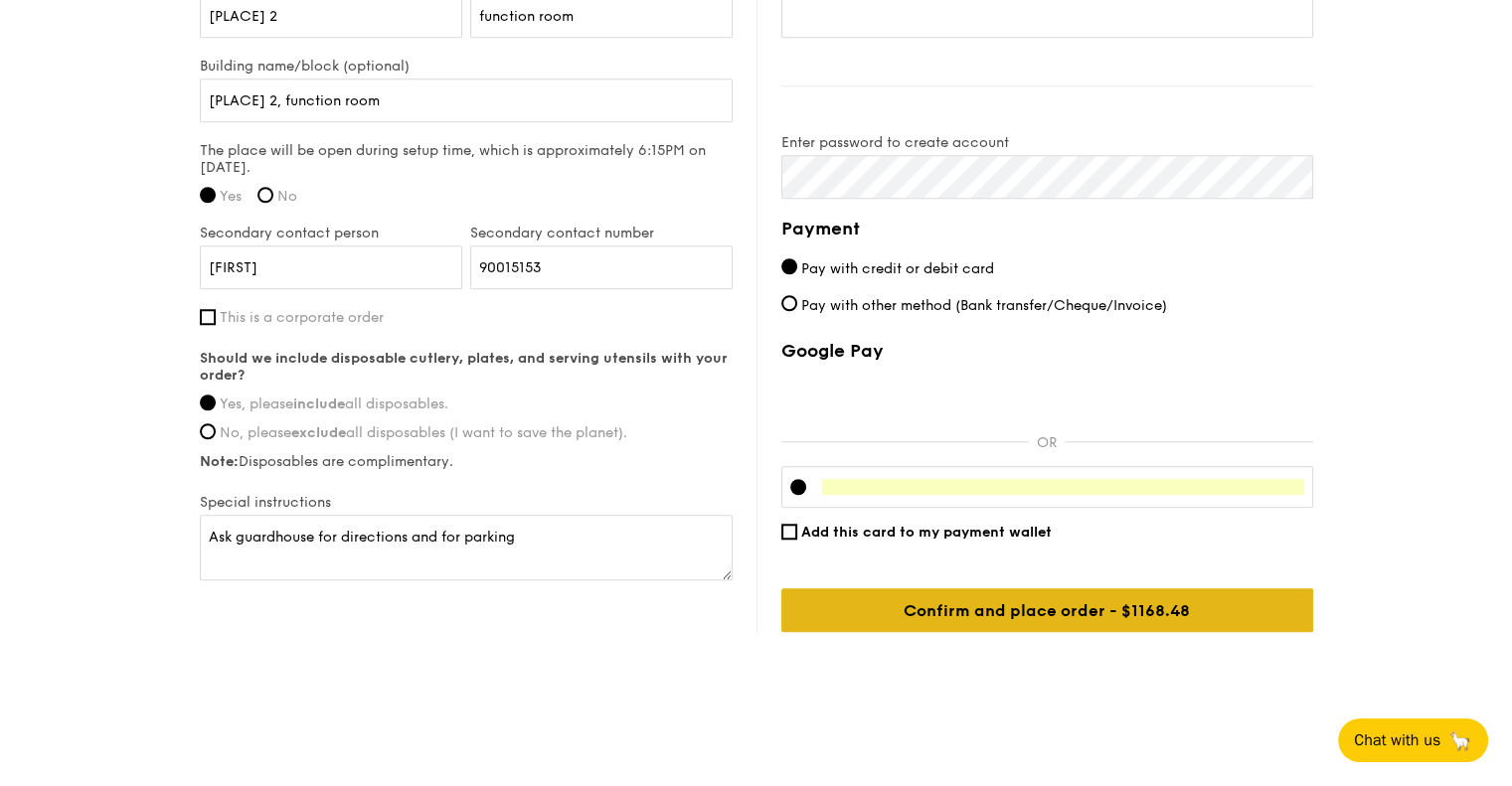 scroll, scrollTop: 1204, scrollLeft: 0, axis: vertical 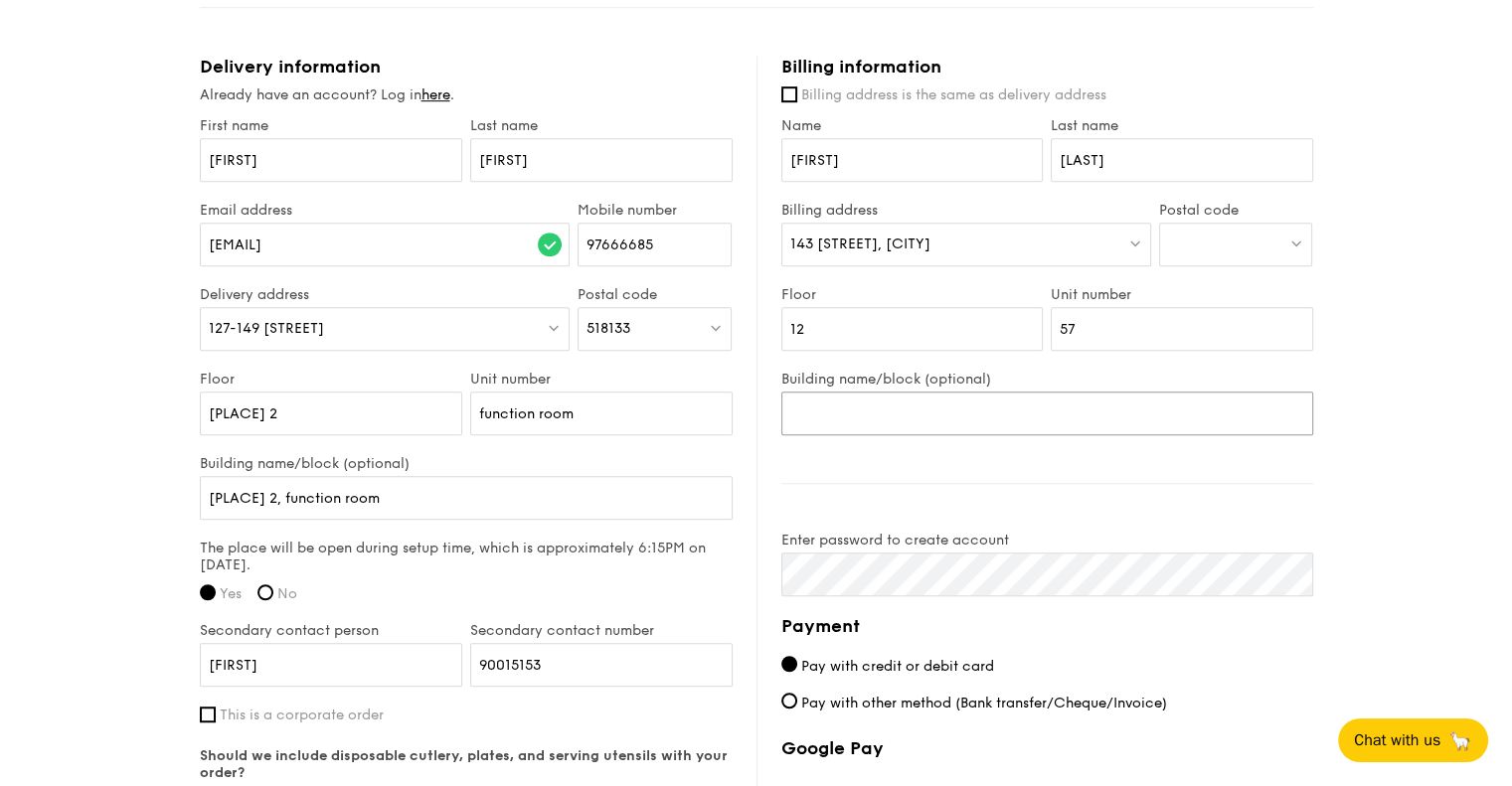 click on "Building name/block (optional)" at bounding box center [1047, 413] 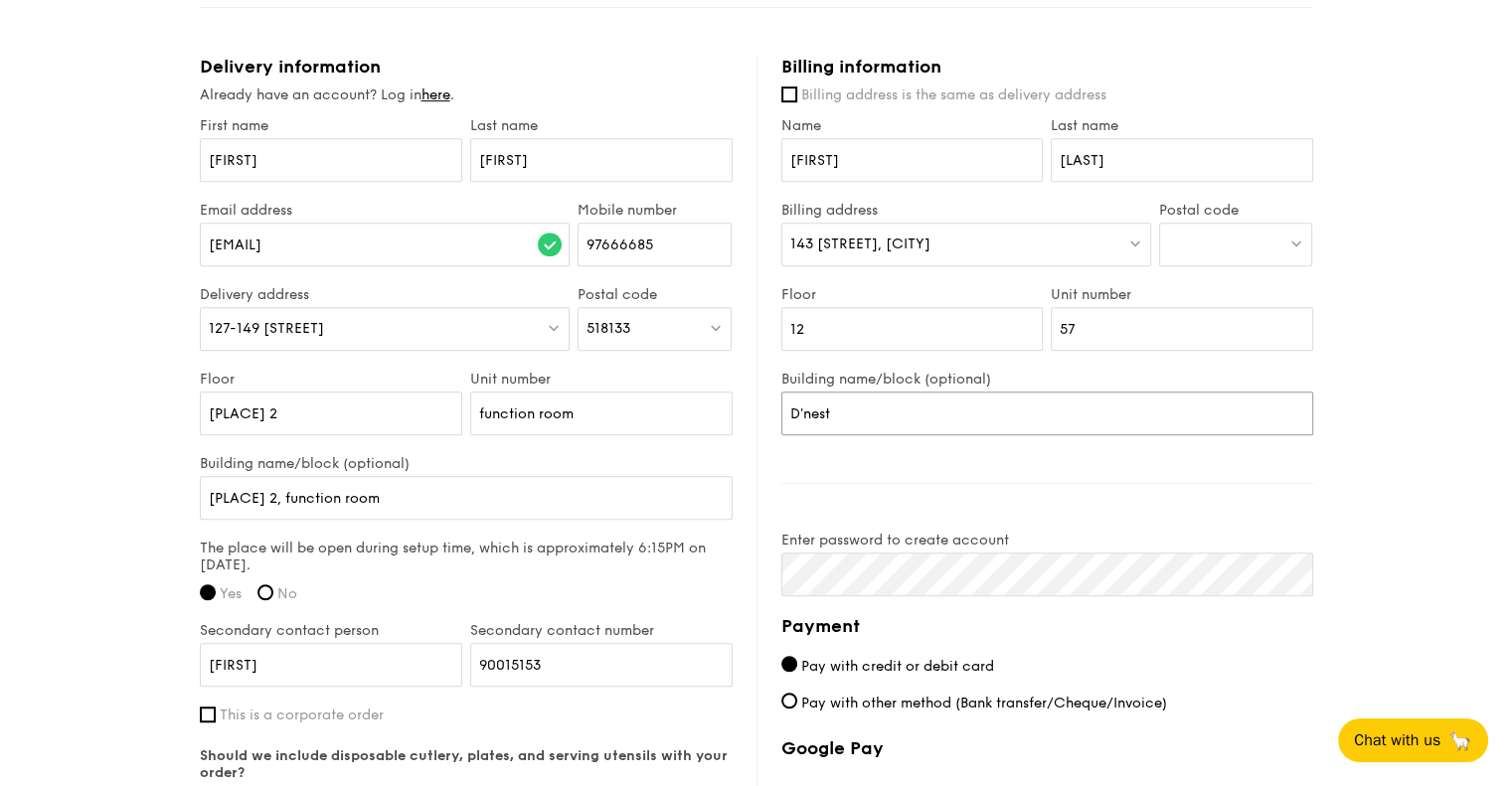 type on "D'nest" 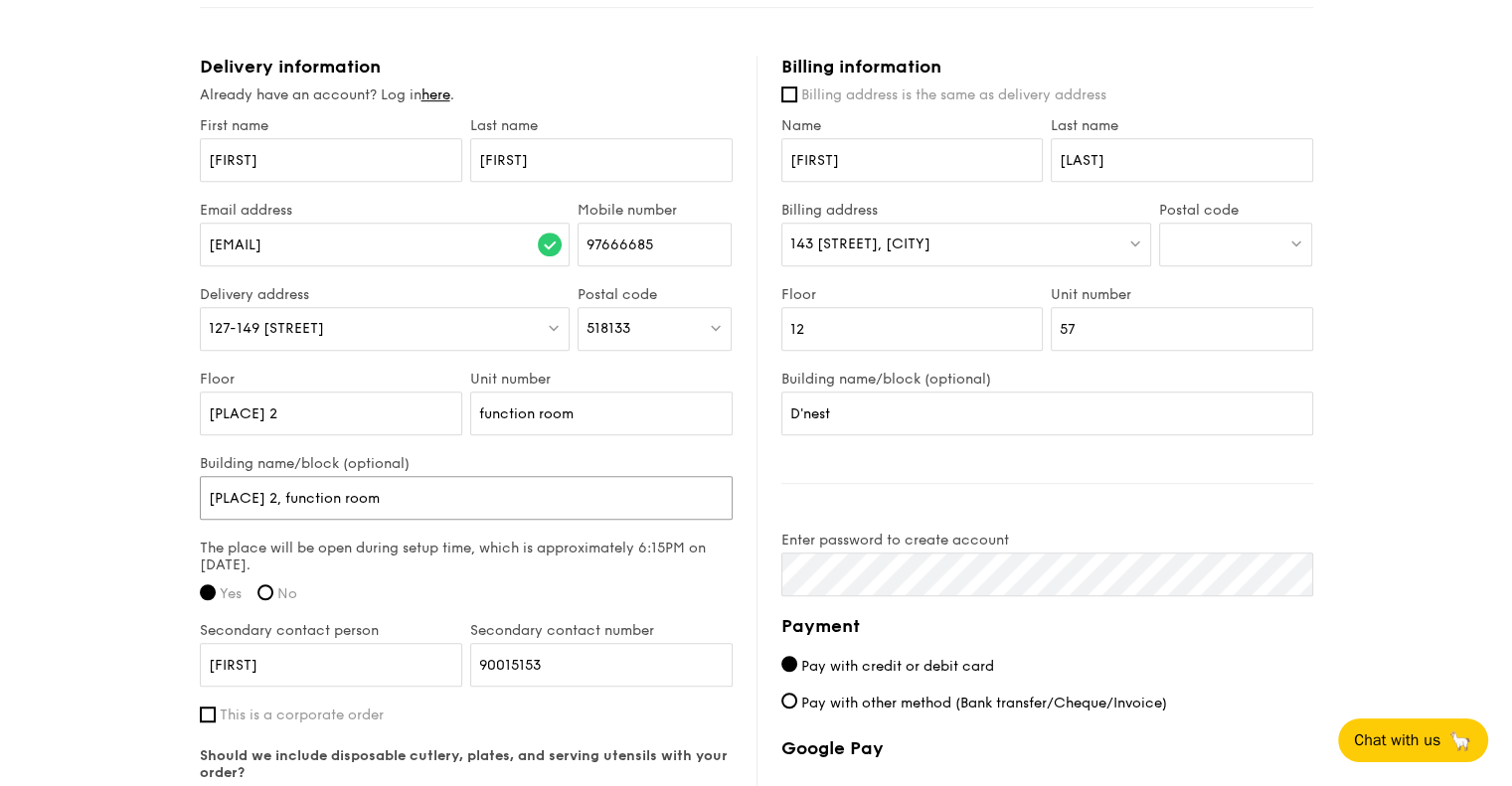 click on "[PLACE] 2, function room" at bounding box center [466, 498] 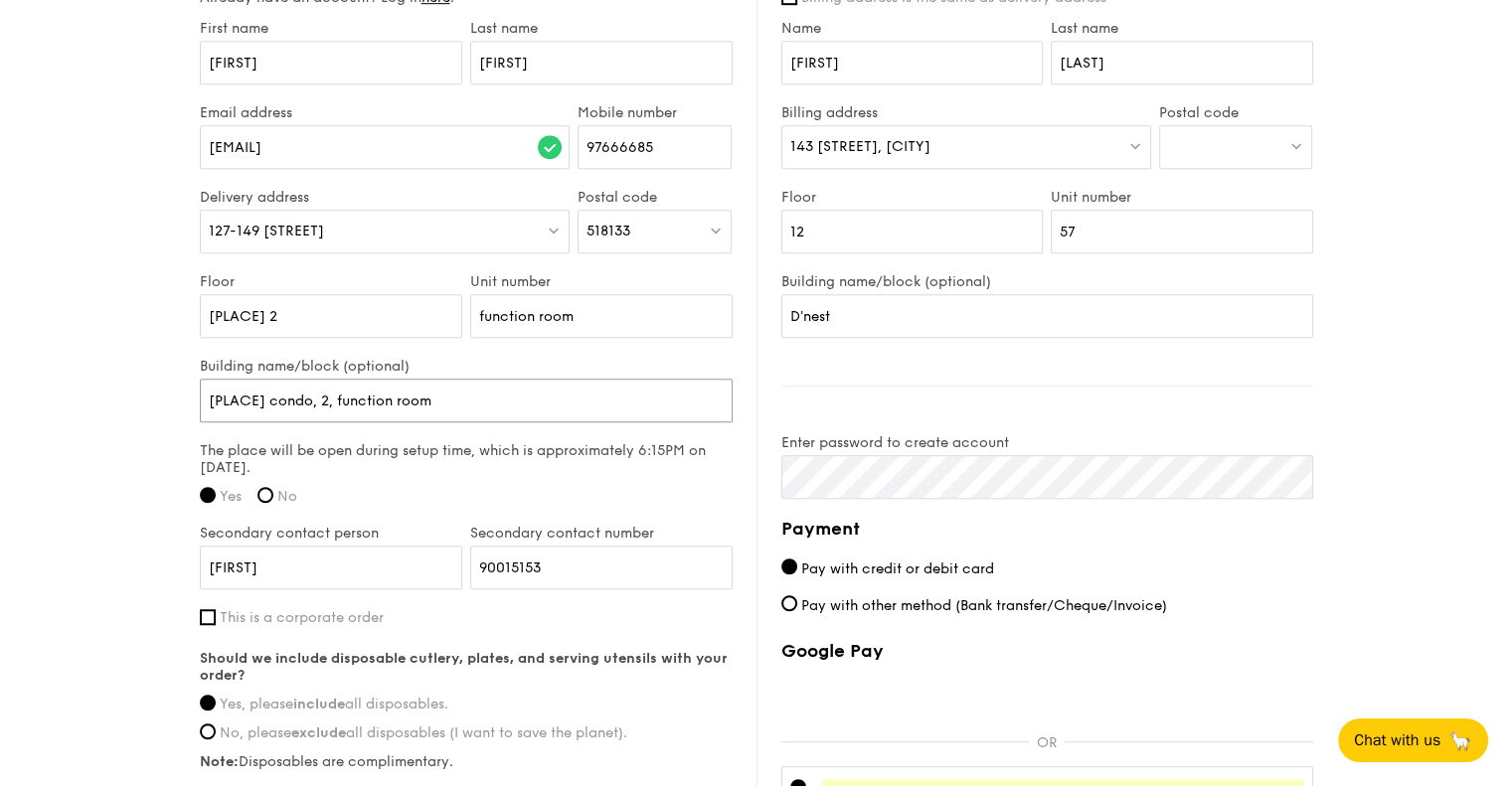 scroll, scrollTop: 1304, scrollLeft: 0, axis: vertical 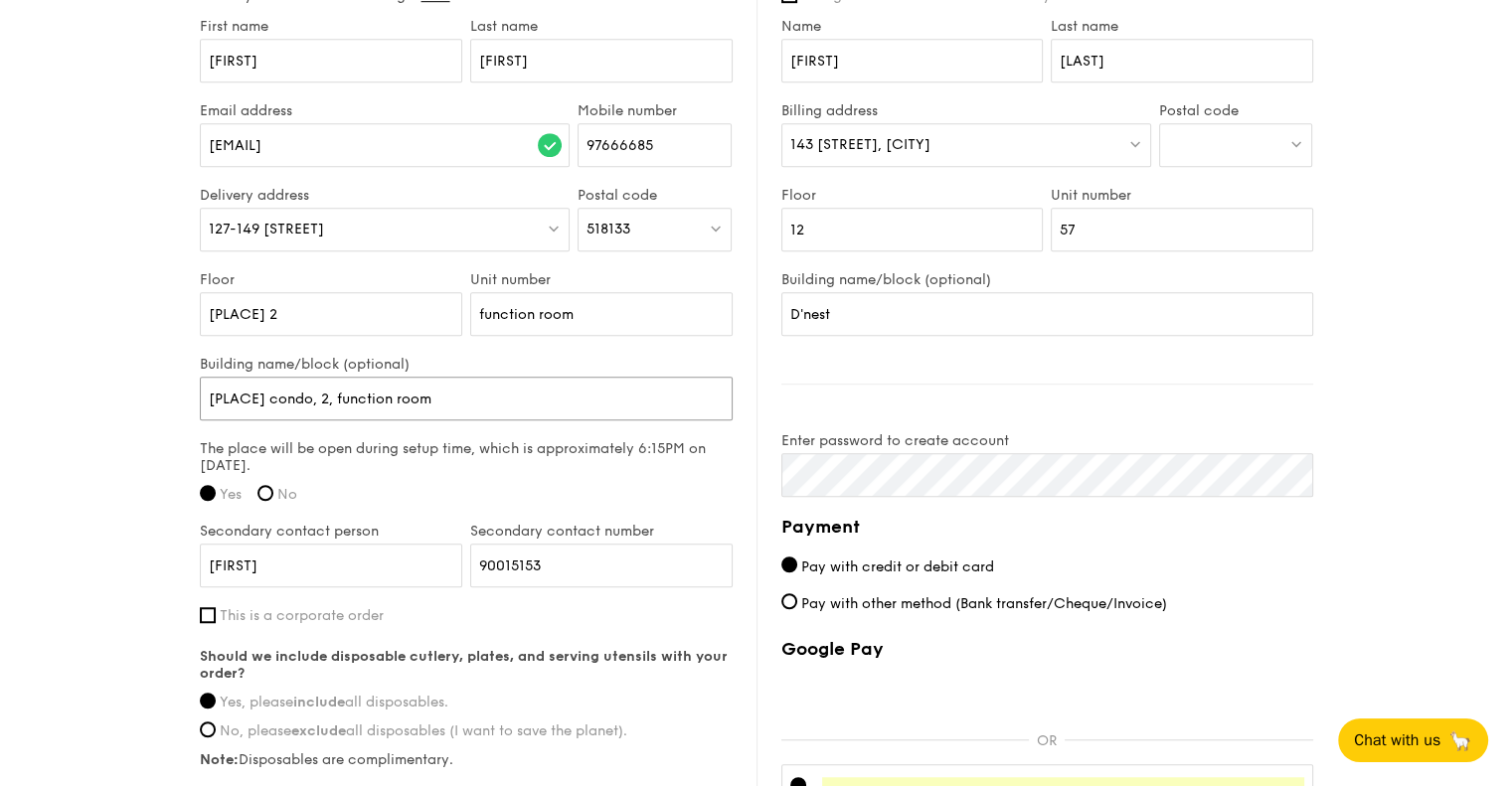 type on "[PLACE] condo, 2, function room" 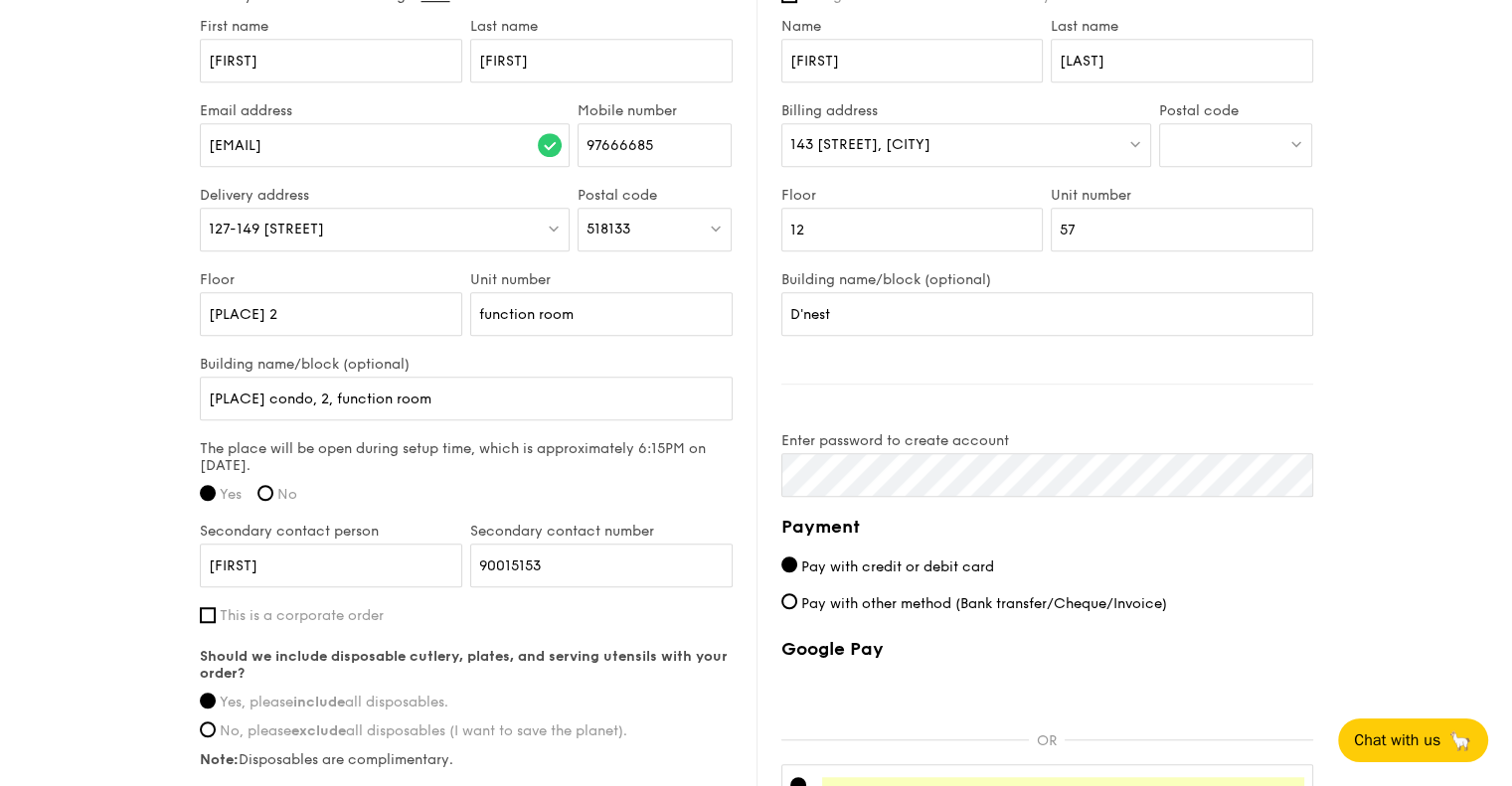 click at bounding box center [1236, 145] 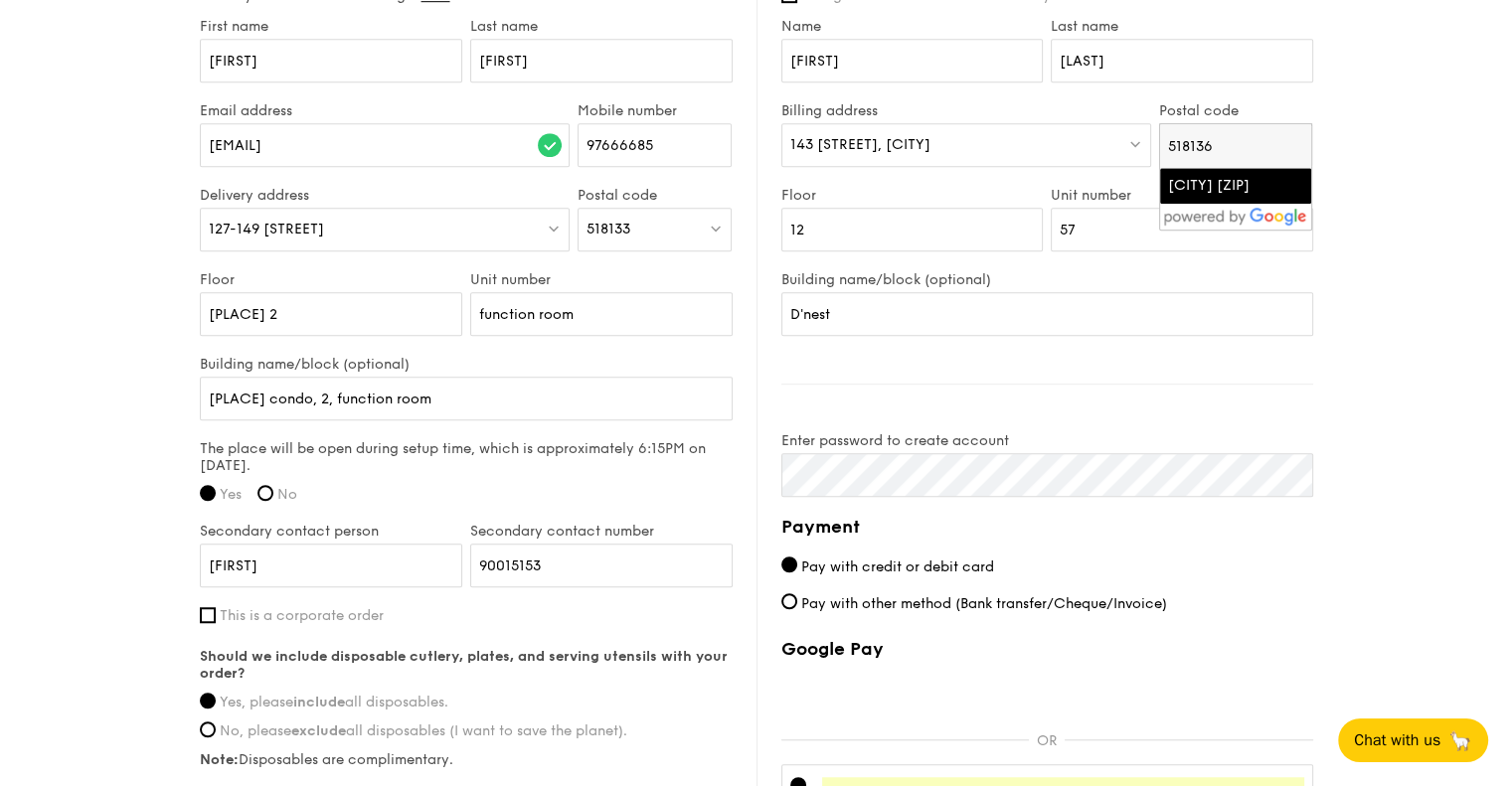click on "[CITY] [ZIP]" at bounding box center (1219, 186) 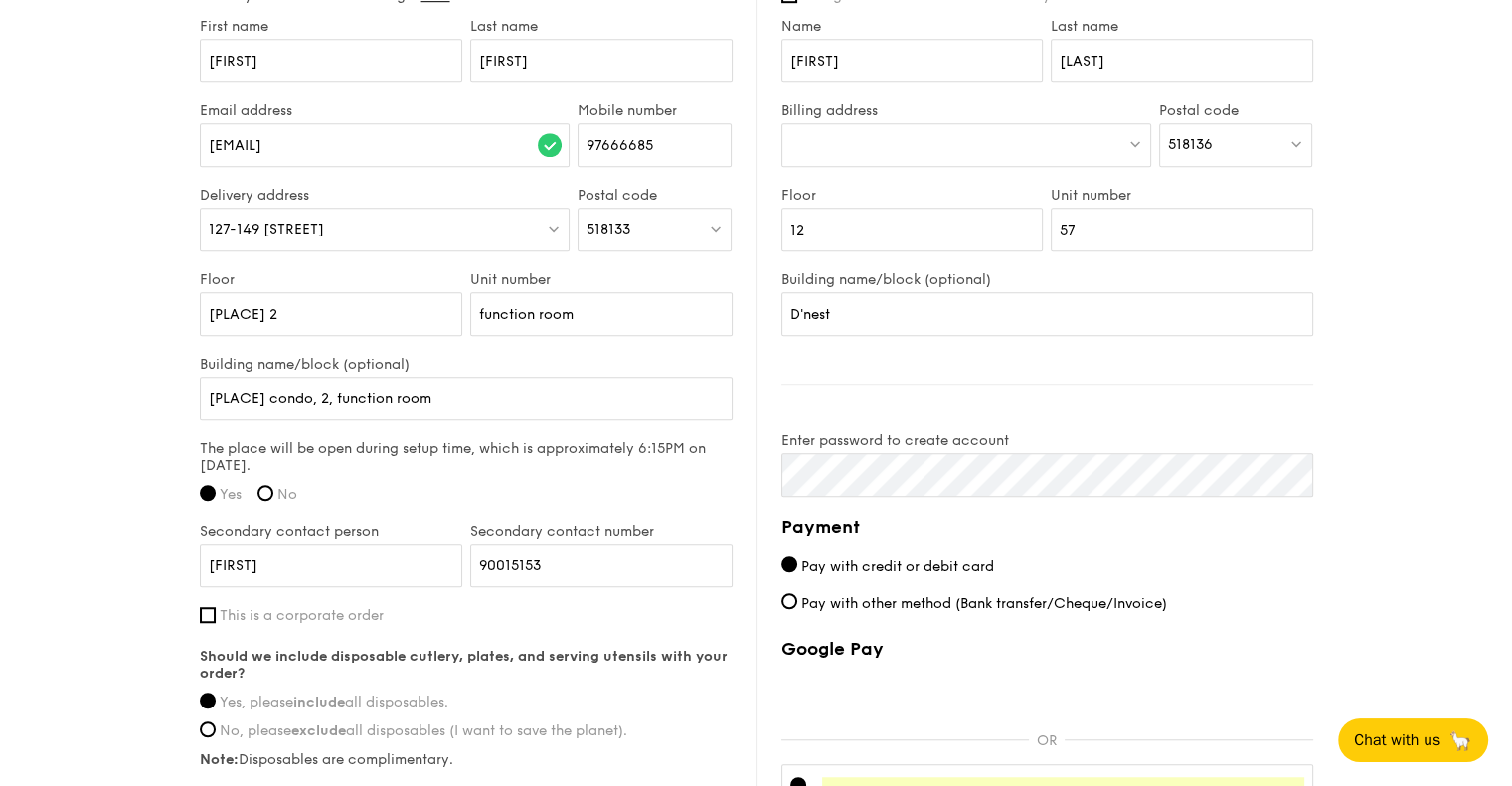 click at bounding box center (966, 145) 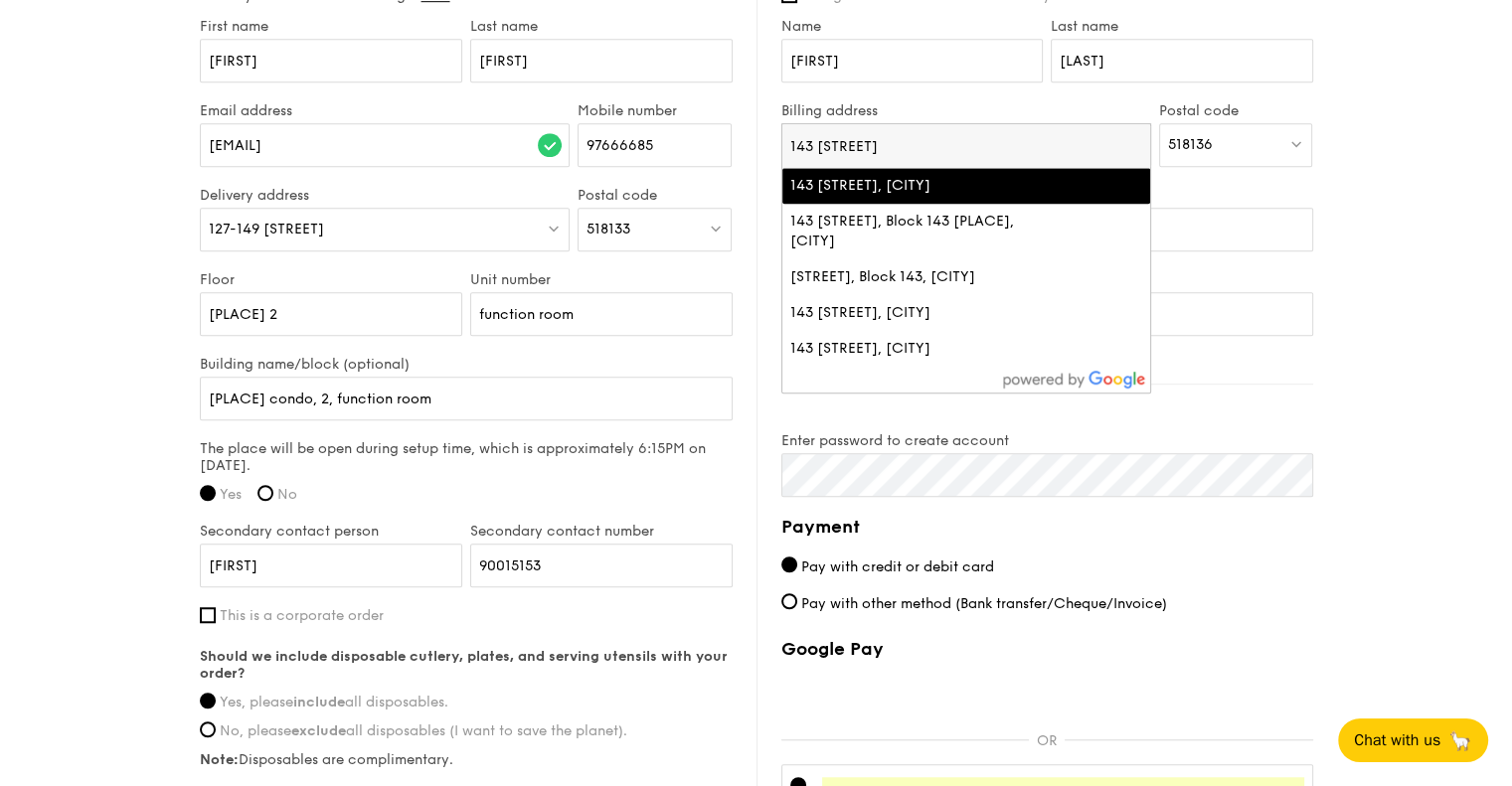 click on "143 [STREET], [CITY]" at bounding box center (966, 186) 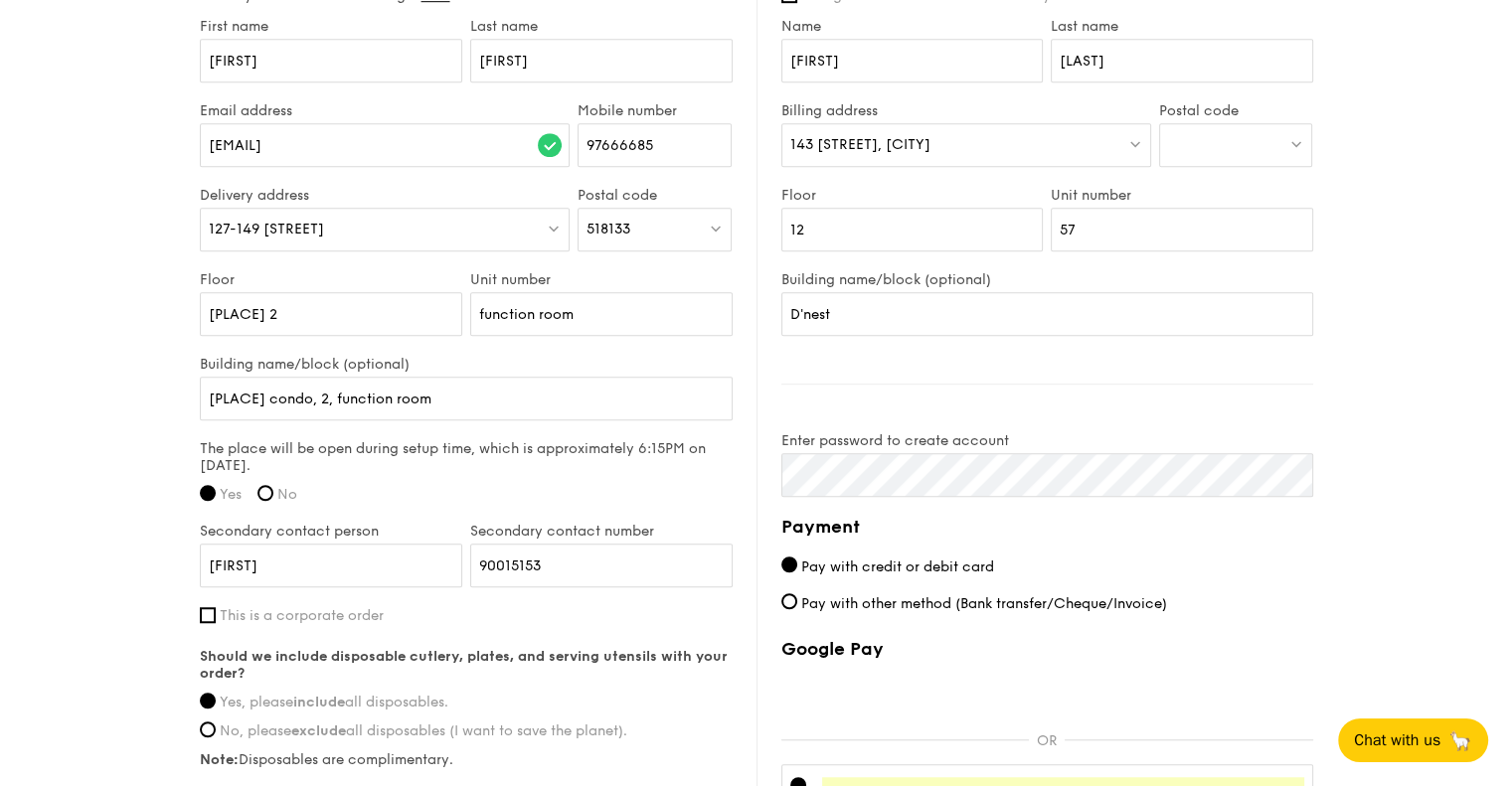 click at bounding box center [1236, 145] 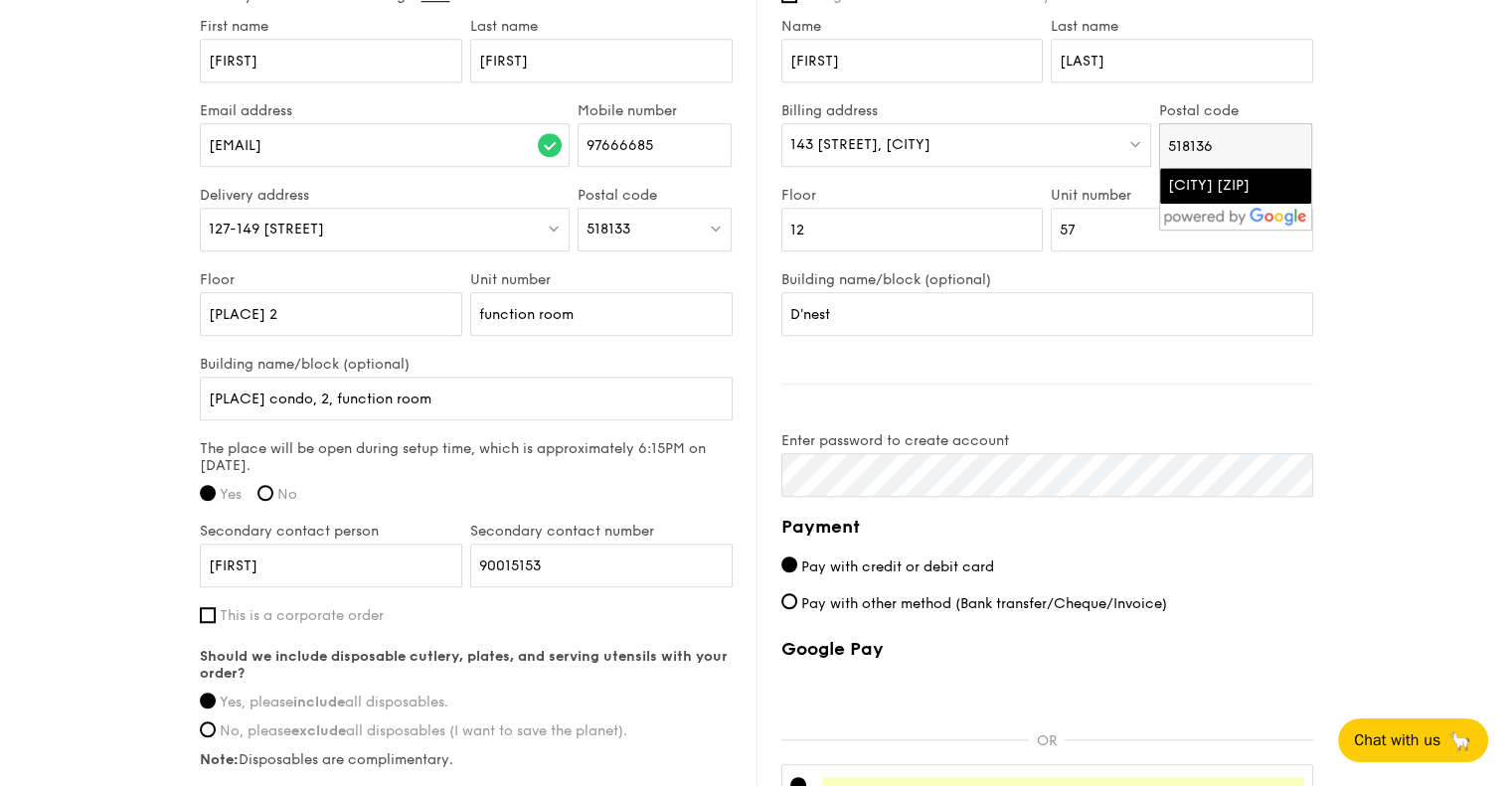 click on "[CITY] [ZIP]" at bounding box center (1219, 186) 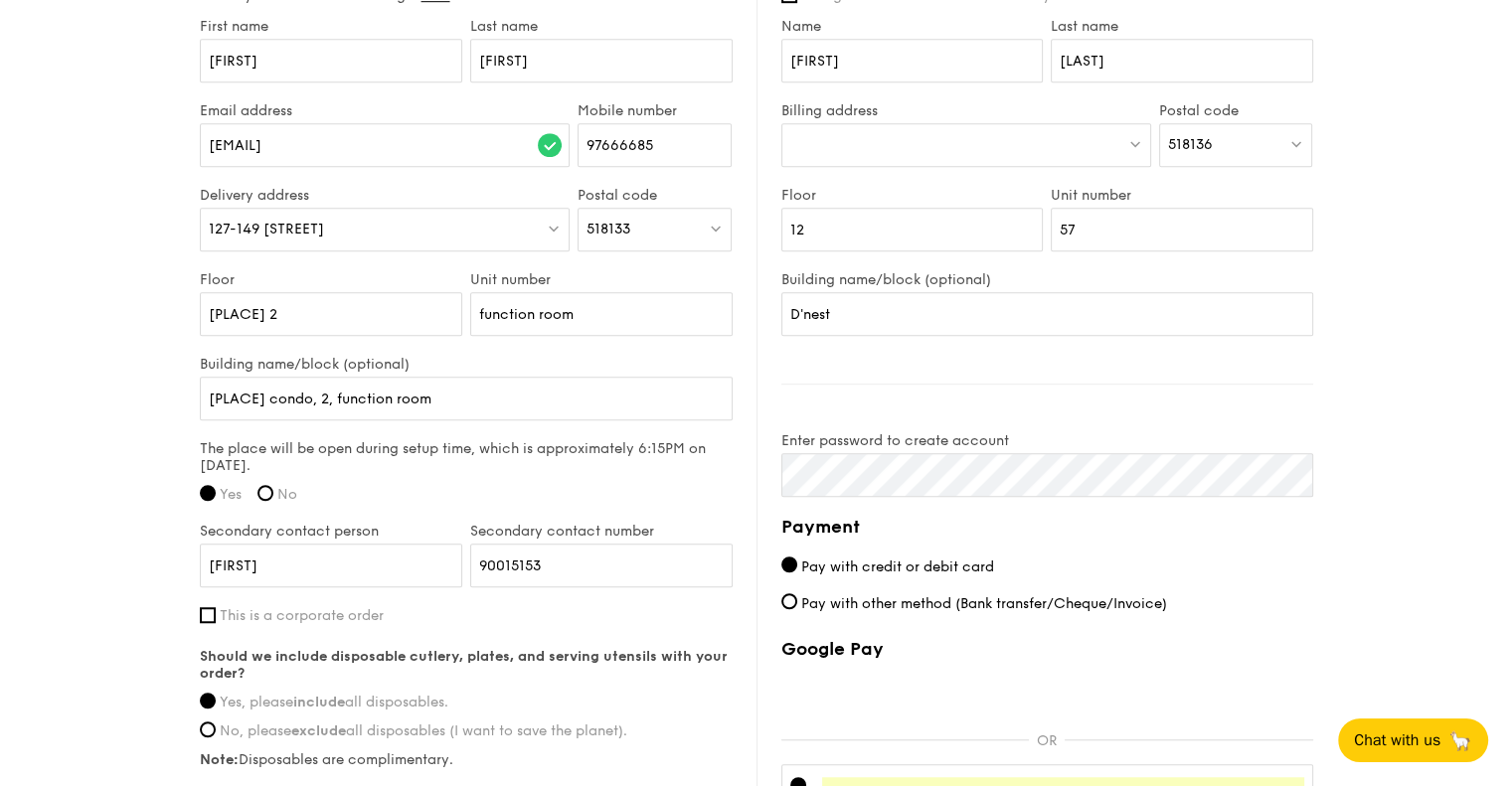 click at bounding box center [966, 145] 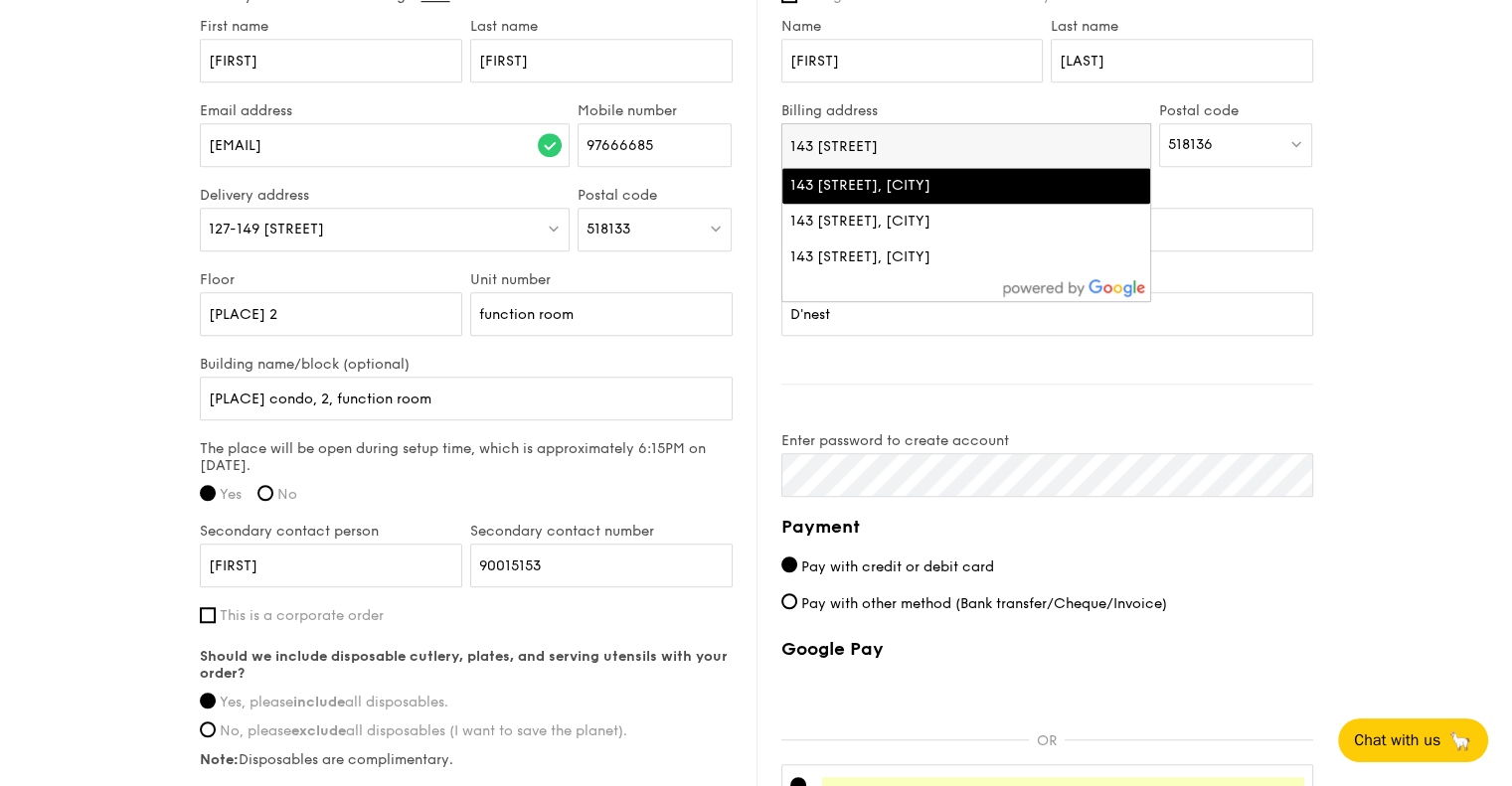 type on "143 [STREET]" 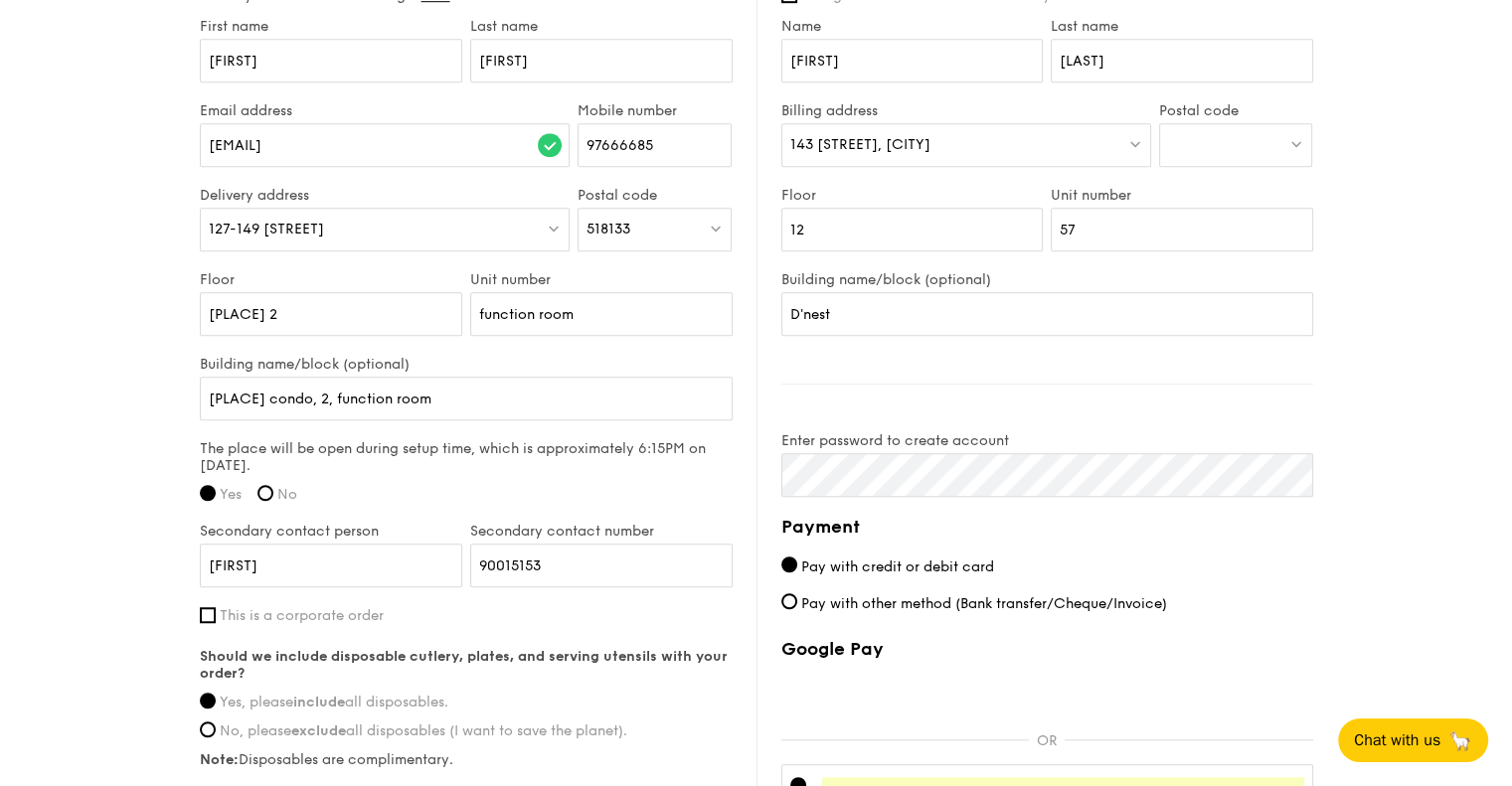 click on "Postal code" at bounding box center [1236, 144] 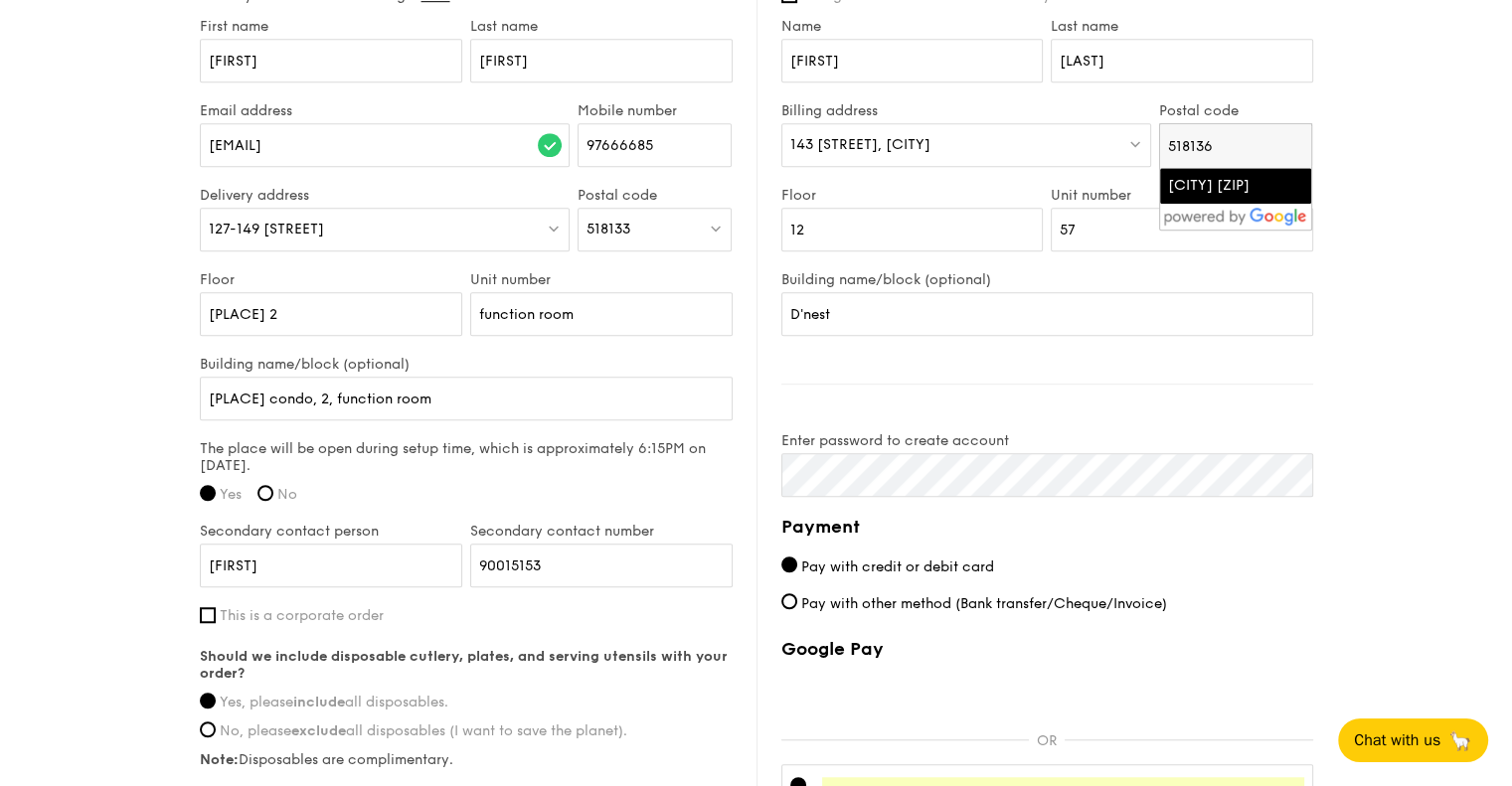 click on "[CITY] [ZIP]" at bounding box center (1236, 186) 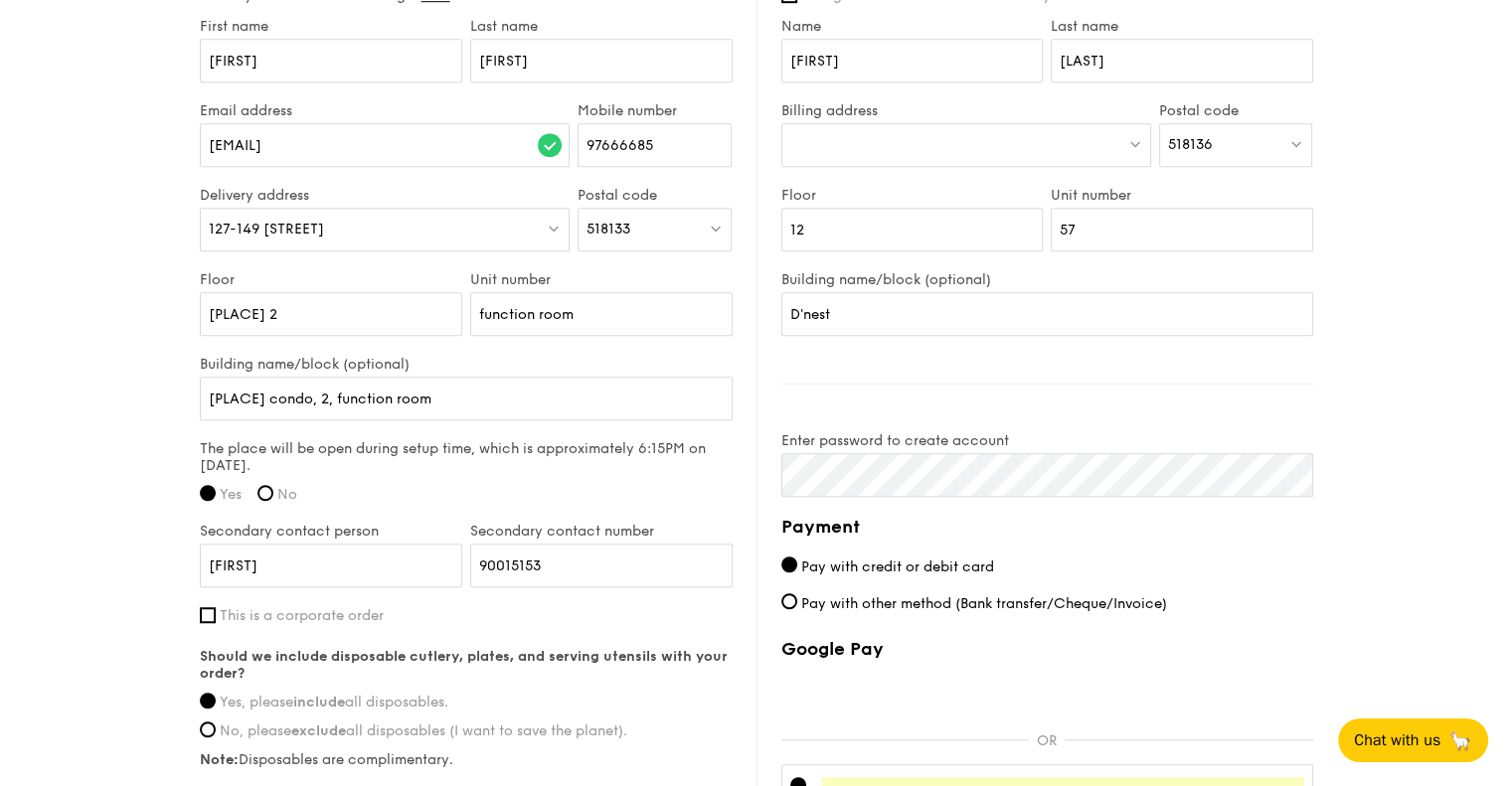 click at bounding box center [966, 145] 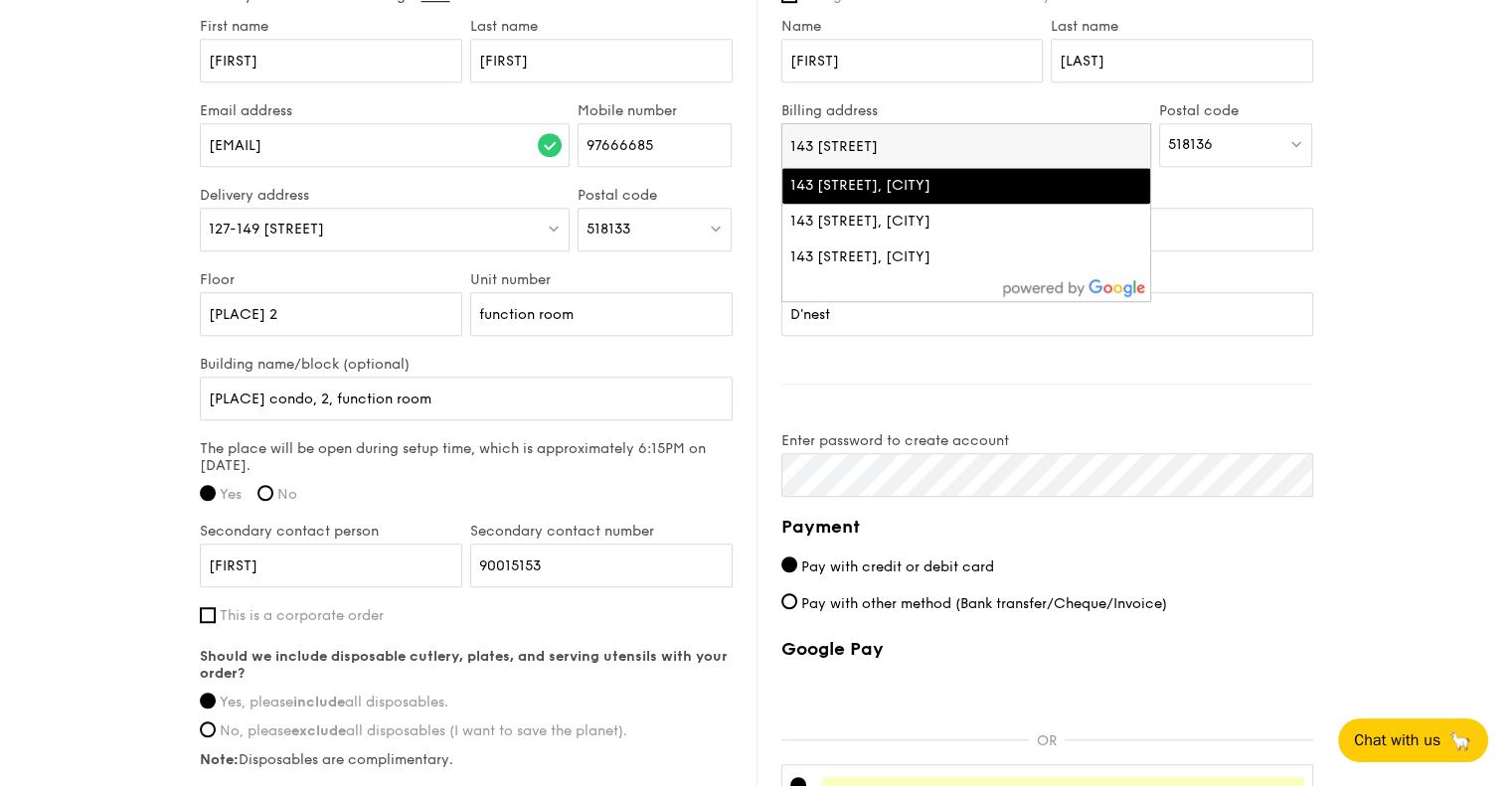 click on "143 [STREET], [CITY]" at bounding box center [923, 186] 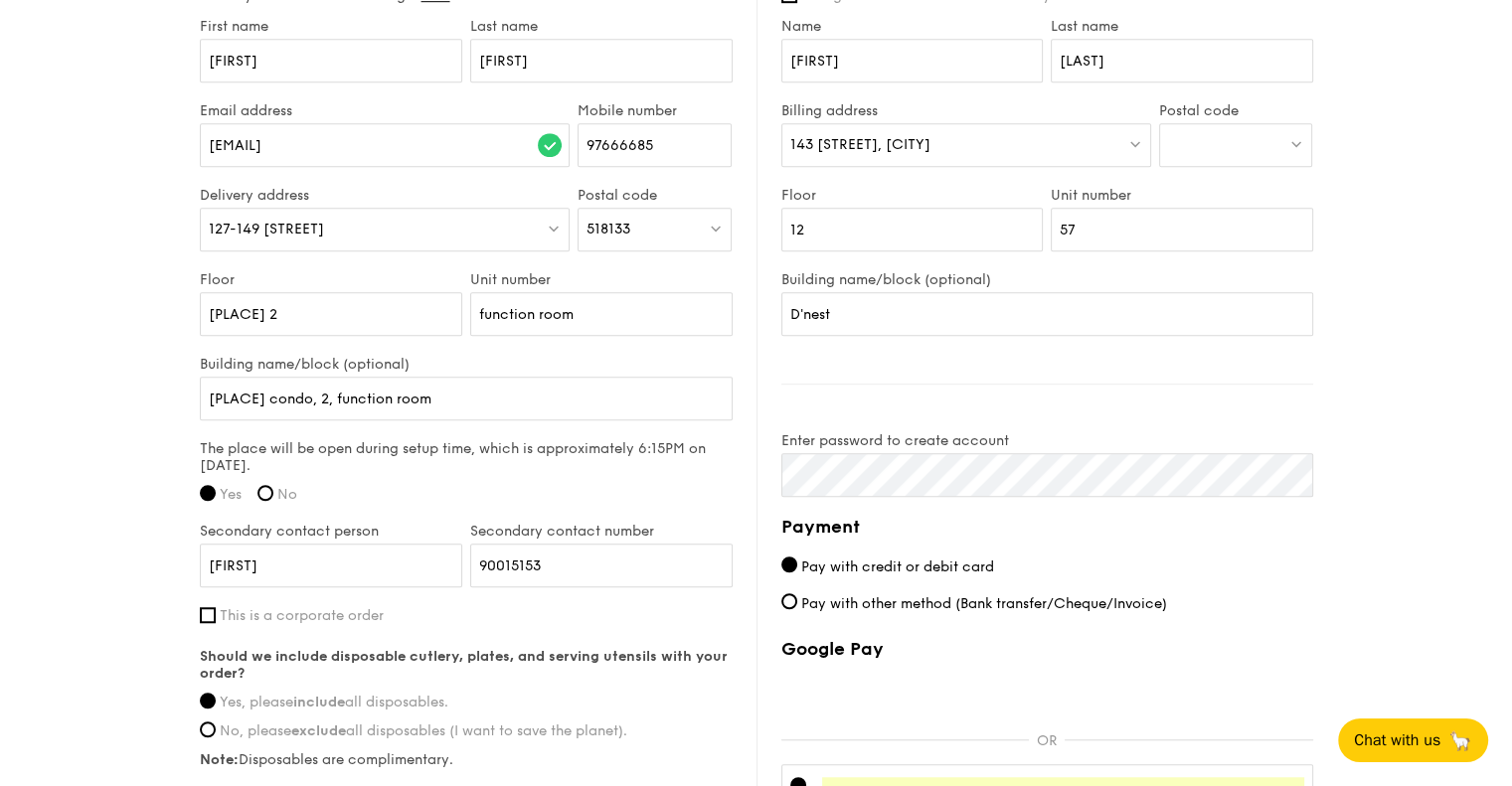 click on "1 - Select menu 2 - Select items 3 - Check out Classic Buffet $24.80 /guest ($27.03 w/ GST) 40 guests Serving time: [DATE], 7:15PM Teardown time: [DATE], 9:30PM Salad The Classic Caesar Salad - romaine lettuce, croutons, shaved parmesan flakes, cherry tomatoes, housemade caesar dressing Mains Butterfly Blue Pea Rice - shallots, coriander, supergarlicfied oil, blue pea flower Meat Grilled Farm Fresh Chicken - Indian inspired cajun chicken thigh, charred broccoli, slow baked cherry tomato Fish Maple Butter Dory - maple butter, romesco sauce, raisin, cherry tomato pickle Vegetable Levantine Cauliflower and Hummus - roasted sesame paste, pink peppercorn, fennel seed [FIRST]" at bounding box center [756, -147] 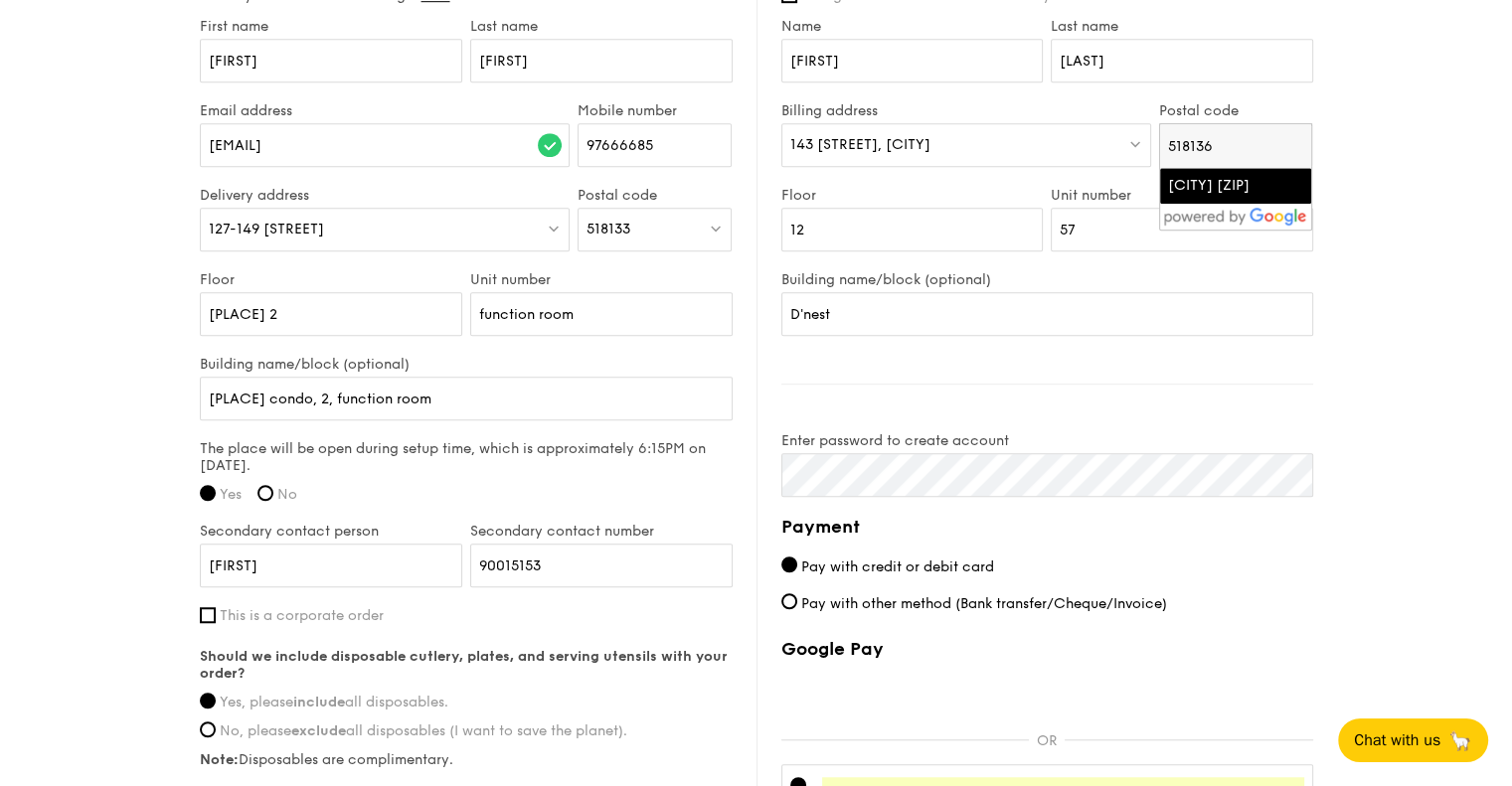 click on "[CITY] [ZIP]" at bounding box center [1219, 186] 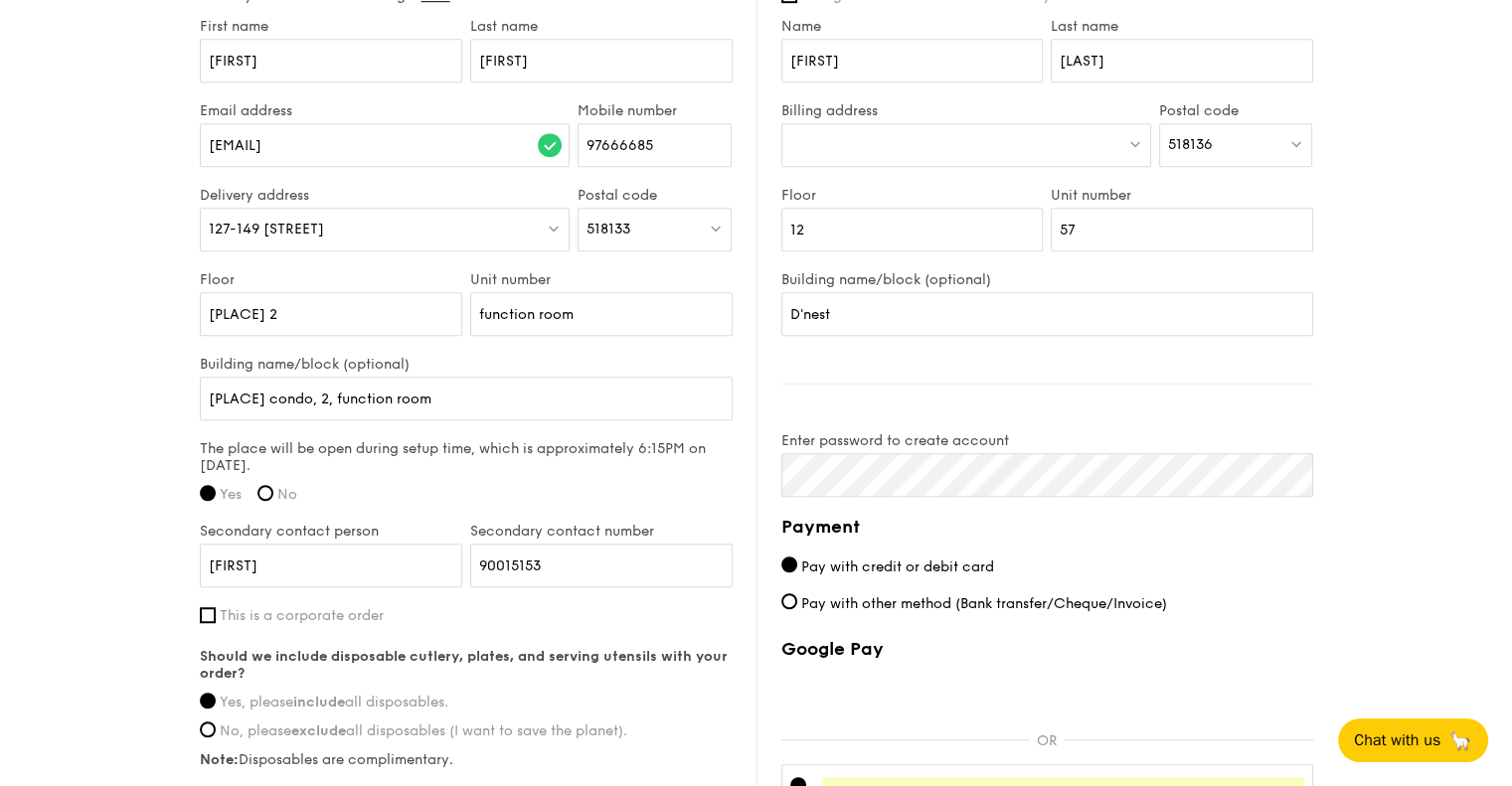 click on "1 - Select menu 2 - Select items 3 - Check out Classic Buffet $24.80 /guest ($27.03 w/ GST) 40 guests Serving time: [DATE], 7:15PM Teardown time: [DATE], 9:30PM Salad The Classic Caesar Salad - romaine lettuce, croutons, shaved parmesan flakes, cherry tomatoes, housemade caesar dressing Mains Butterfly Blue Pea Rice - shallots, coriander, supergarlicfied oil, blue pea flower Meat Grilled Farm Fresh Chicken - Indian inspired cajun chicken thigh, charred broccoli, slow baked cherry tomato Fish Maple Butter Dory - maple butter, romesco sauce, raisin, cherry tomato pickle Vegetable Levantine Cauliflower and Hummus - roasted sesame paste, pink peppercorn, fennel seed [FIRST]" at bounding box center (756, -147) 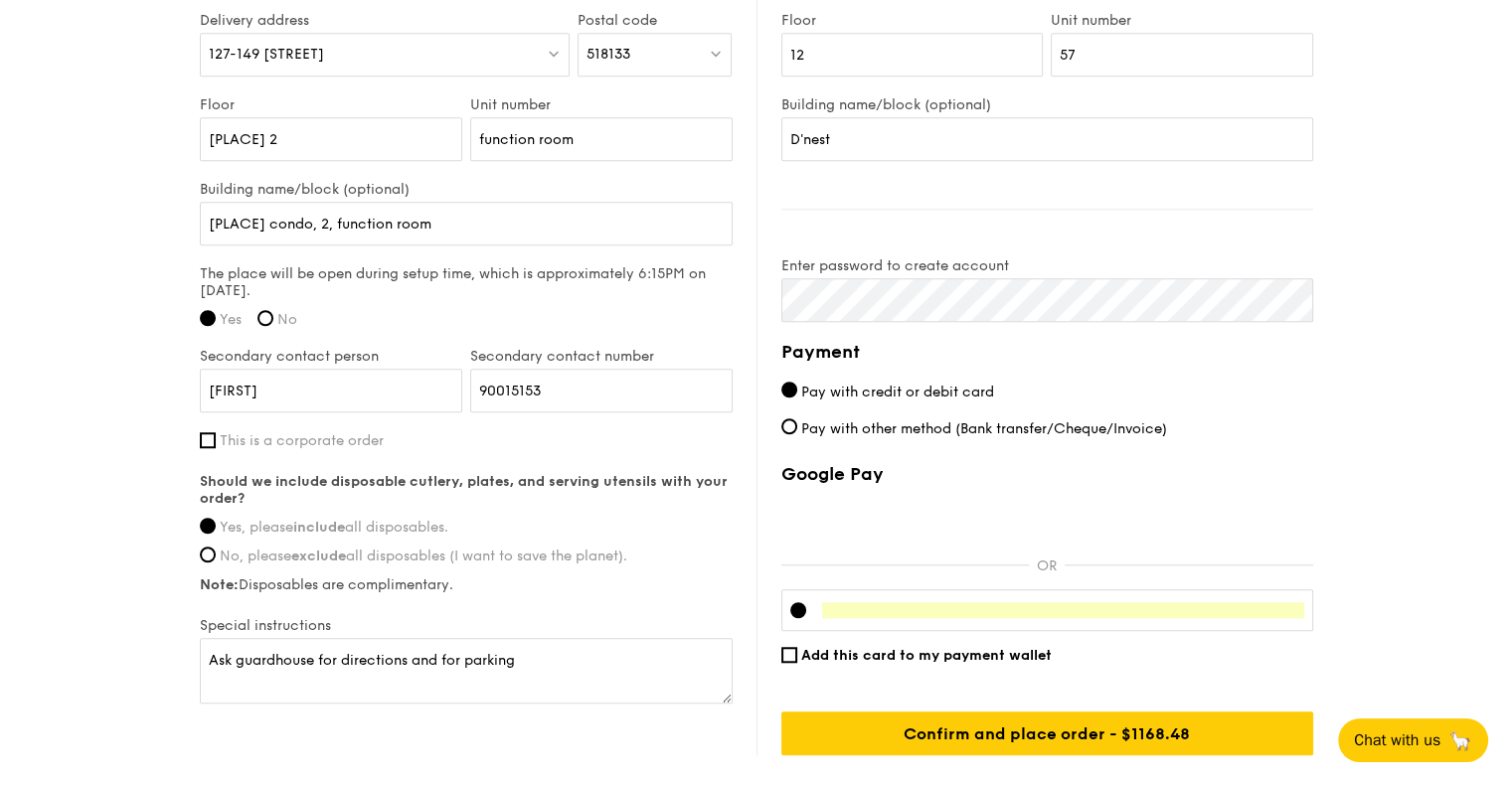 scroll, scrollTop: 1502, scrollLeft: 0, axis: vertical 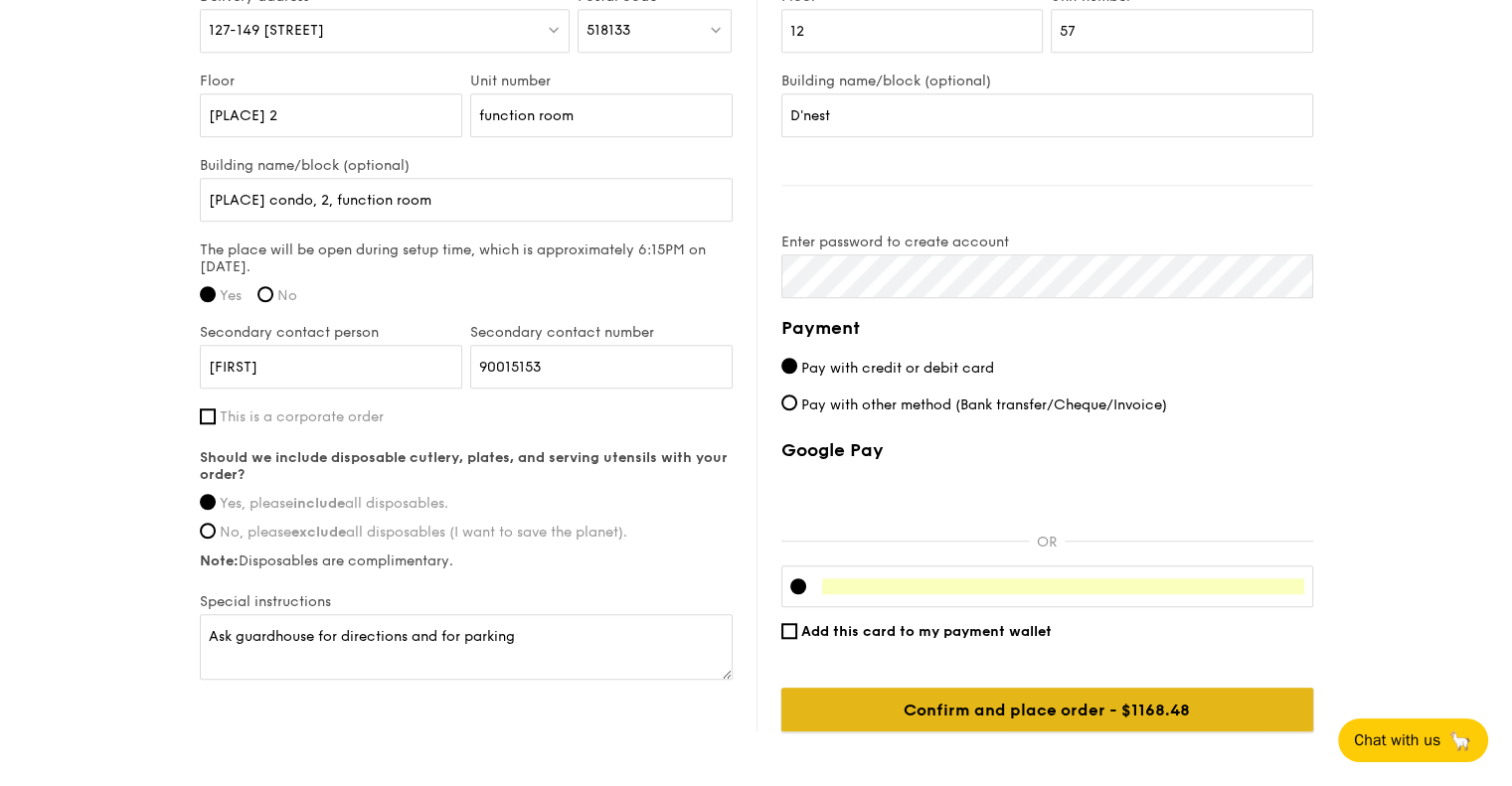 click on "Confirm and place order - $1168.48" at bounding box center (1047, 709) 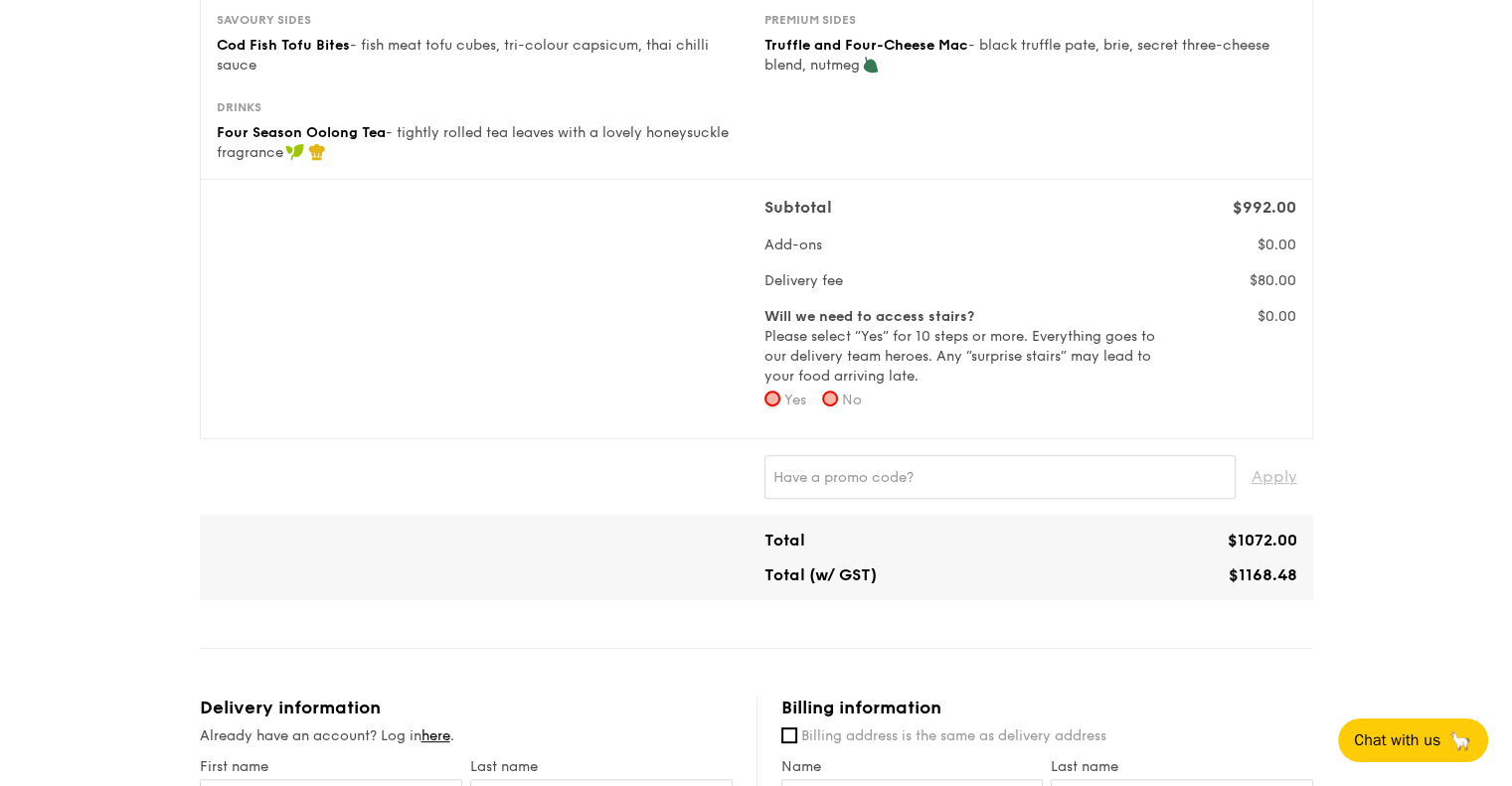 scroll, scrollTop: 556, scrollLeft: 0, axis: vertical 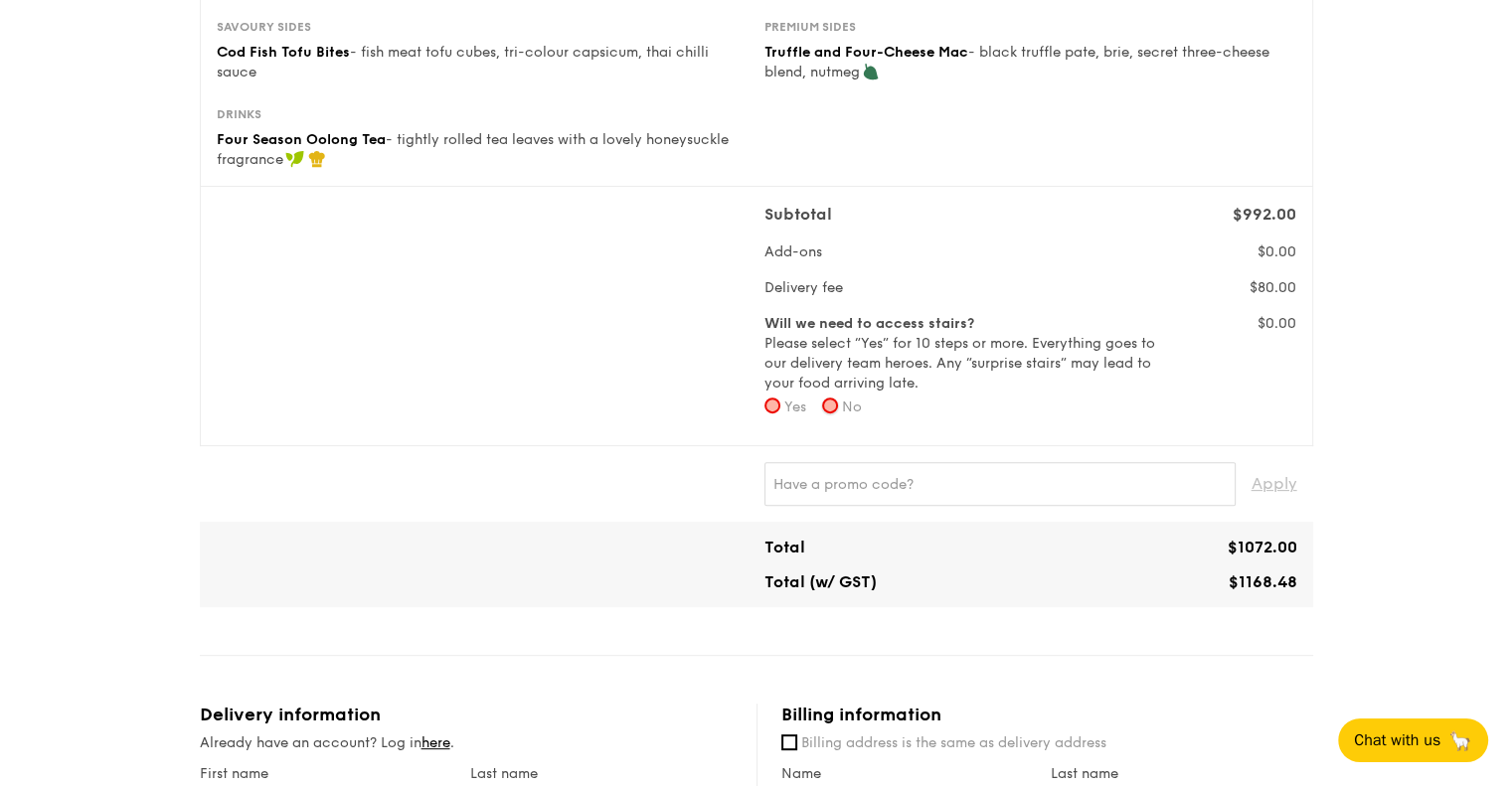 click on "No" at bounding box center [830, 405] 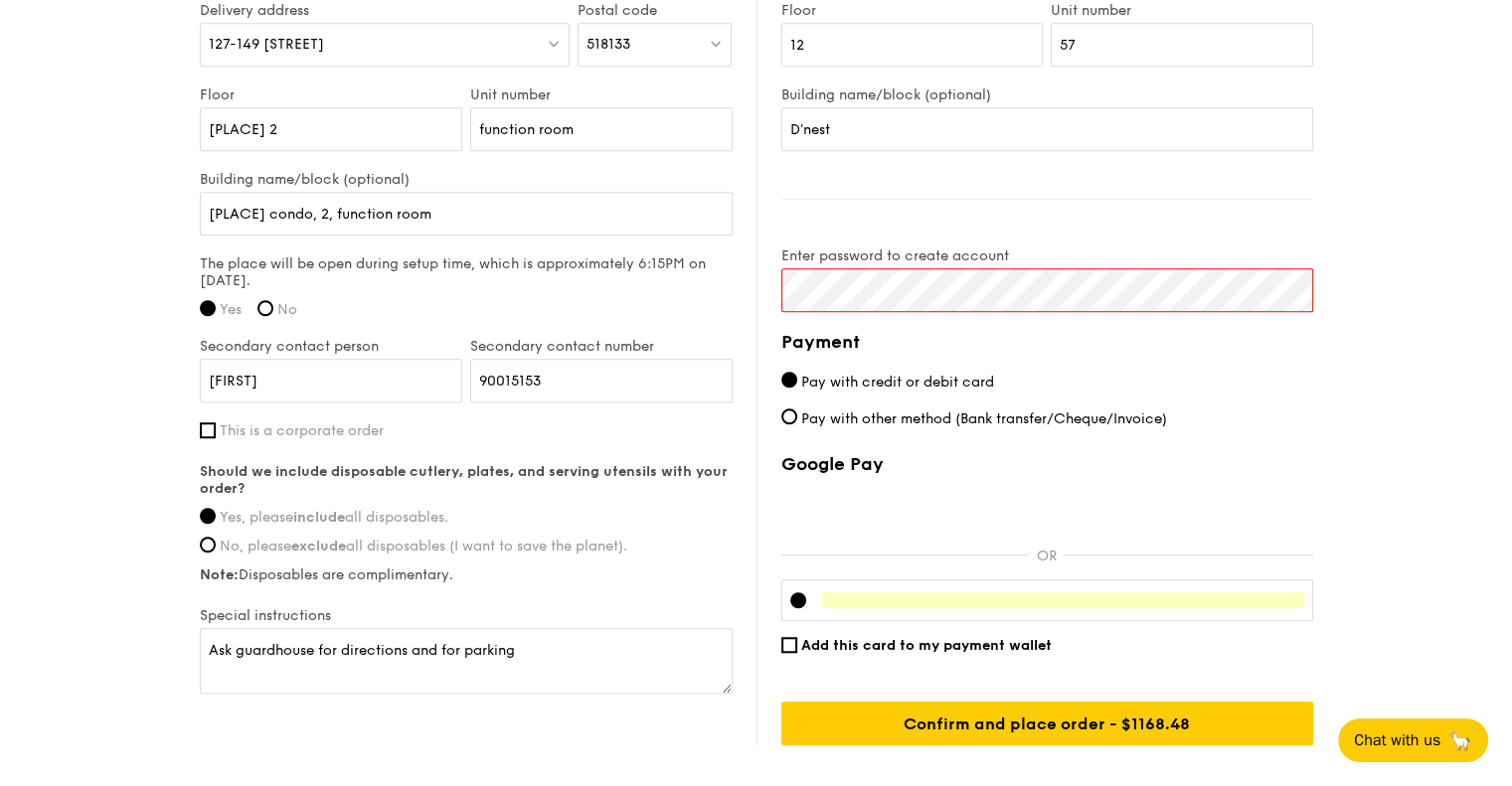 scroll, scrollTop: 1602, scrollLeft: 0, axis: vertical 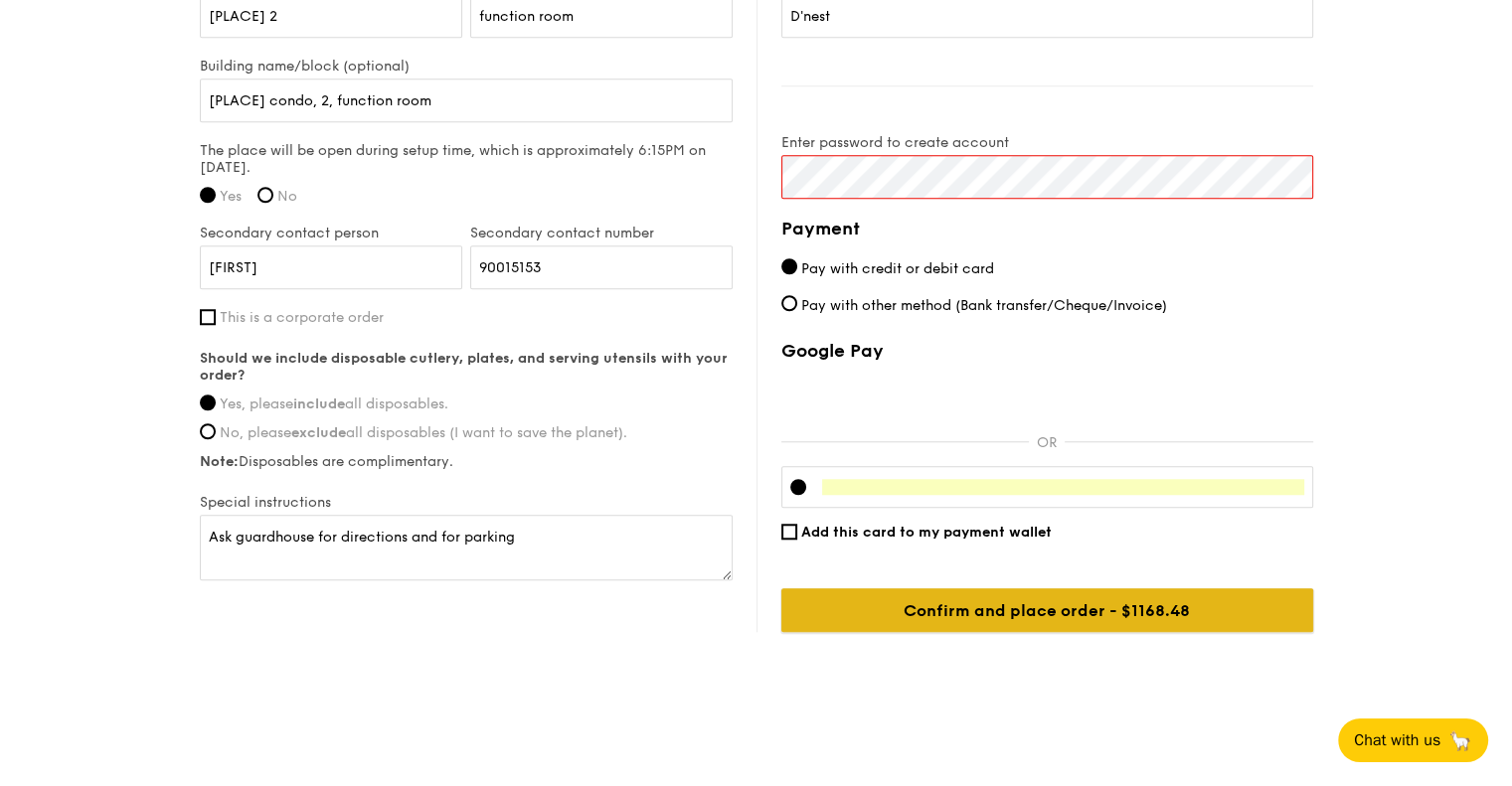 click on "Confirm and place order - $1168.48" at bounding box center [1047, 610] 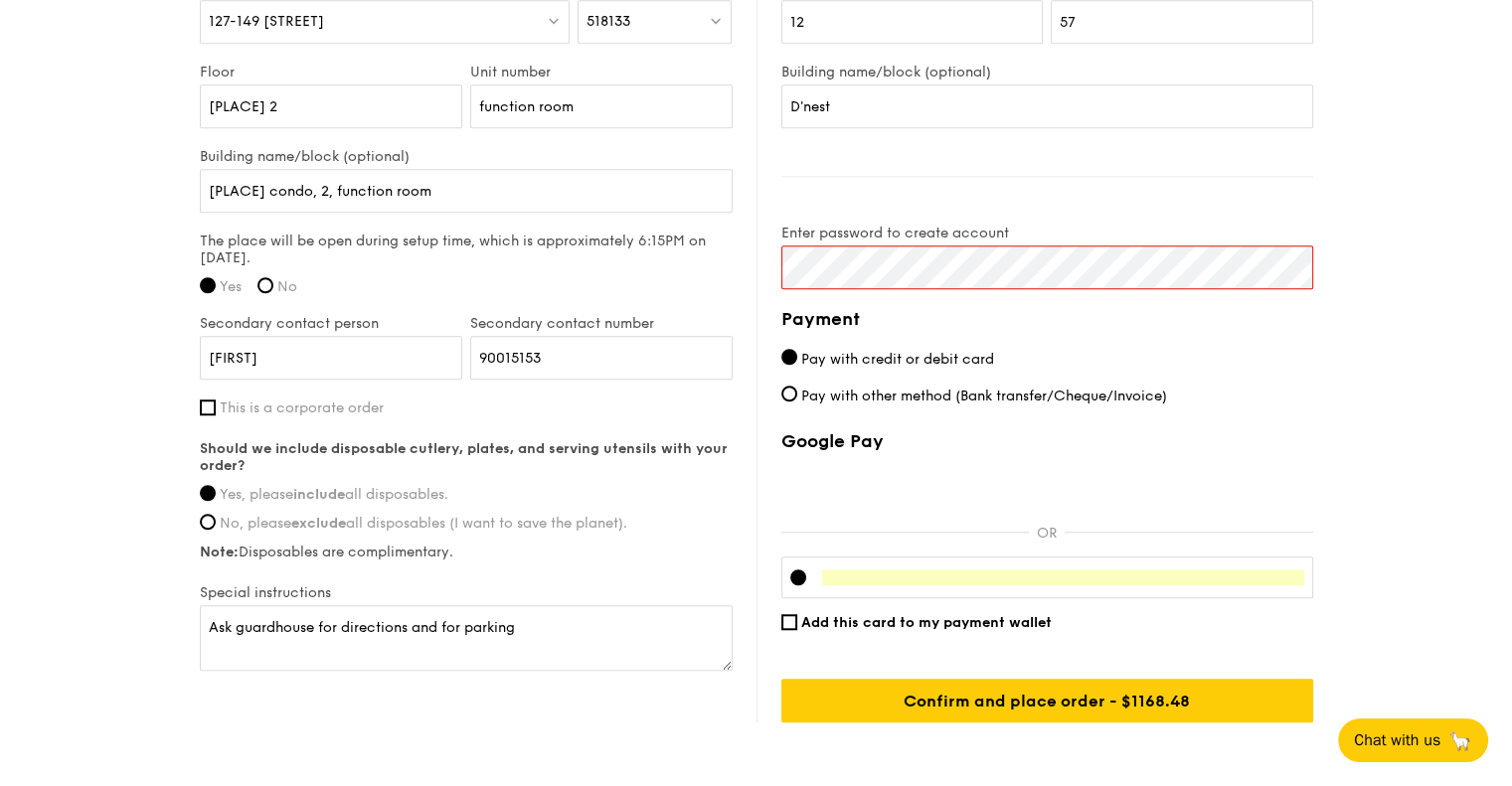 scroll, scrollTop: 1502, scrollLeft: 0, axis: vertical 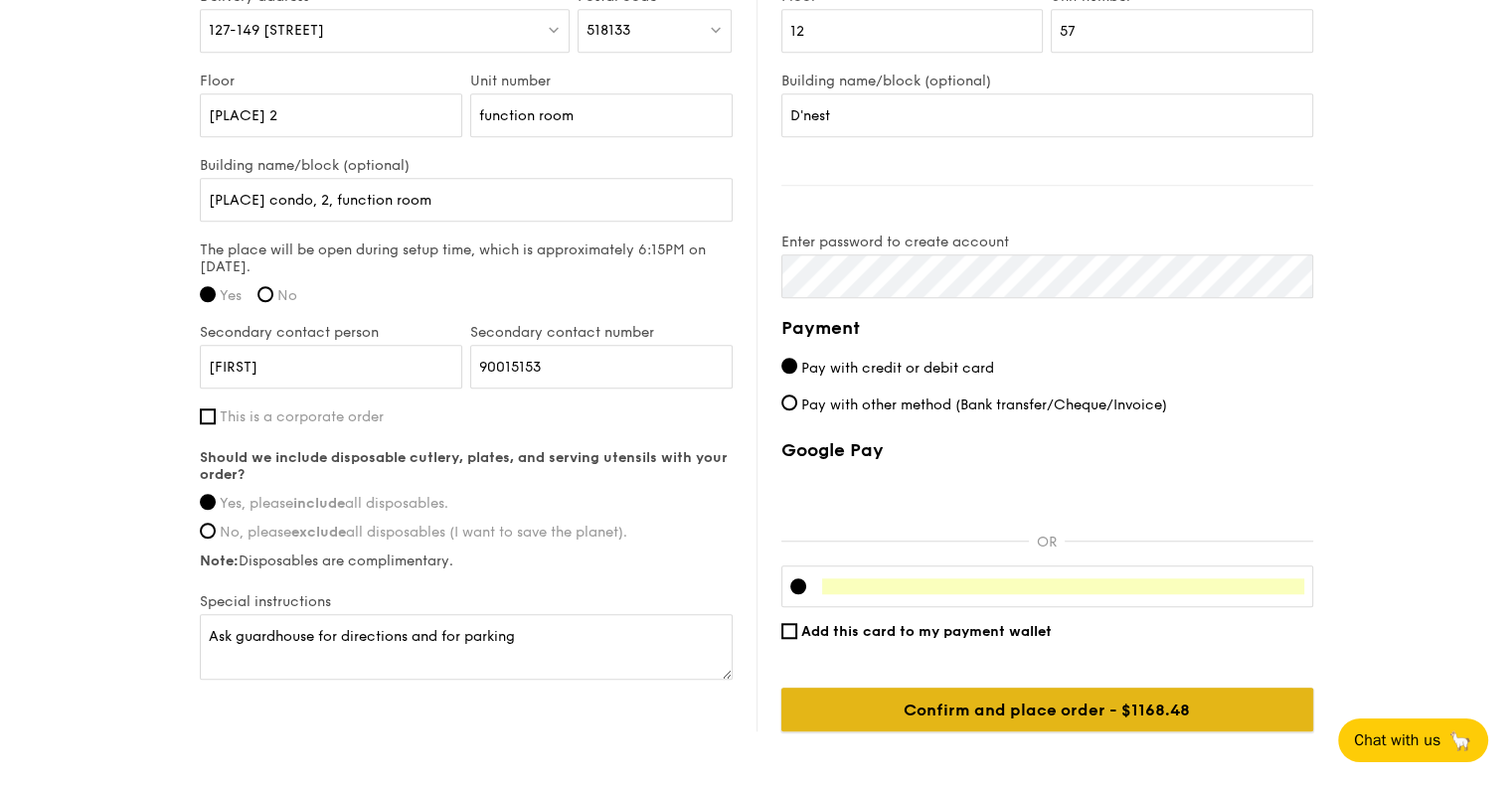 click on "Confirm and place order - $1168.48" at bounding box center [1047, 709] 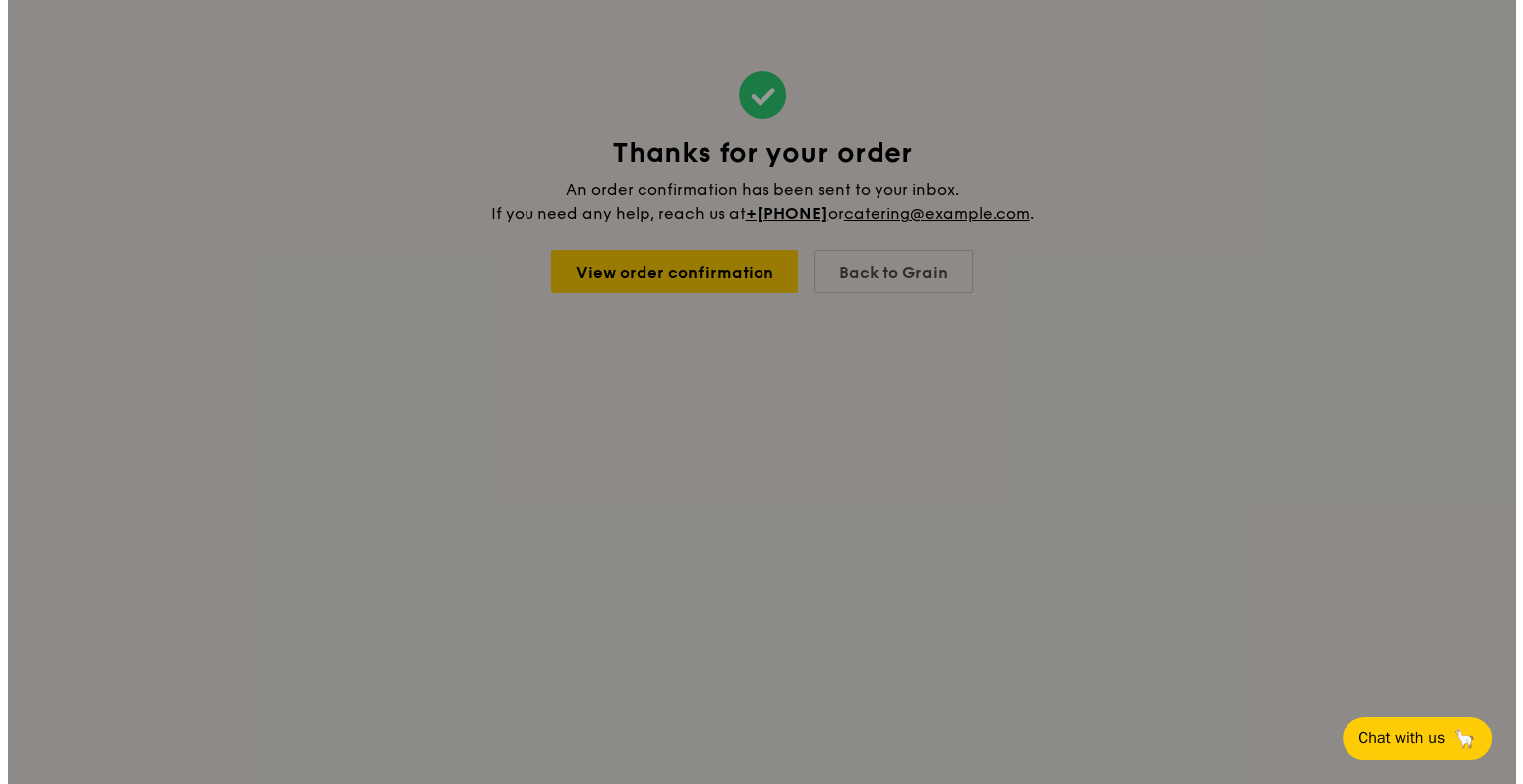 scroll, scrollTop: 0, scrollLeft: 0, axis: both 